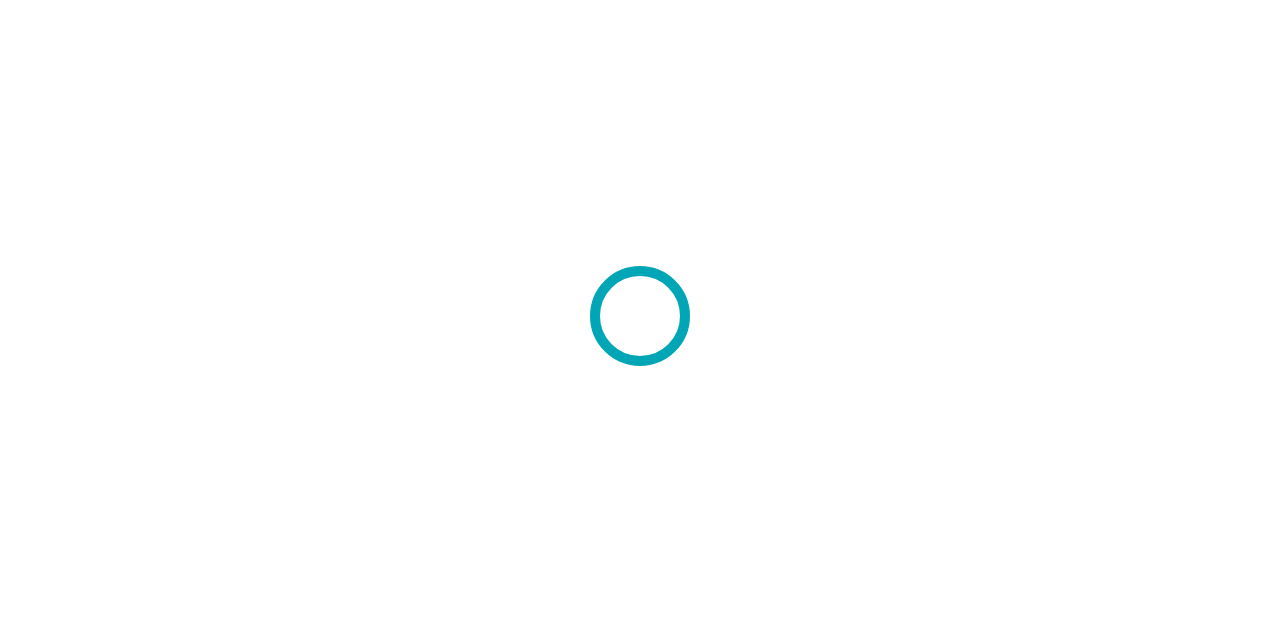scroll, scrollTop: 0, scrollLeft: 0, axis: both 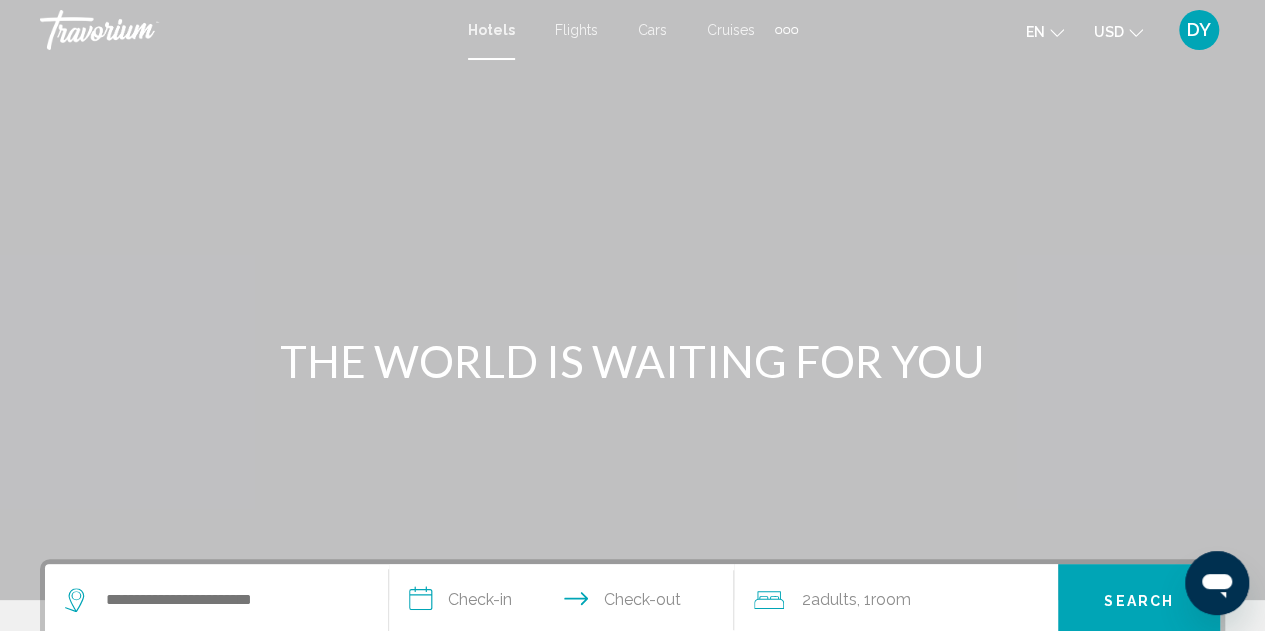 click at bounding box center (778, 30) 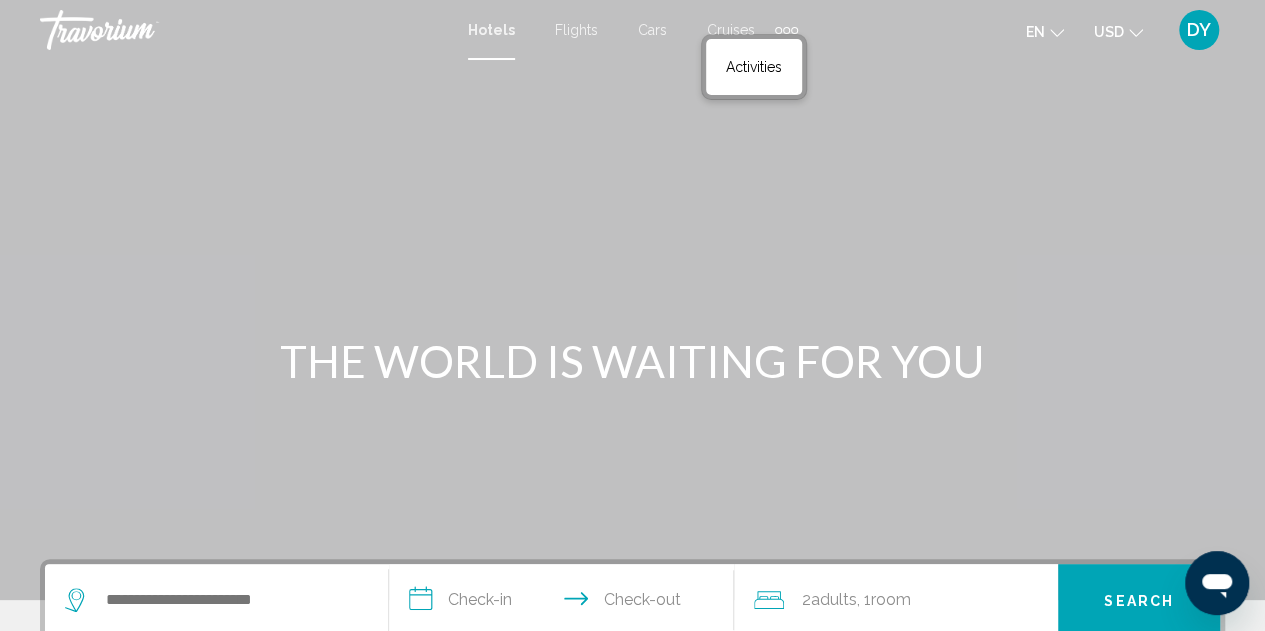 click at bounding box center [632, 300] 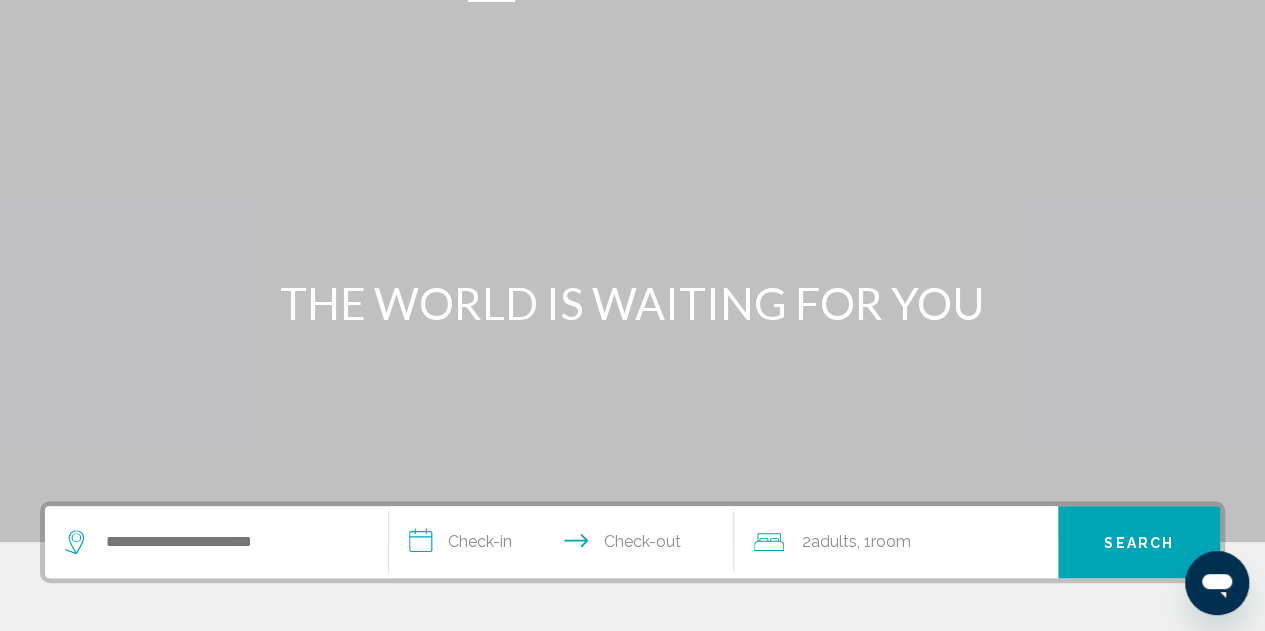 scroll, scrollTop: 28, scrollLeft: 0, axis: vertical 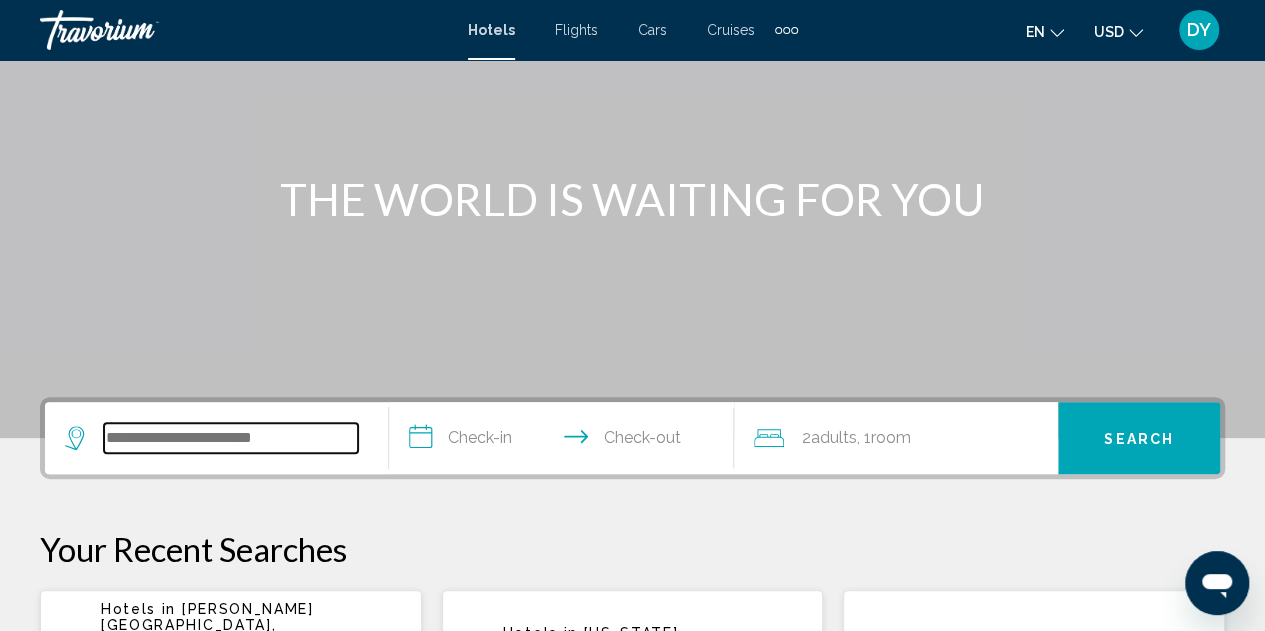 click at bounding box center [231, 438] 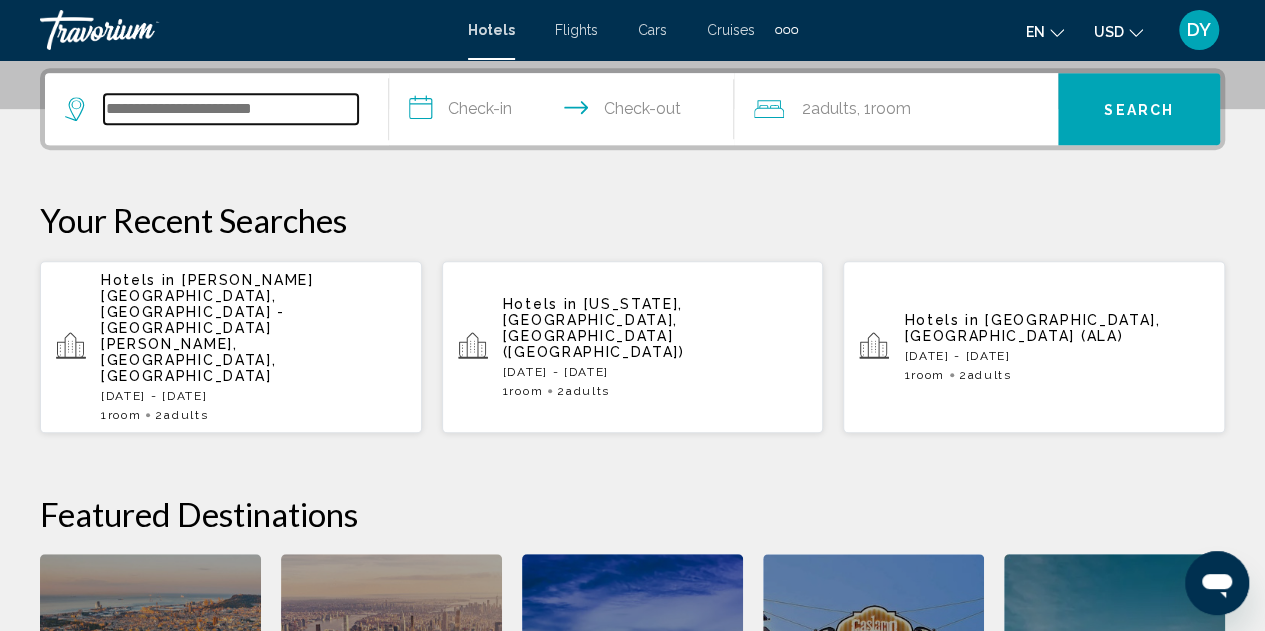scroll, scrollTop: 494, scrollLeft: 0, axis: vertical 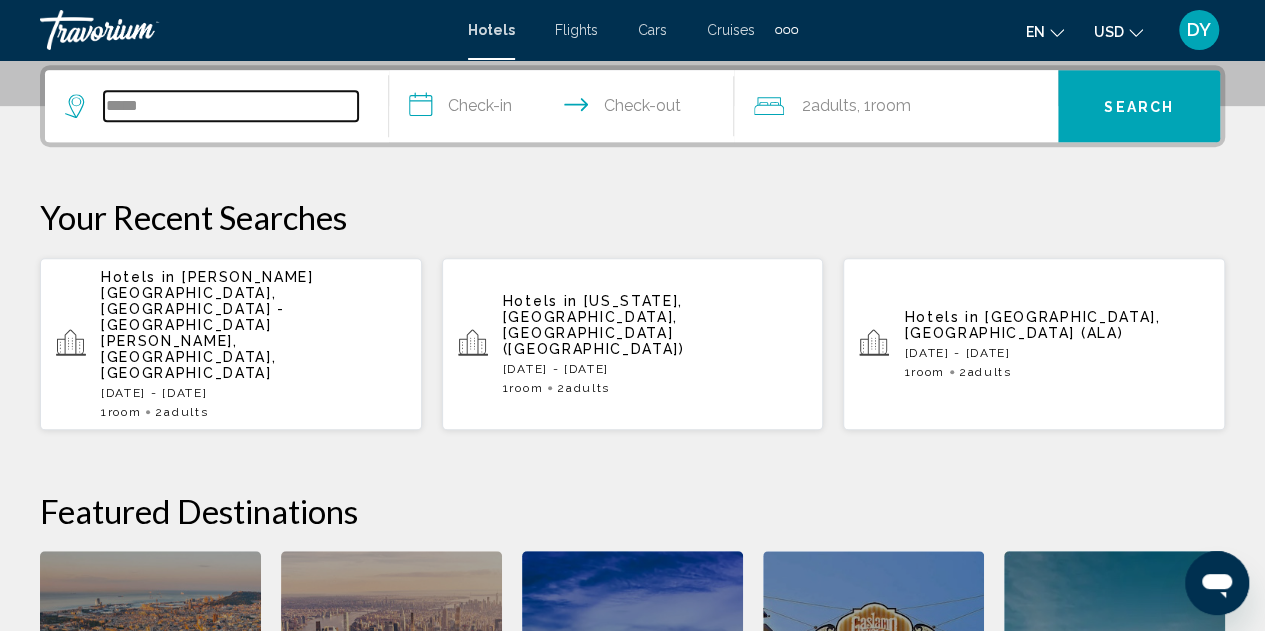 drag, startPoint x: 160, startPoint y: 107, endPoint x: 69, endPoint y: 107, distance: 91 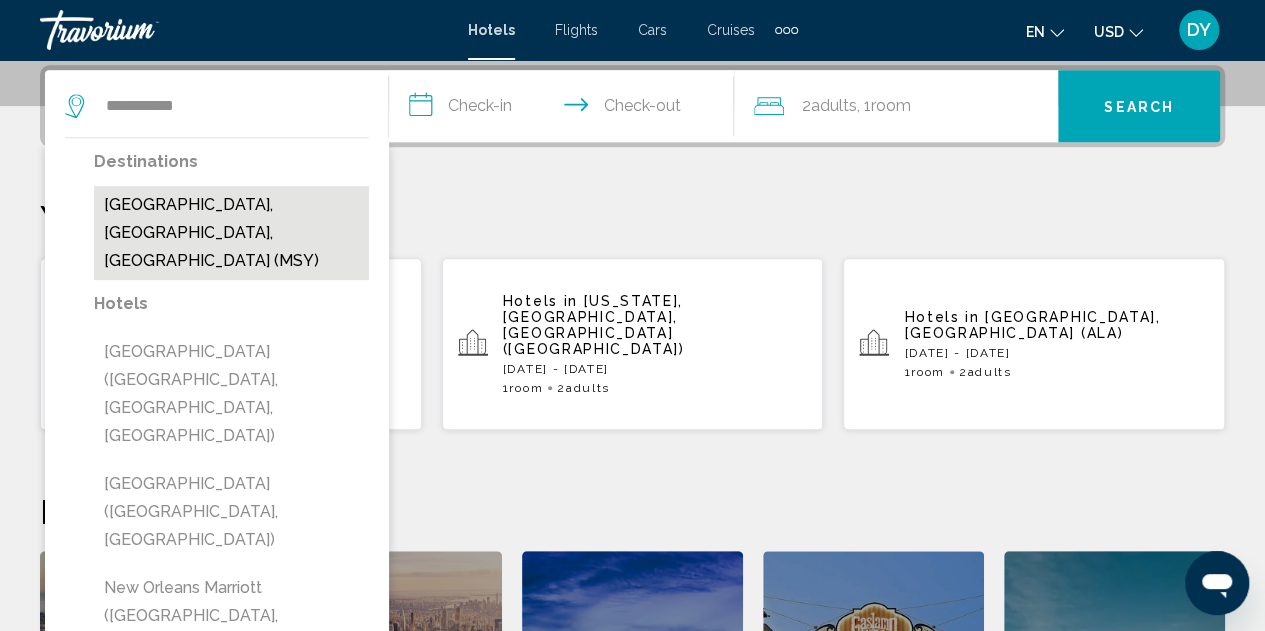 click on "[GEOGRAPHIC_DATA], [GEOGRAPHIC_DATA], [GEOGRAPHIC_DATA] (MSY)" at bounding box center (231, 233) 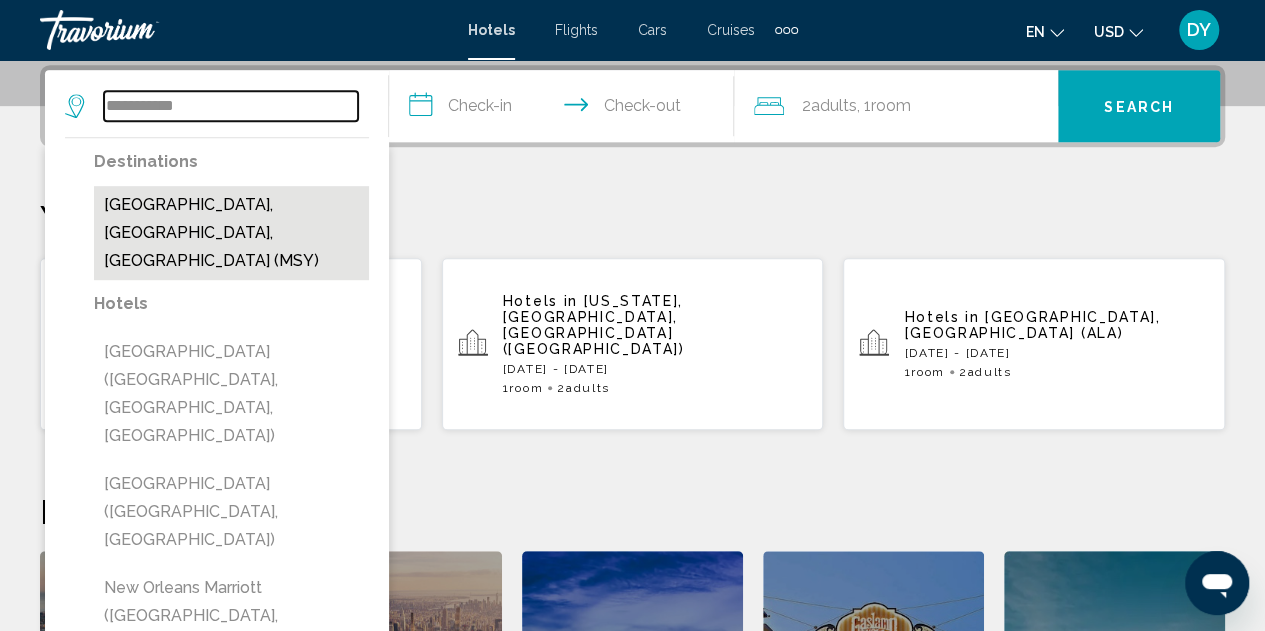 type on "**********" 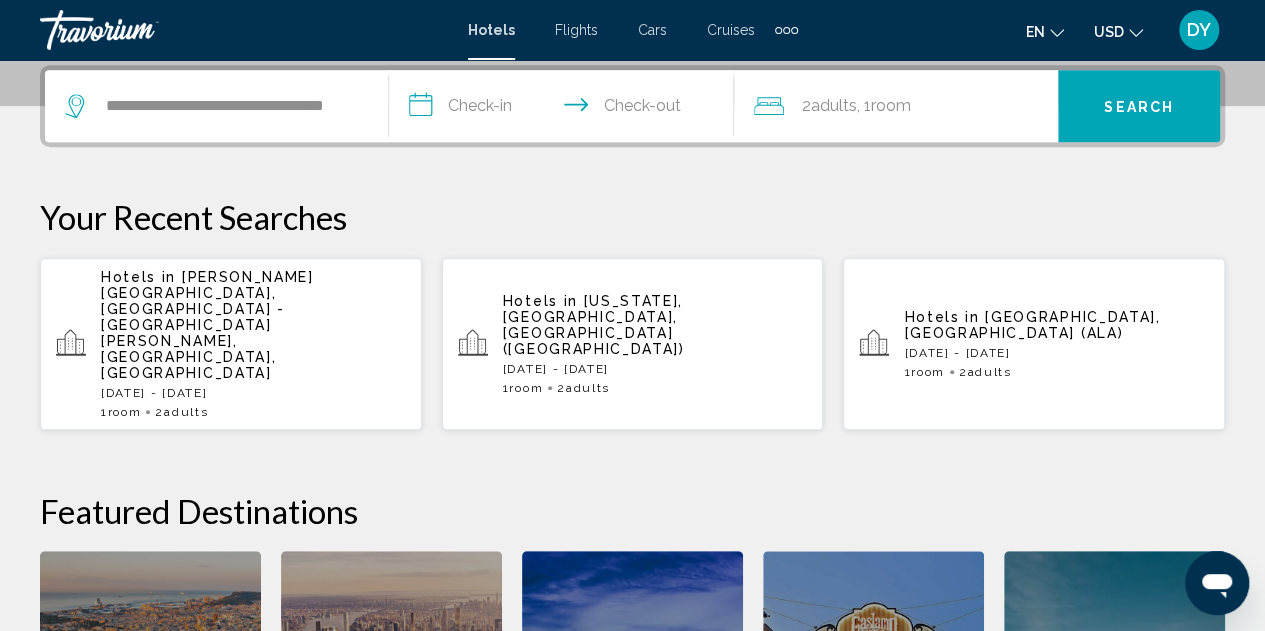 click on "**********" at bounding box center [565, 109] 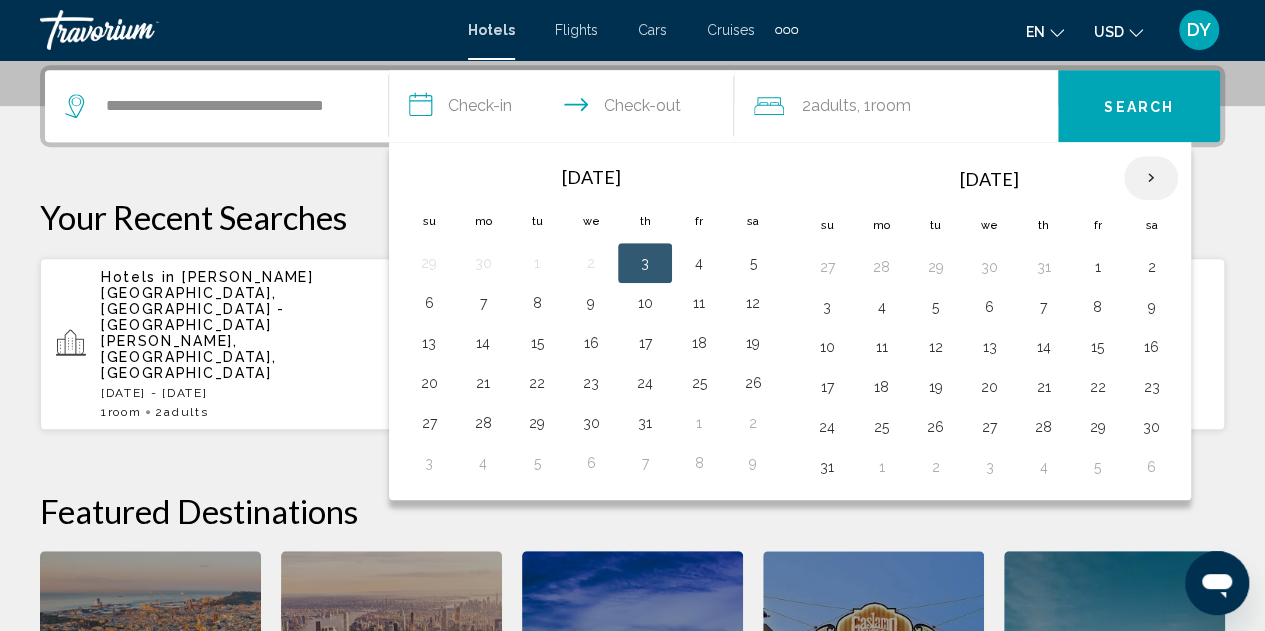 click at bounding box center [1151, 178] 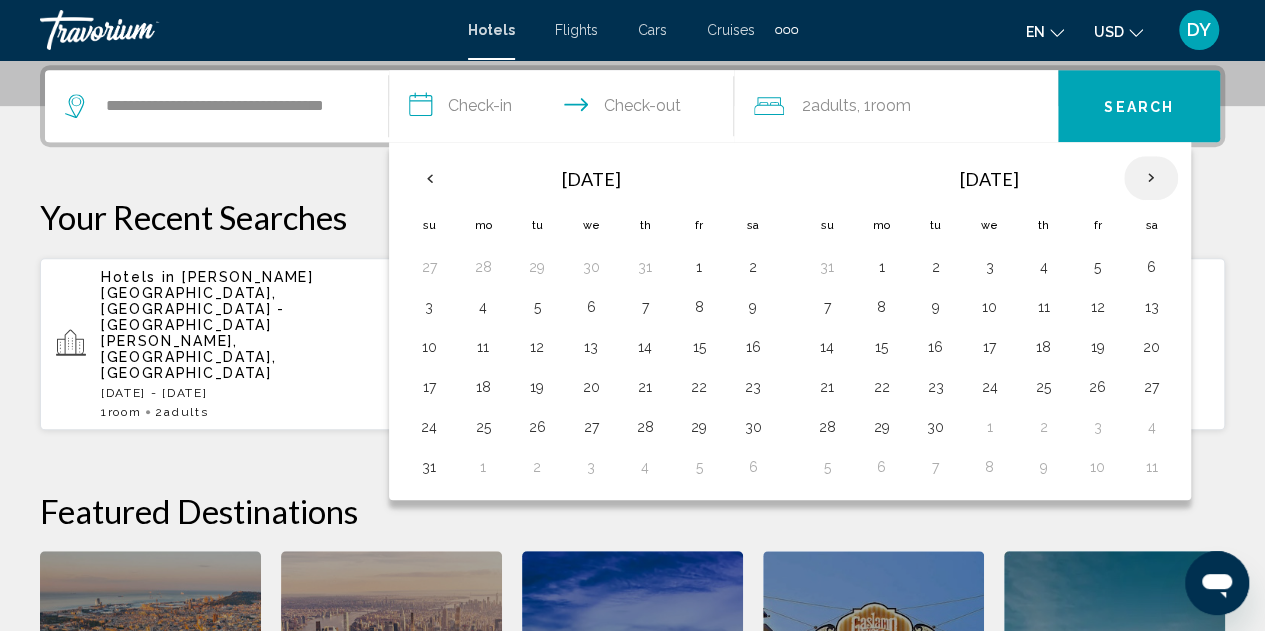 click at bounding box center (1151, 178) 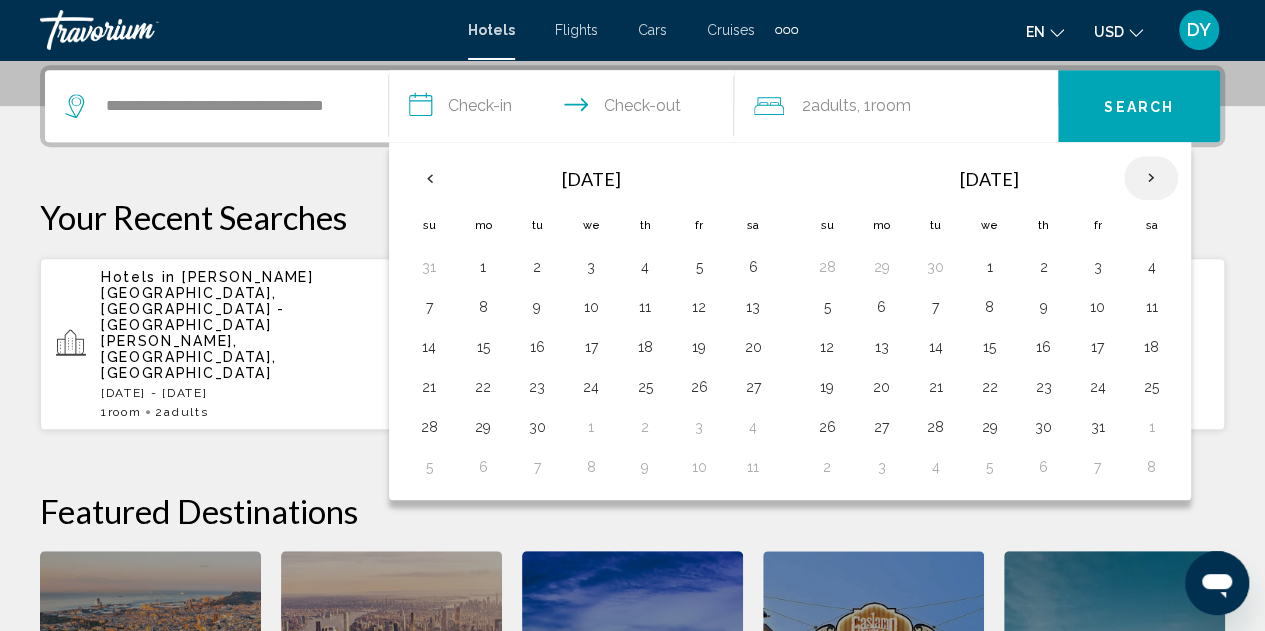 click at bounding box center (1151, 178) 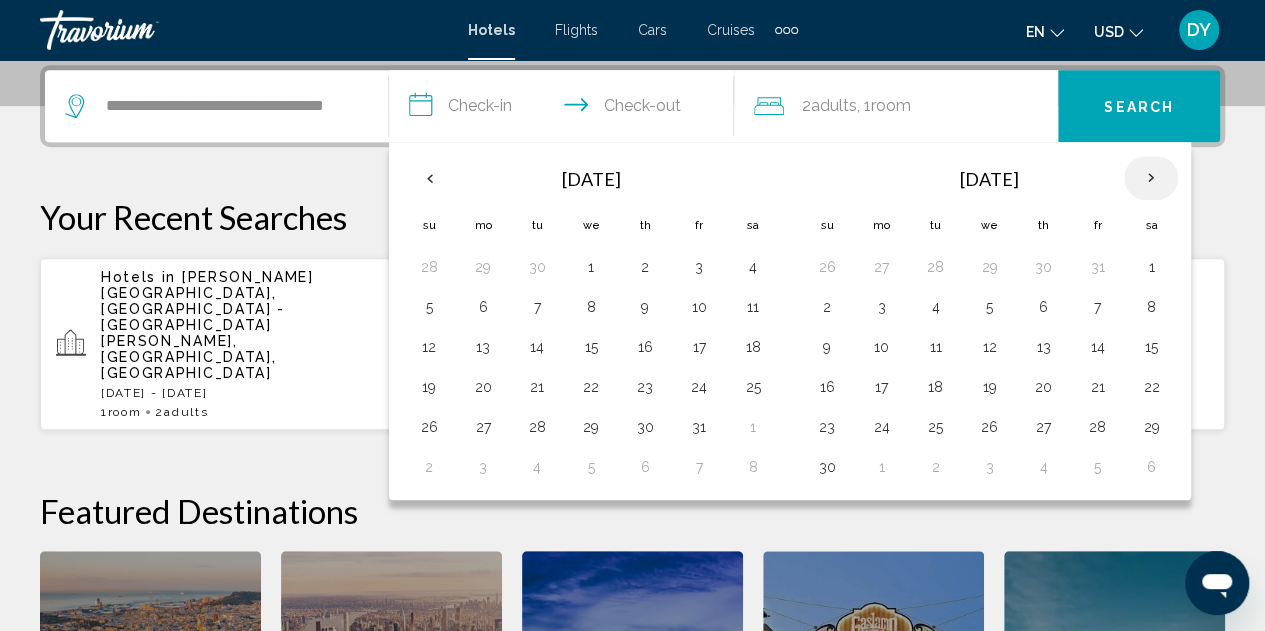 click at bounding box center (1151, 178) 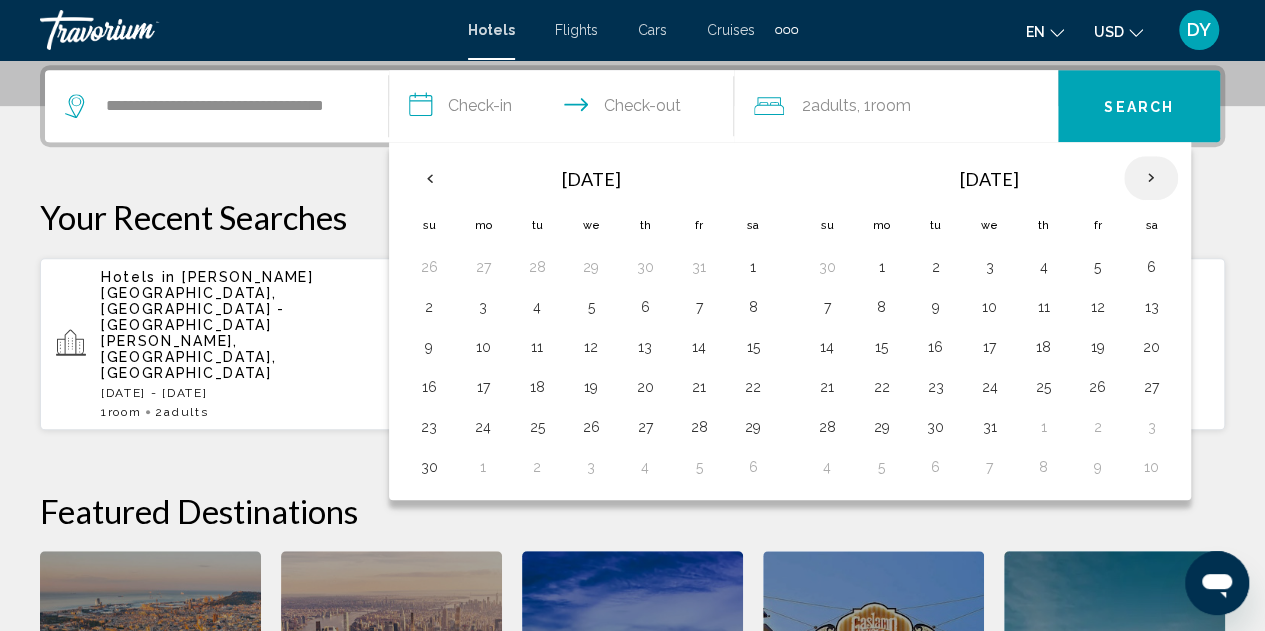 click at bounding box center [1151, 178] 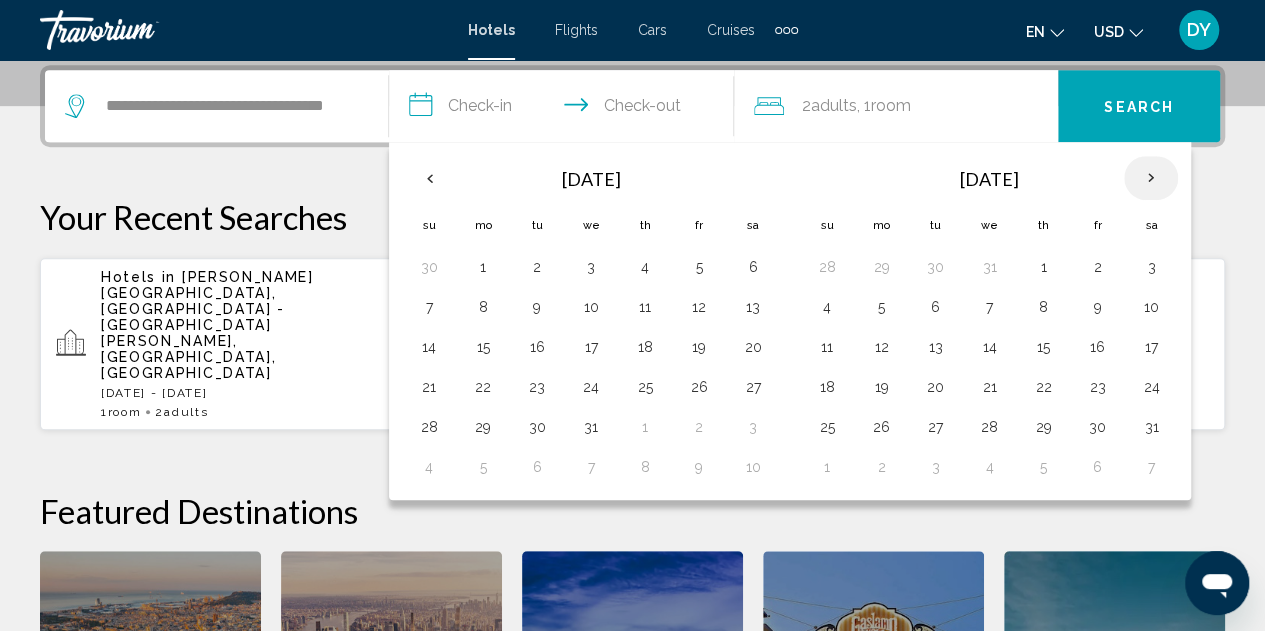 click at bounding box center (1151, 178) 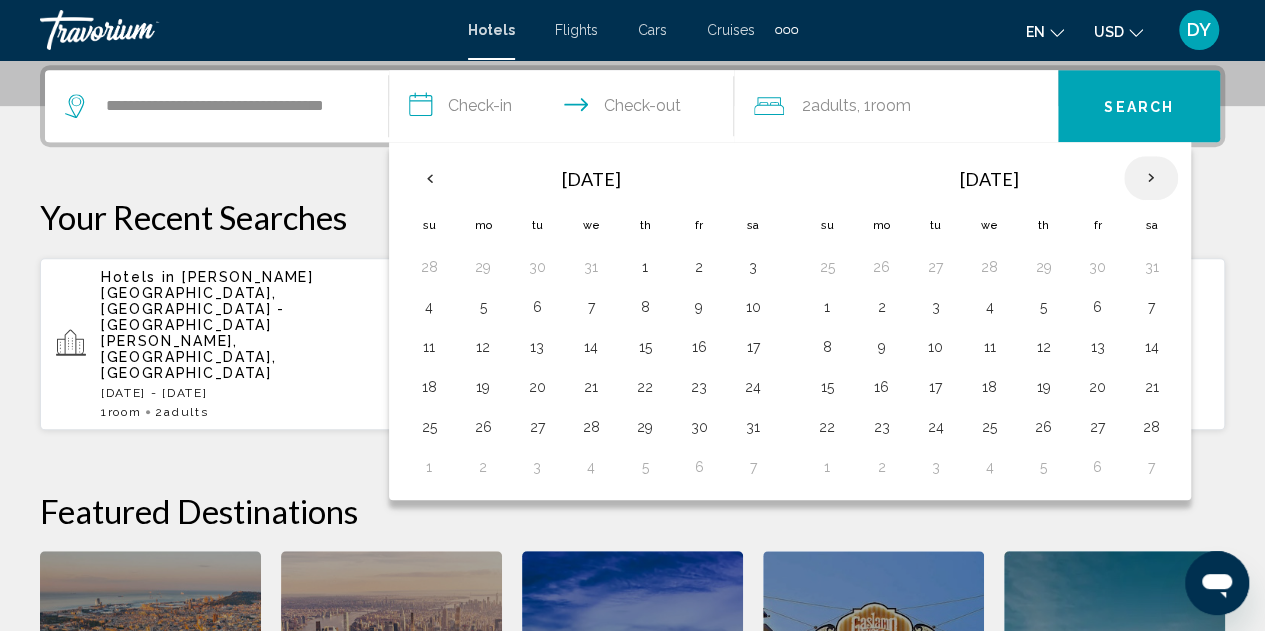 click at bounding box center [1151, 178] 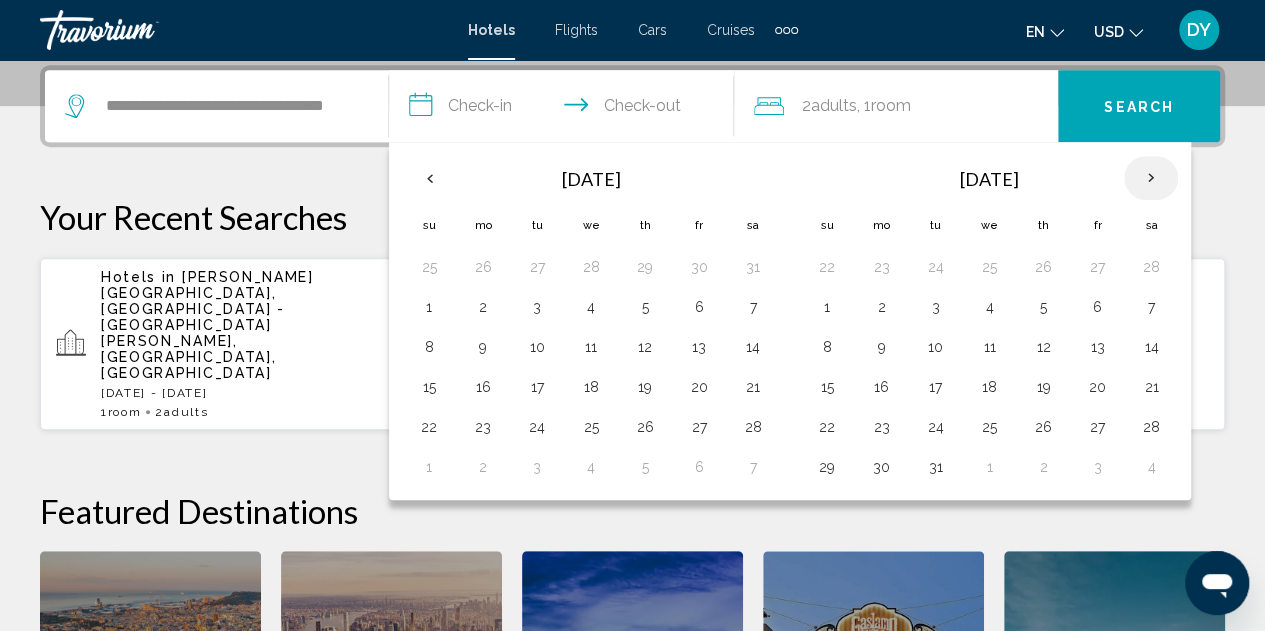 click at bounding box center [1151, 178] 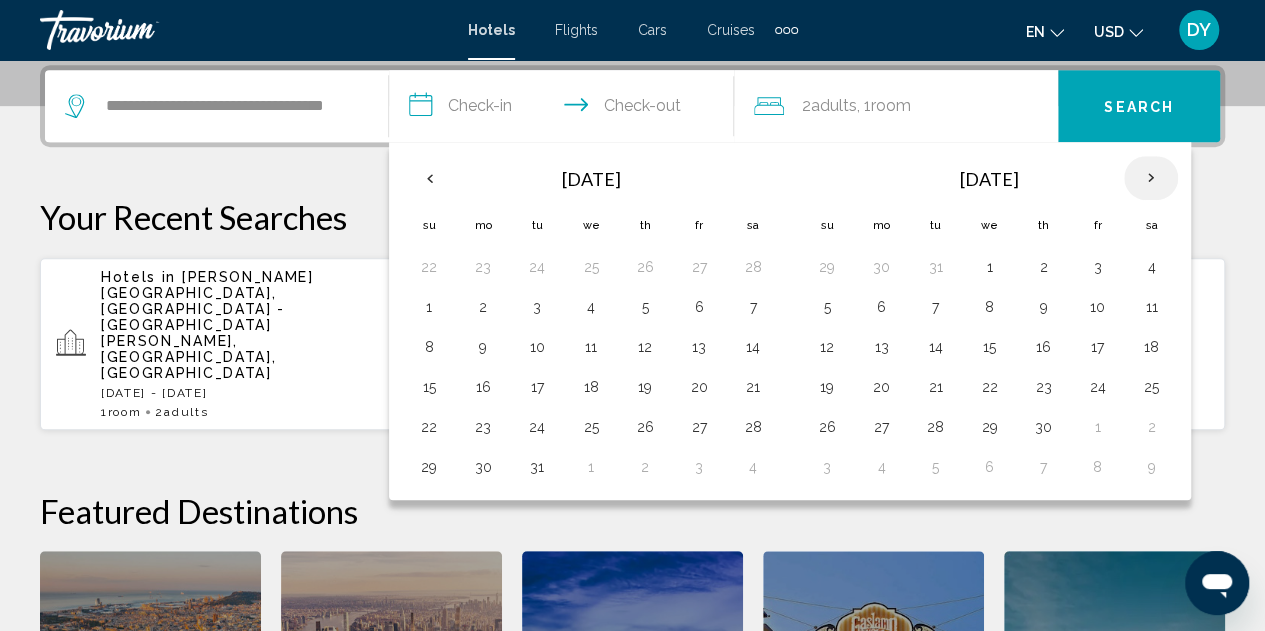click at bounding box center (1151, 178) 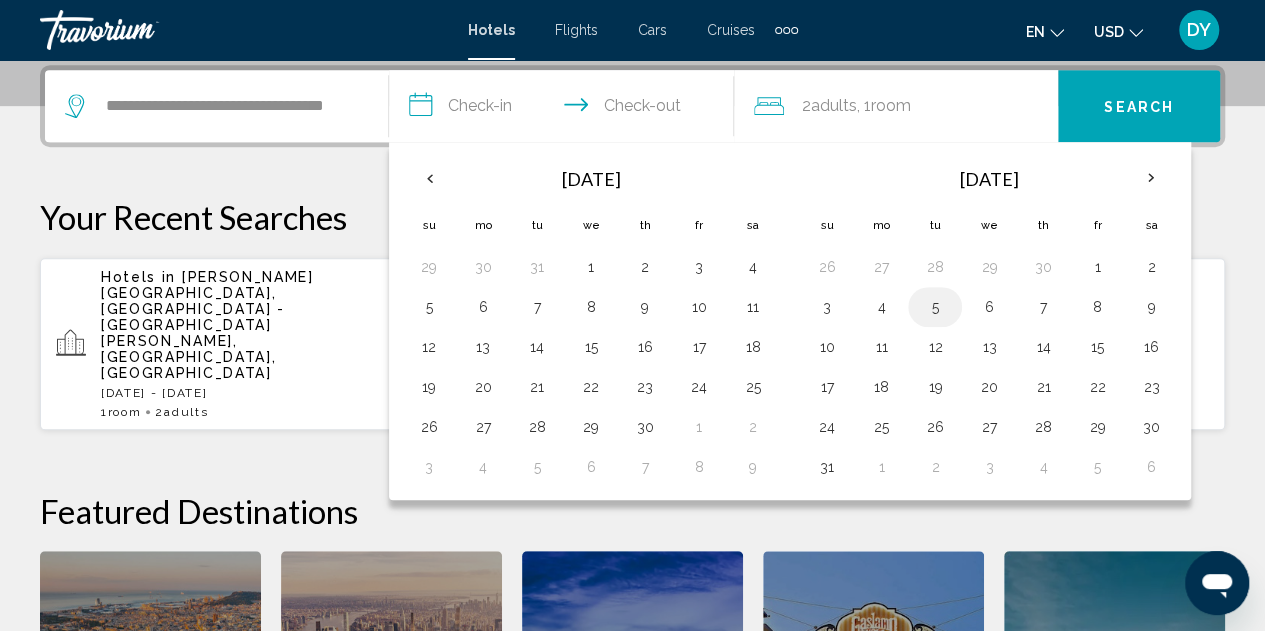 click on "5" at bounding box center [935, 307] 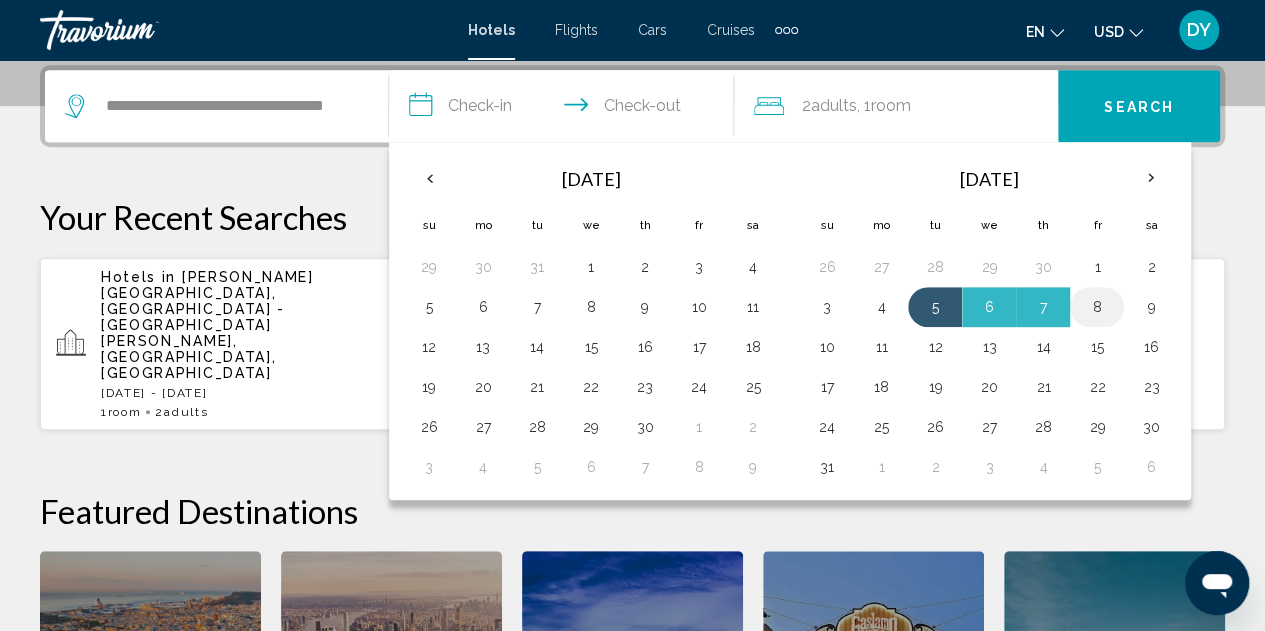 click on "8" at bounding box center [1097, 307] 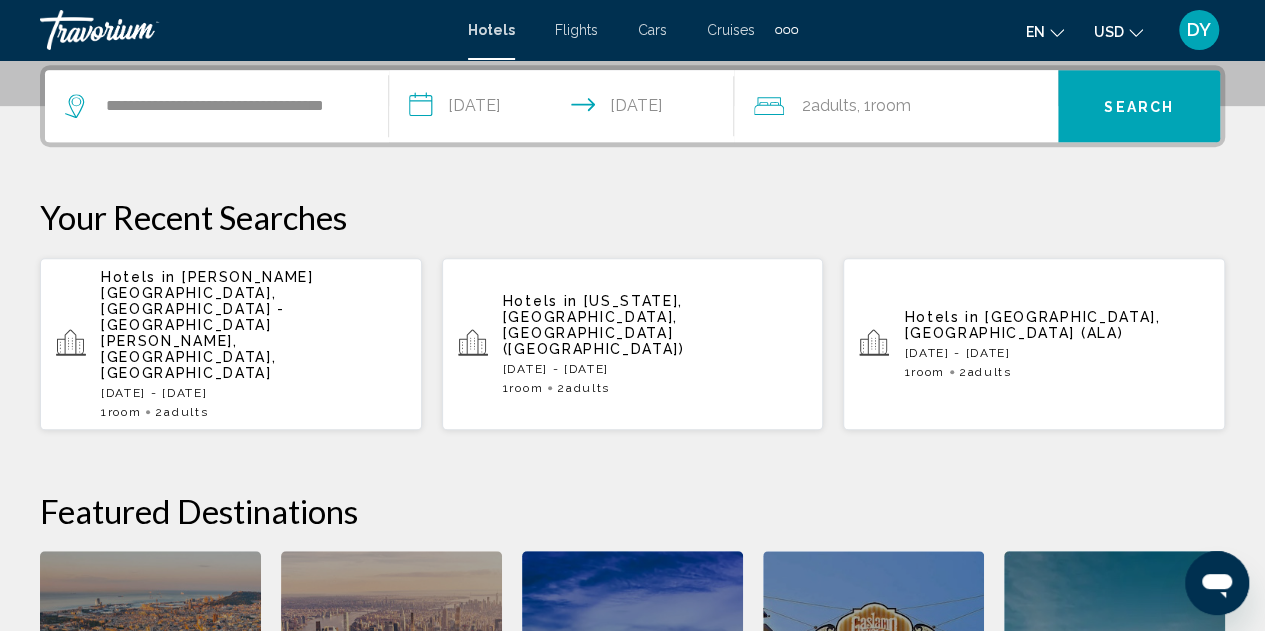 click on "Search" at bounding box center [1139, 107] 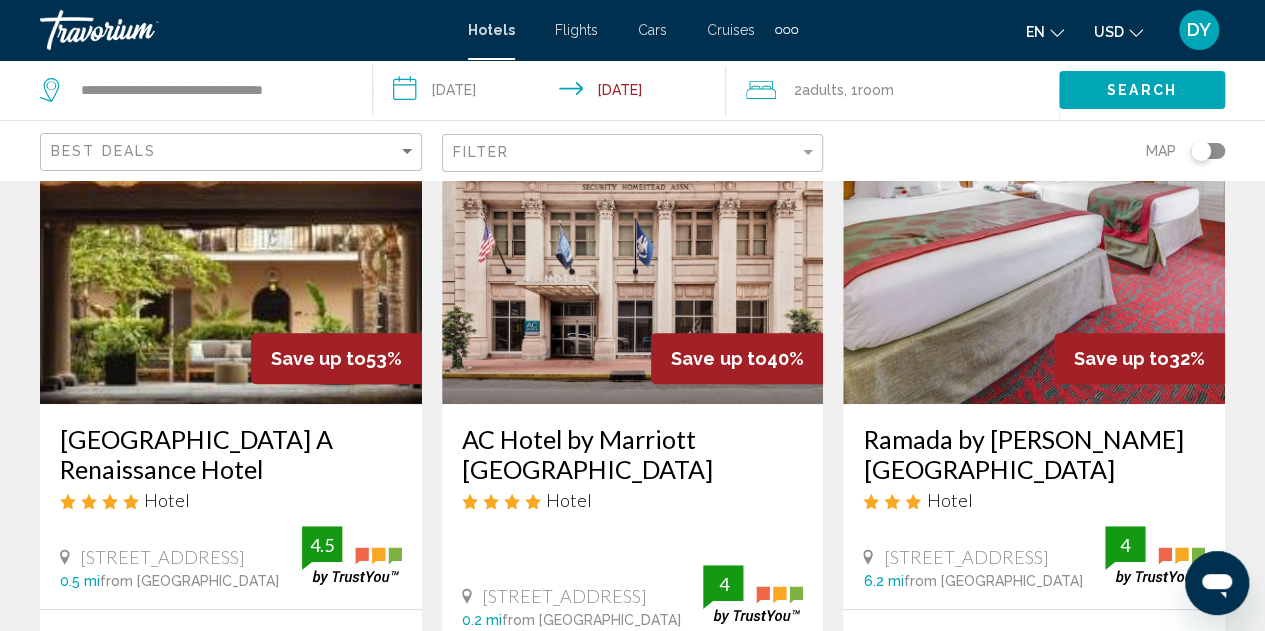 scroll, scrollTop: 142, scrollLeft: 0, axis: vertical 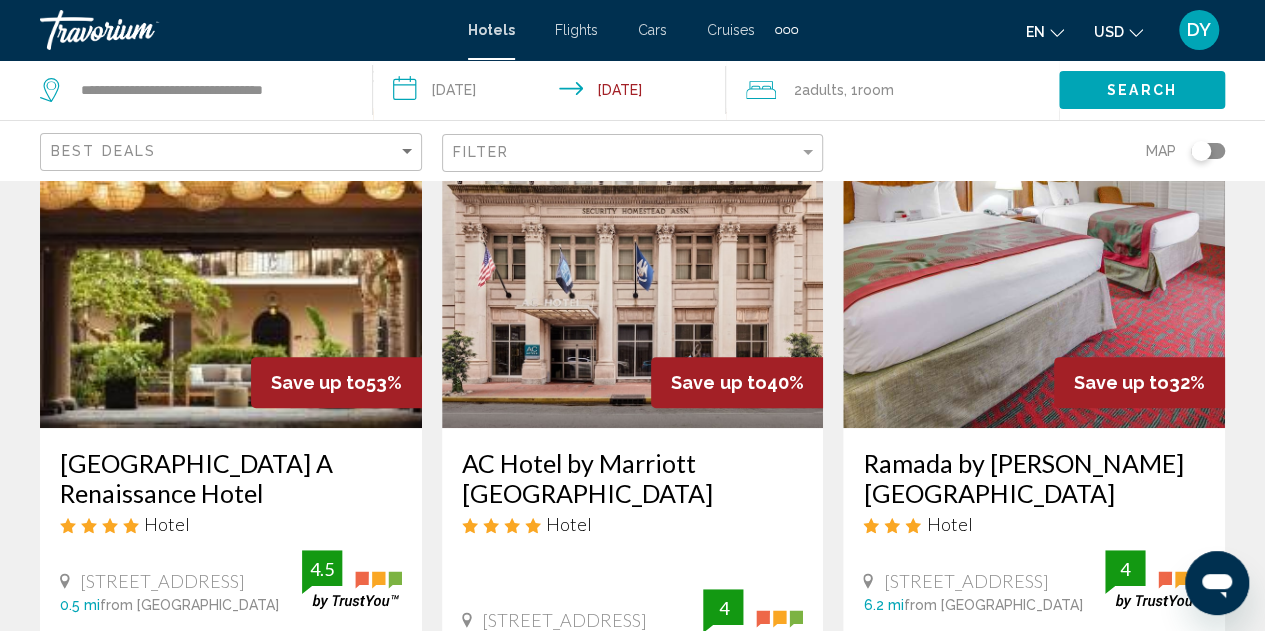 click at bounding box center [231, 268] 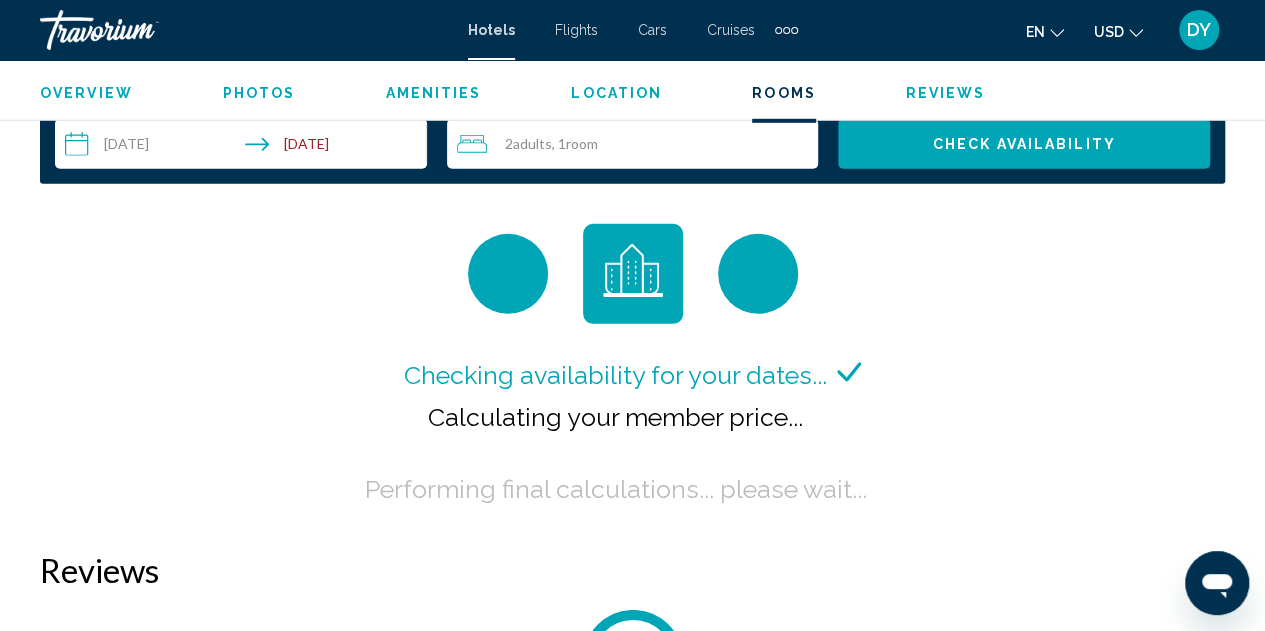 scroll, scrollTop: 2959, scrollLeft: 0, axis: vertical 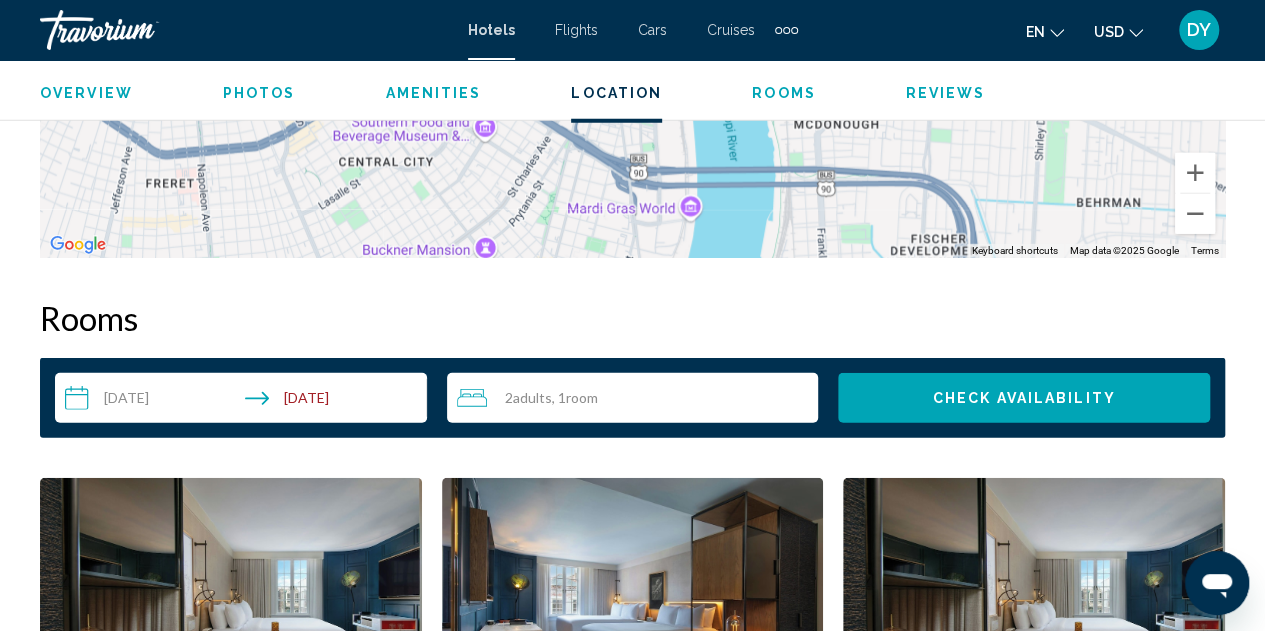 click on "**********" at bounding box center (245, 401) 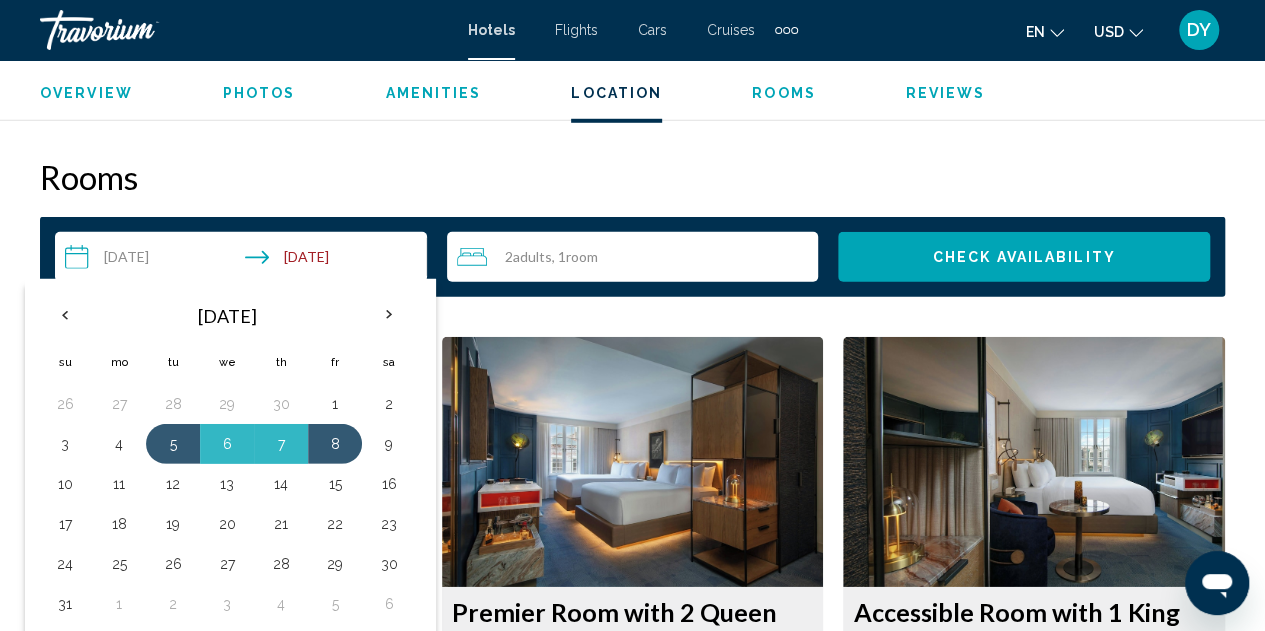 scroll, scrollTop: 2846, scrollLeft: 0, axis: vertical 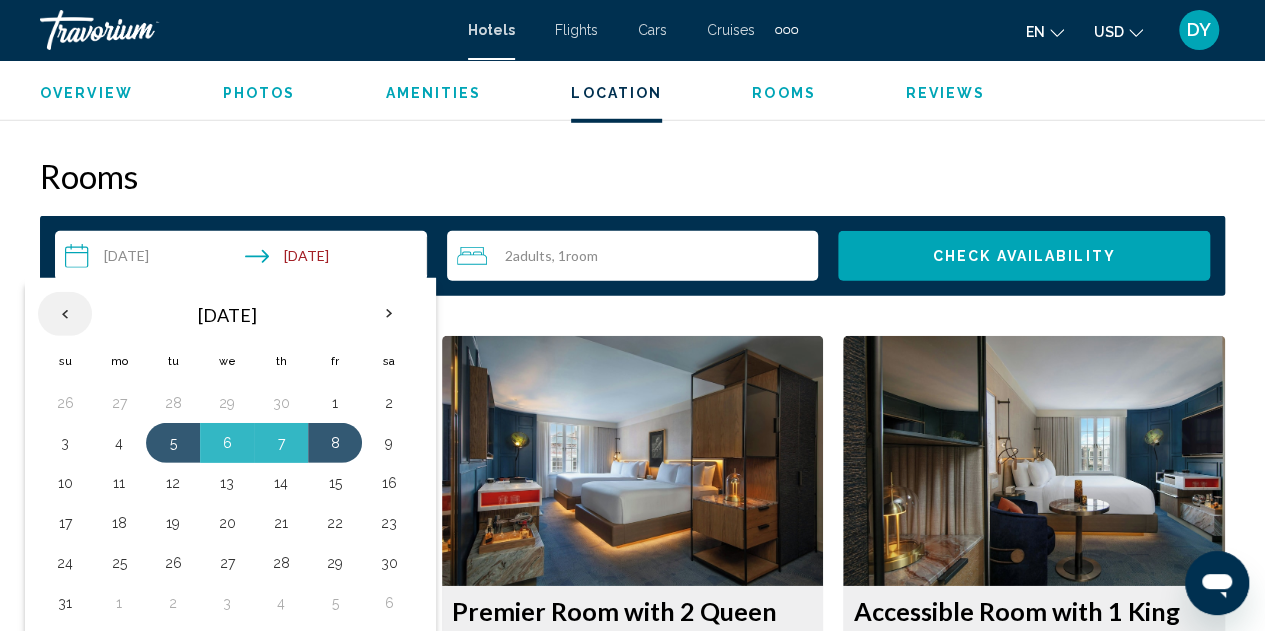 click at bounding box center (65, 314) 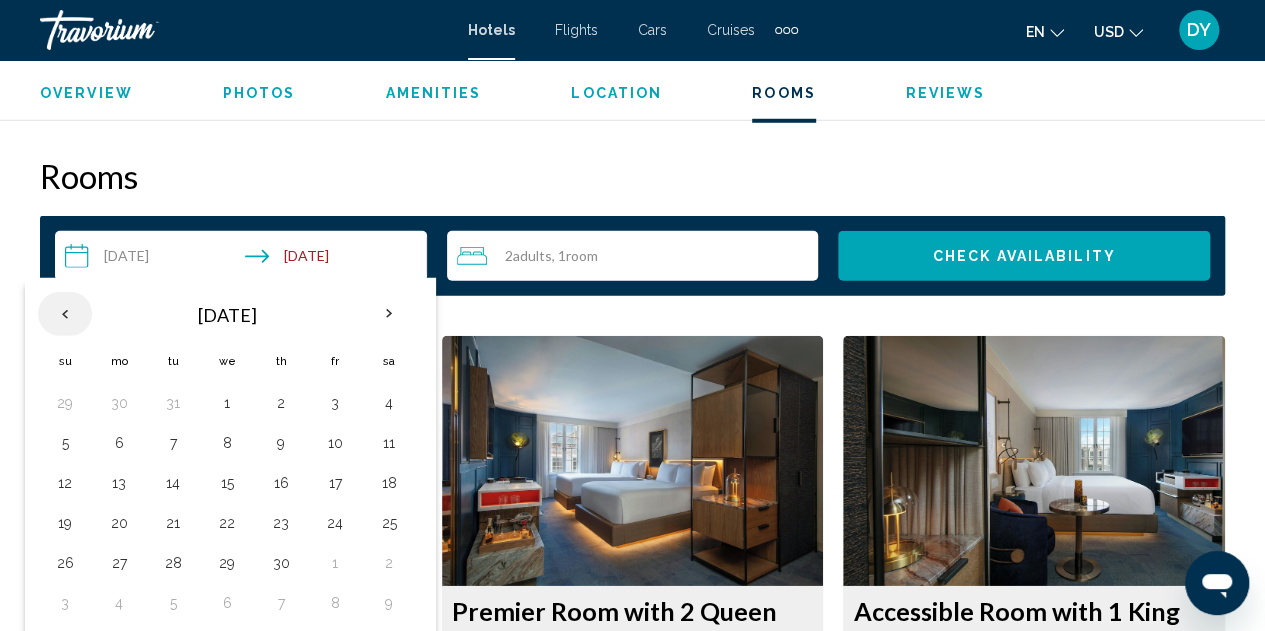 scroll, scrollTop: 2950, scrollLeft: 0, axis: vertical 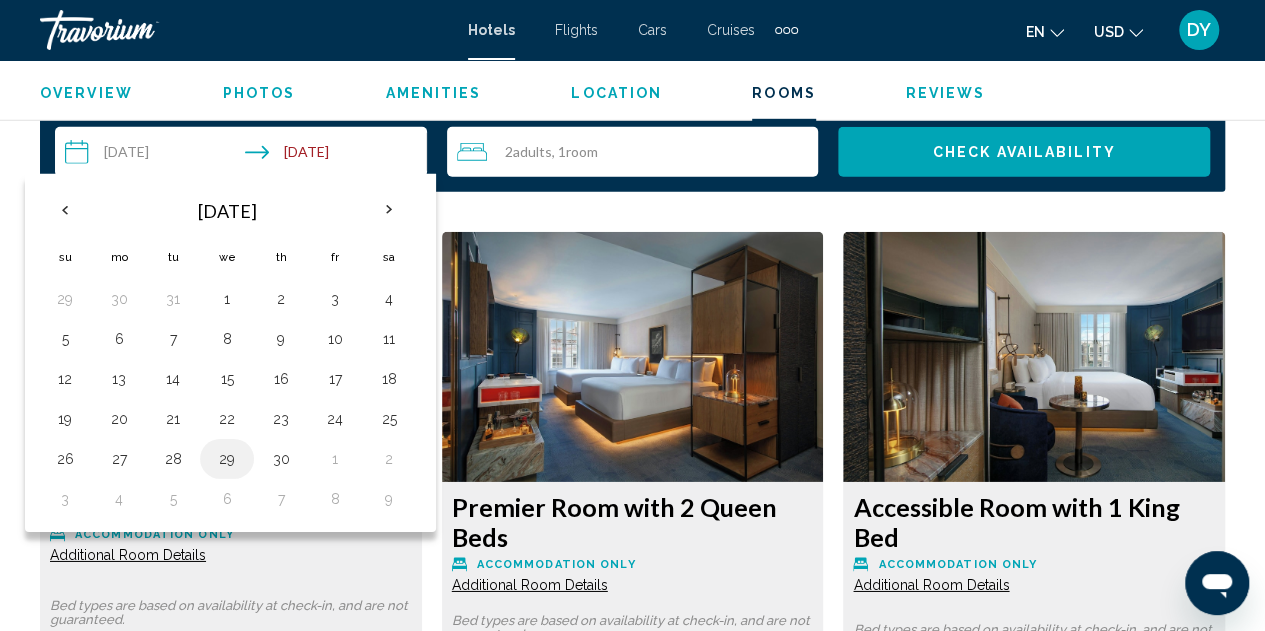 click on "29" at bounding box center (227, 459) 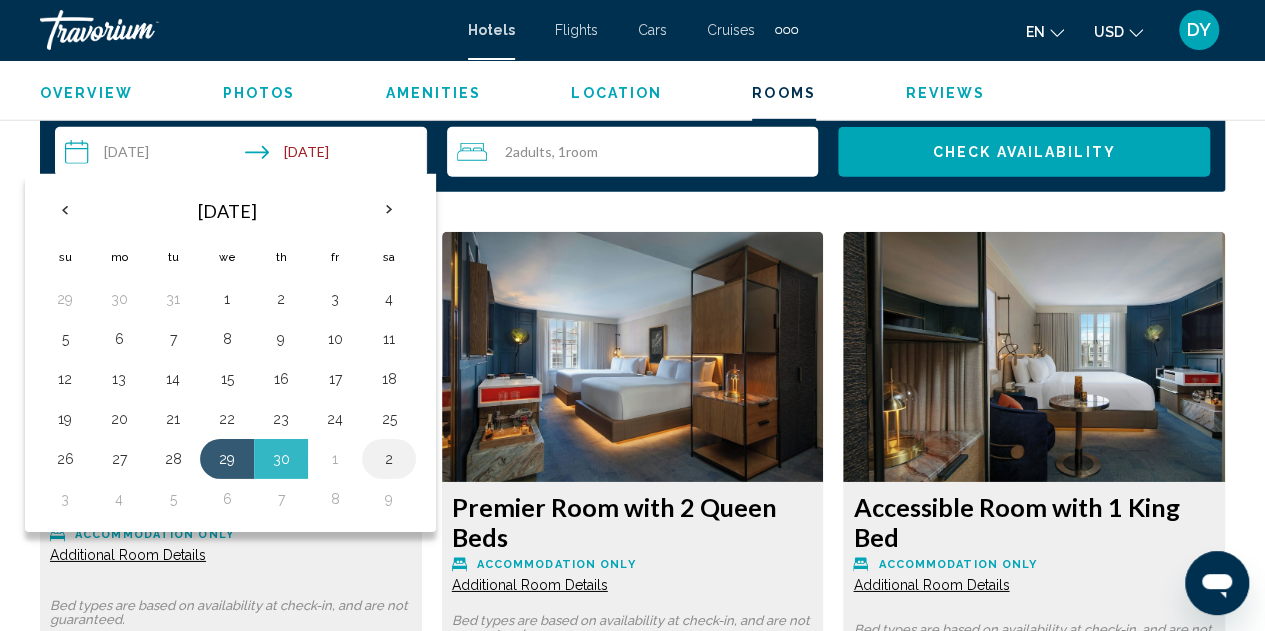 click on "2" at bounding box center [389, 459] 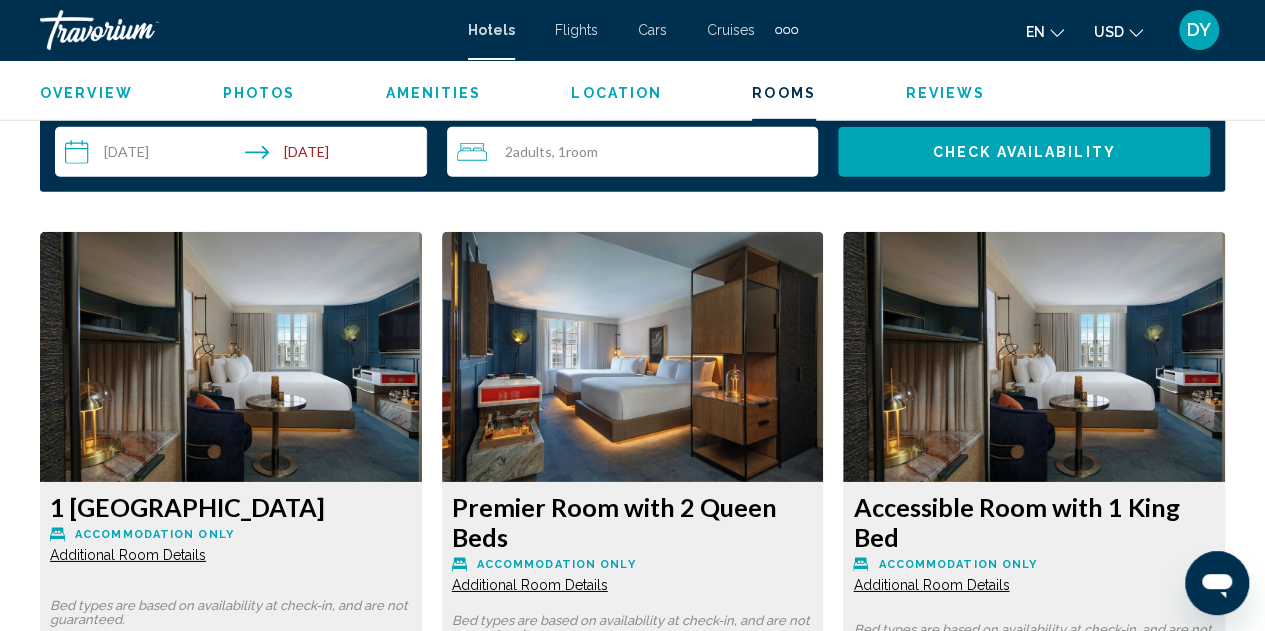 click on "Check Availability" at bounding box center [1024, 152] 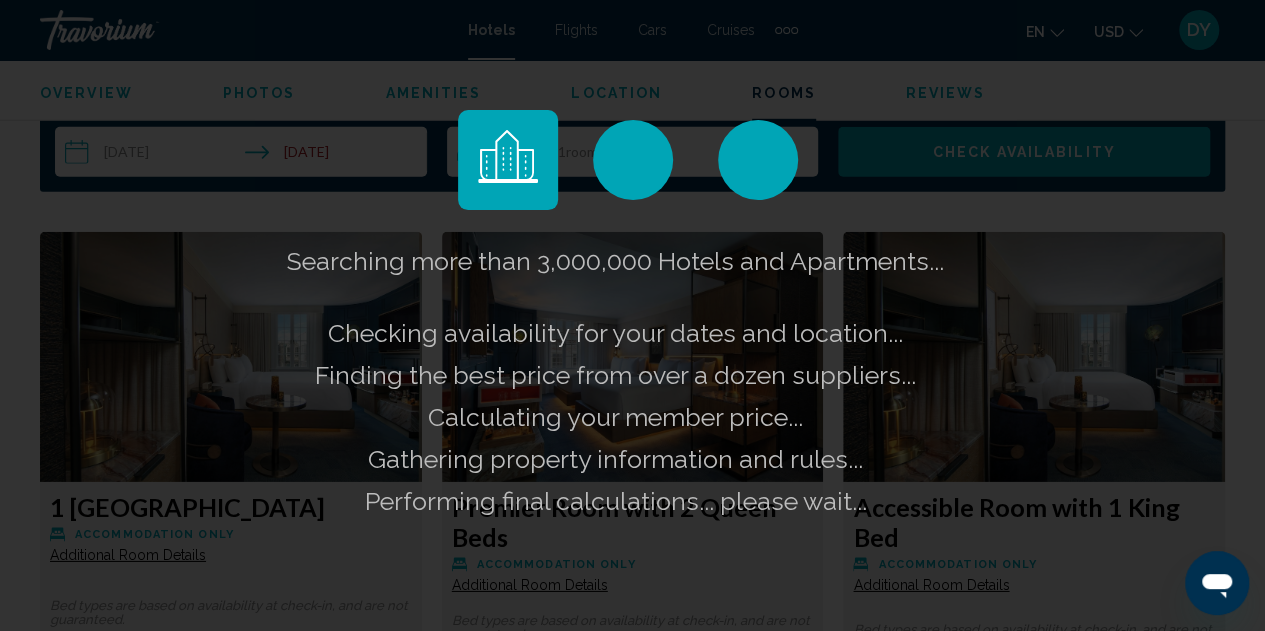 click on "Searching more than 3,000,000 Hotels and Apartments...
Checking availability for your dates and location..." 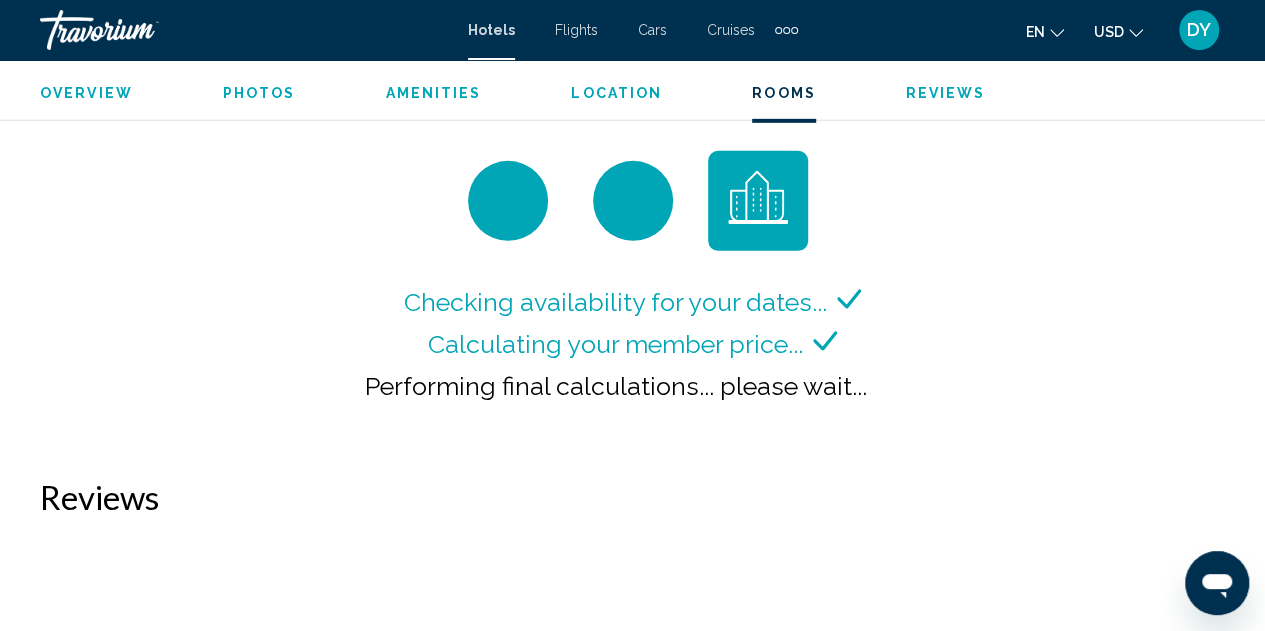 scroll, scrollTop: 3032, scrollLeft: 0, axis: vertical 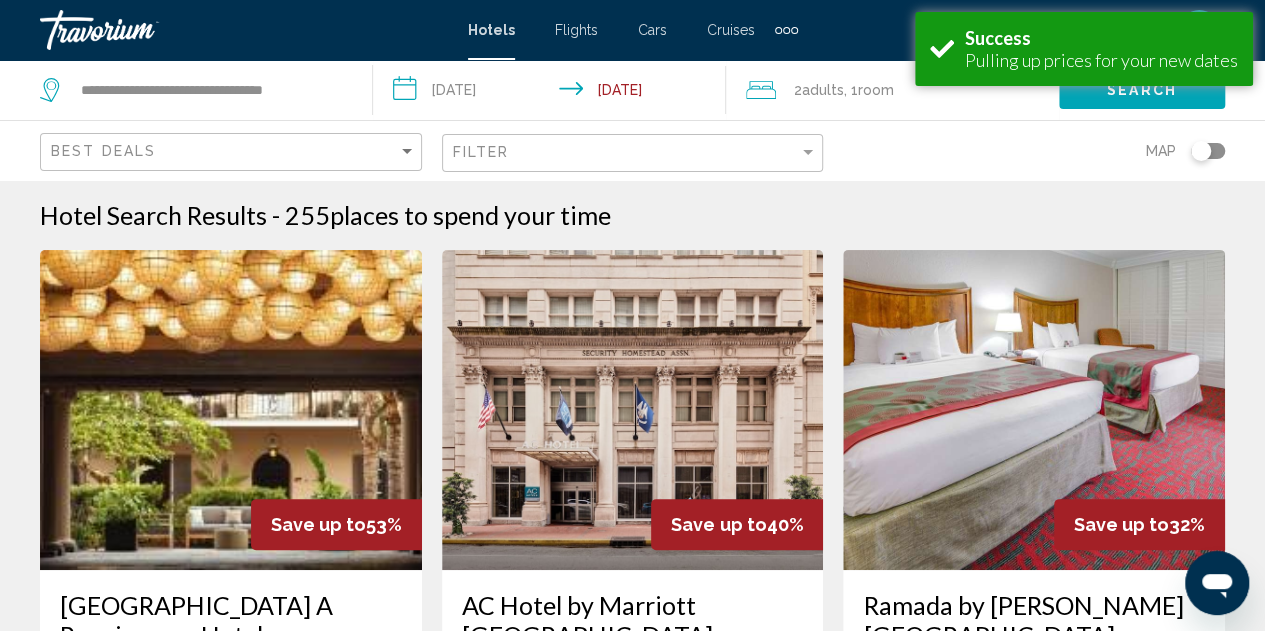click on "**********" at bounding box center (553, 93) 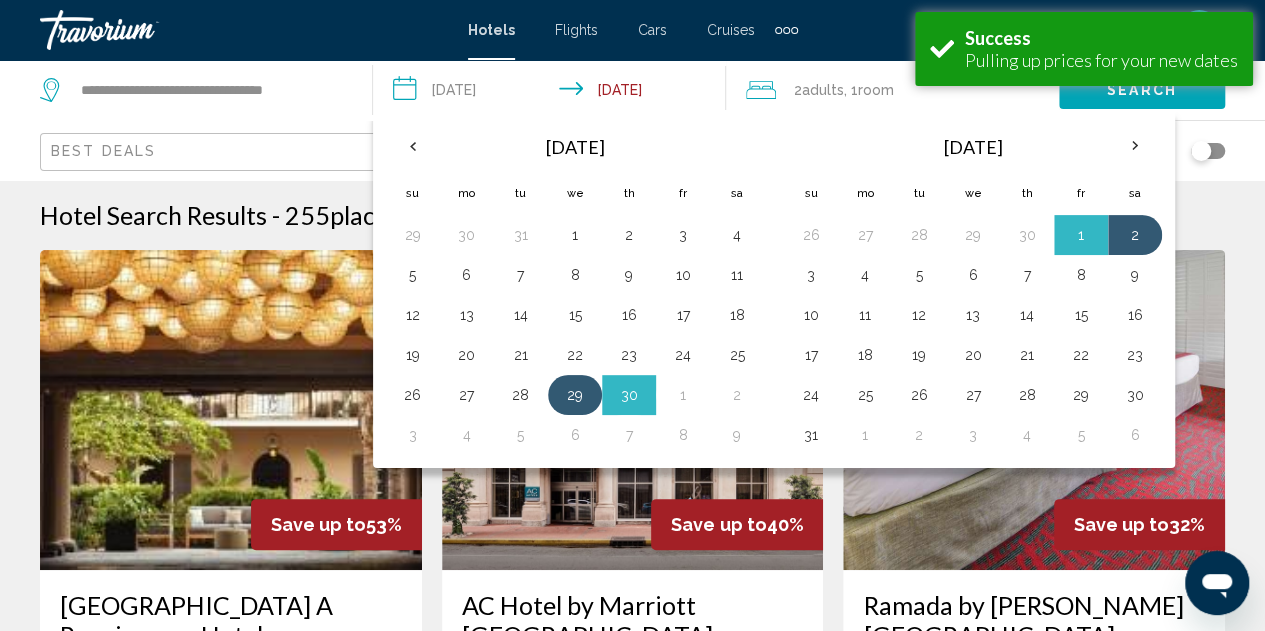 click on "29" at bounding box center [575, 395] 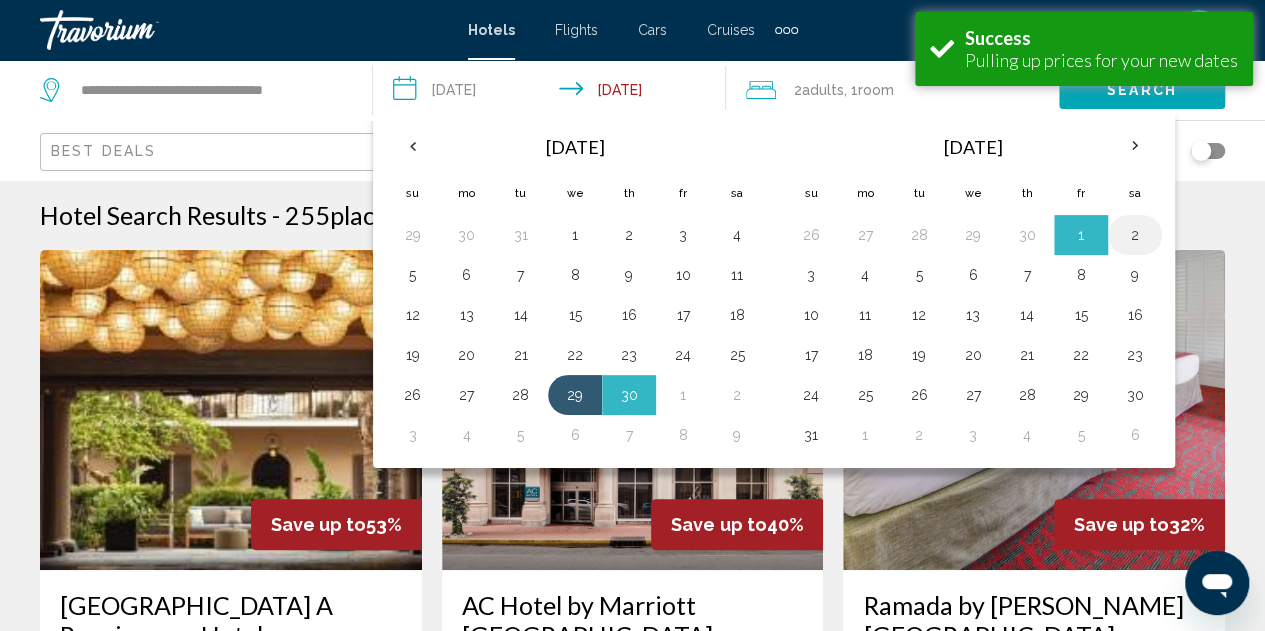 click on "2" at bounding box center (1135, 235) 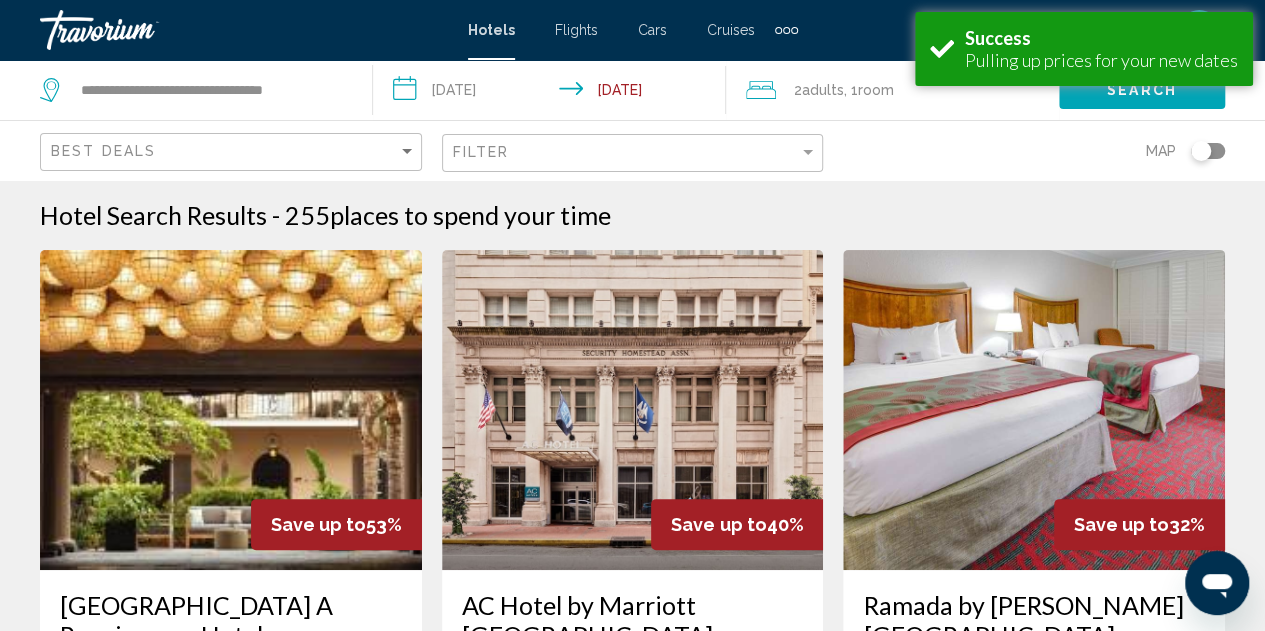 click on "Search" 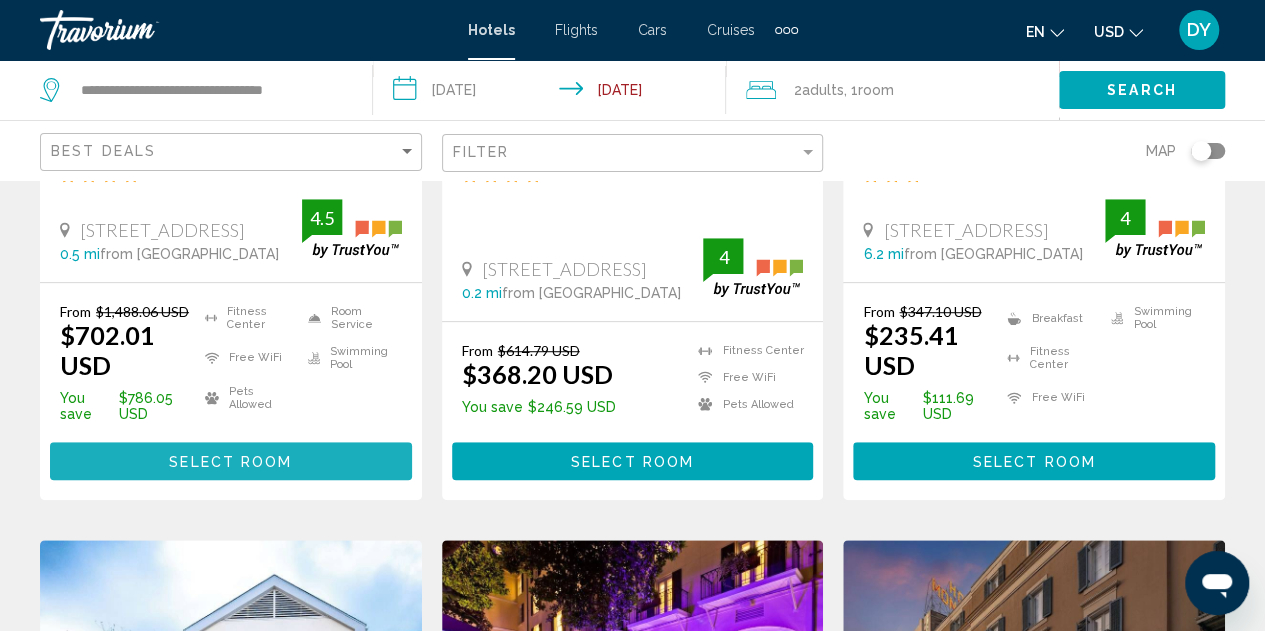 click on "Select Room" at bounding box center [230, 462] 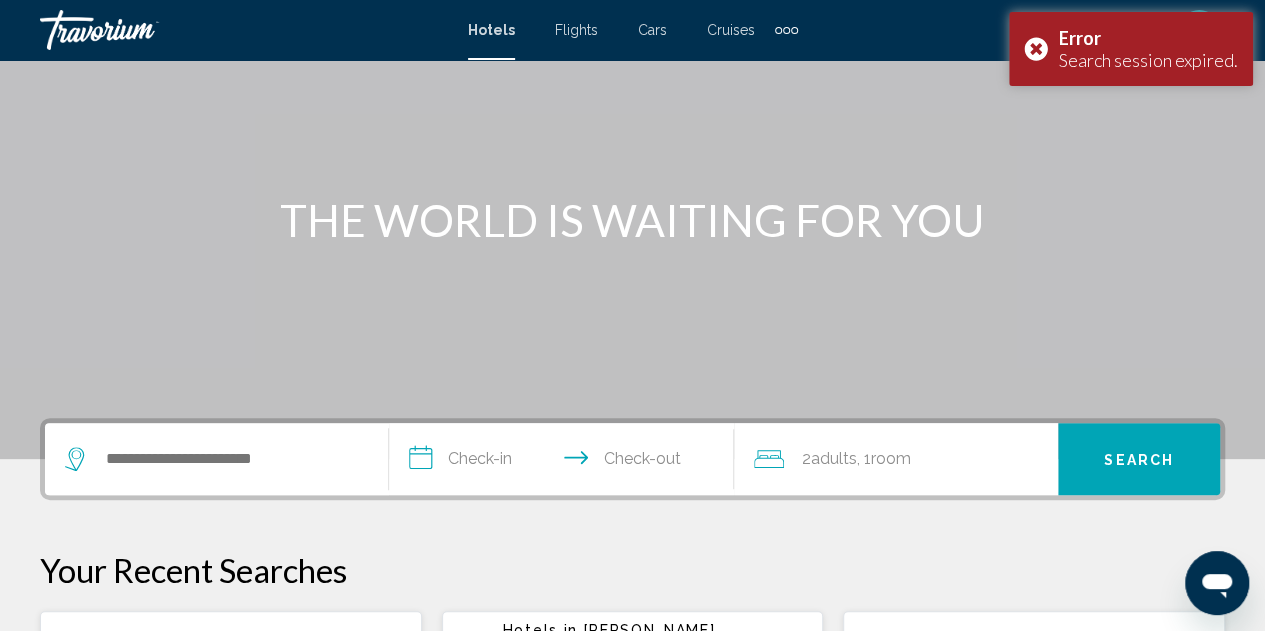 scroll, scrollTop: 0, scrollLeft: 0, axis: both 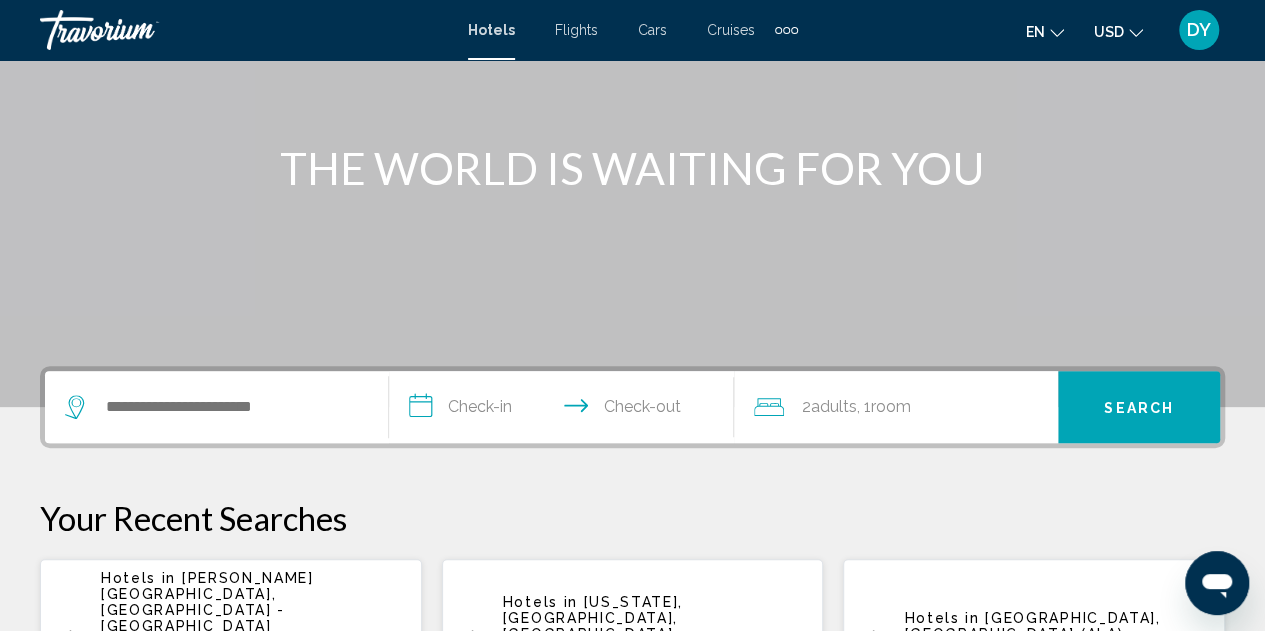 click at bounding box center [216, 407] 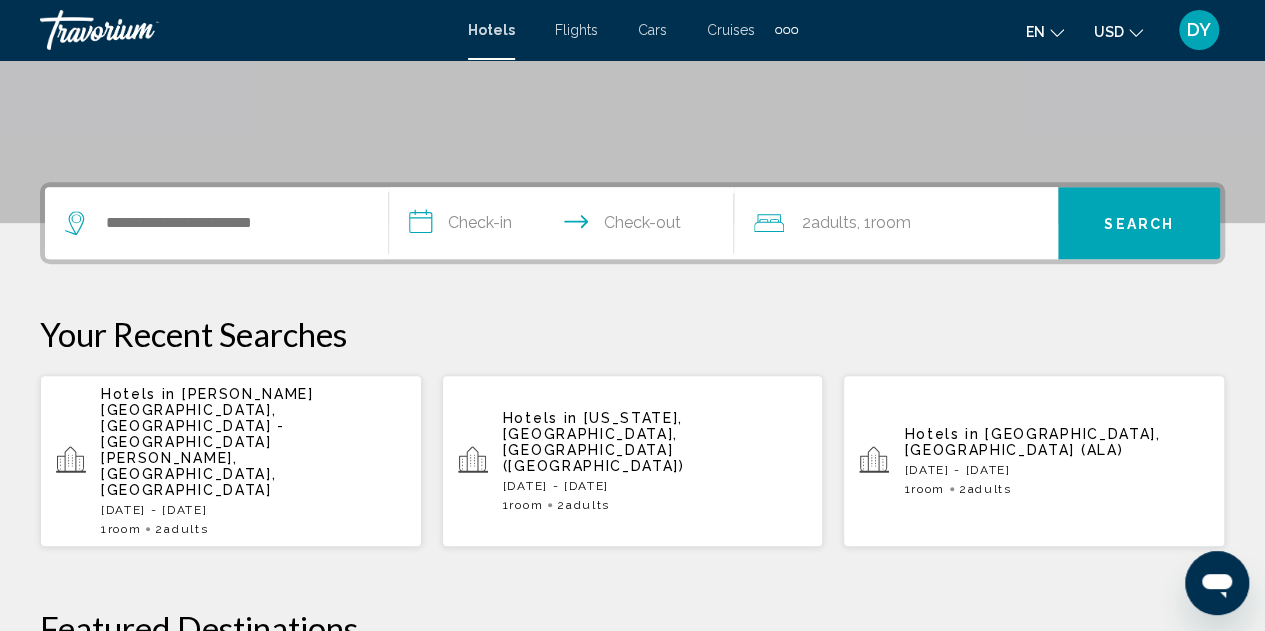 scroll, scrollTop: 494, scrollLeft: 0, axis: vertical 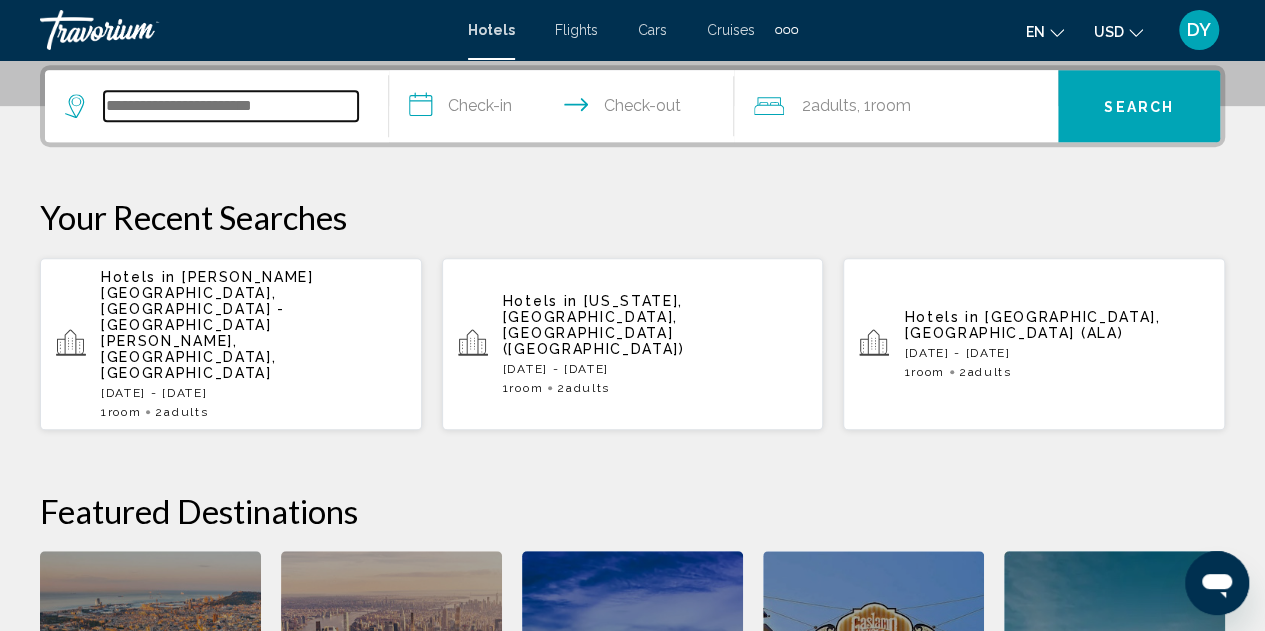 click at bounding box center [231, 106] 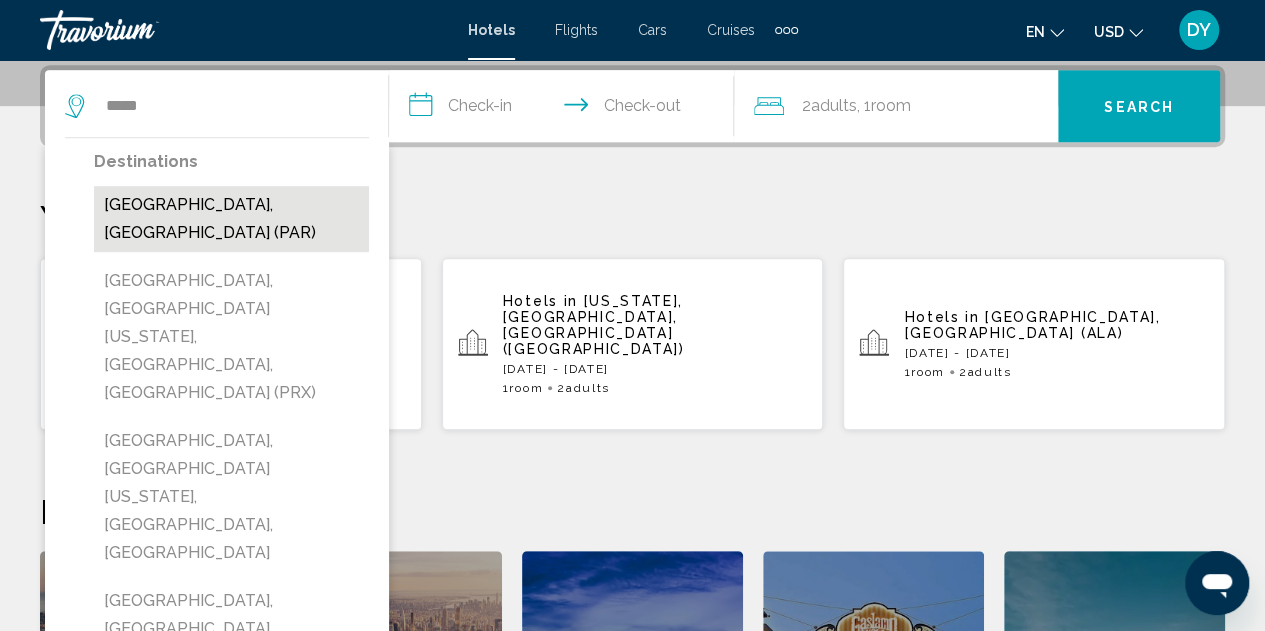 click on "Paris, France (PAR)" at bounding box center (231, 219) 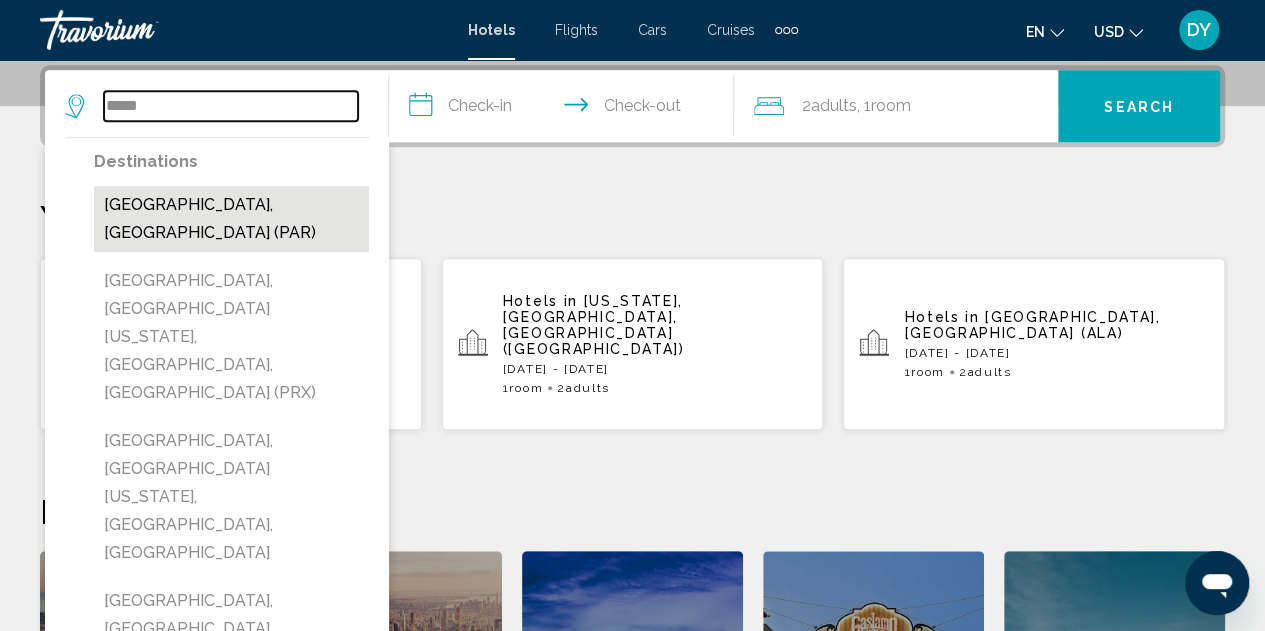 type on "**********" 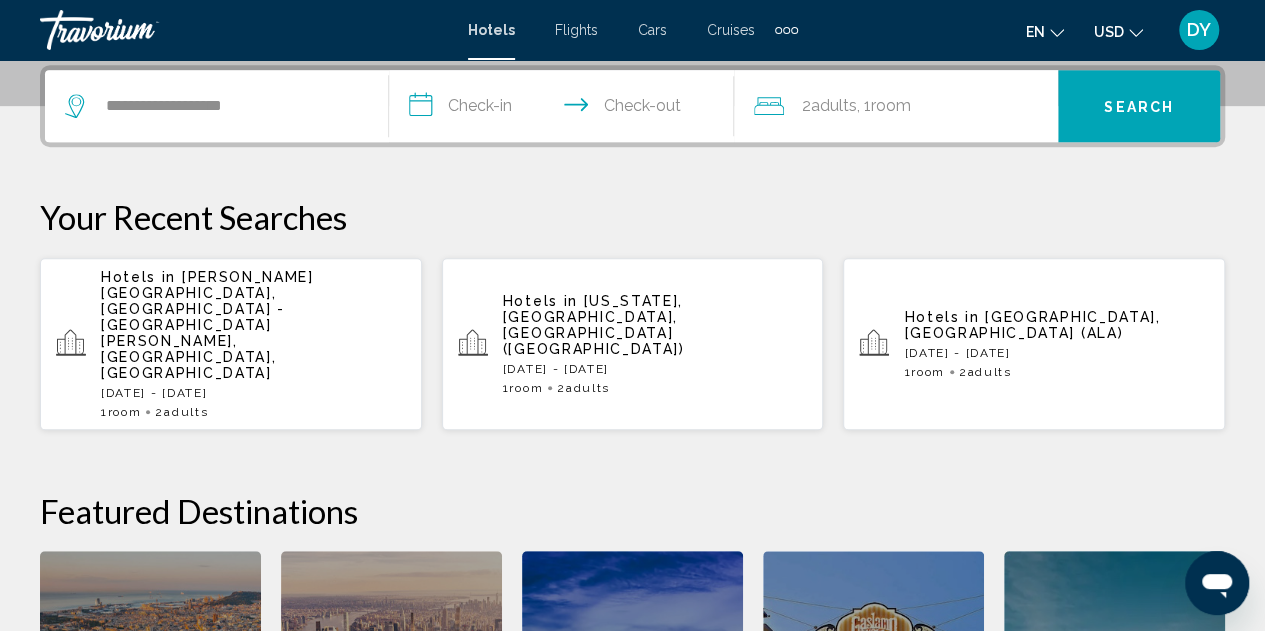 click on "**********" at bounding box center [565, 109] 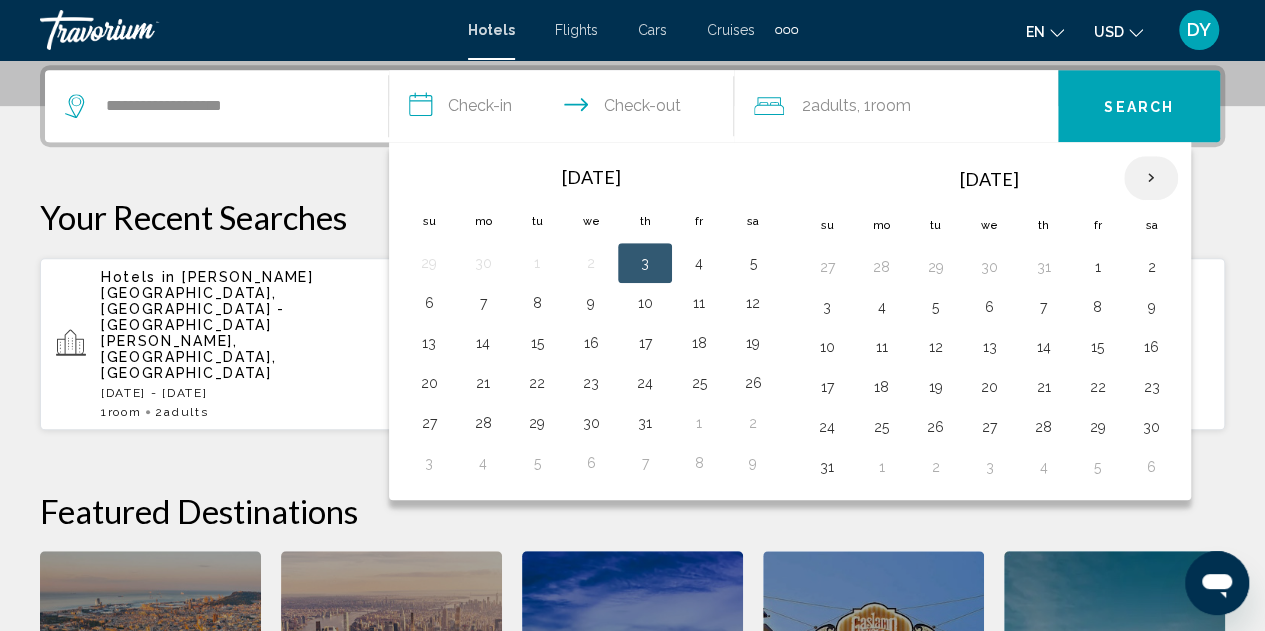 click at bounding box center (1151, 178) 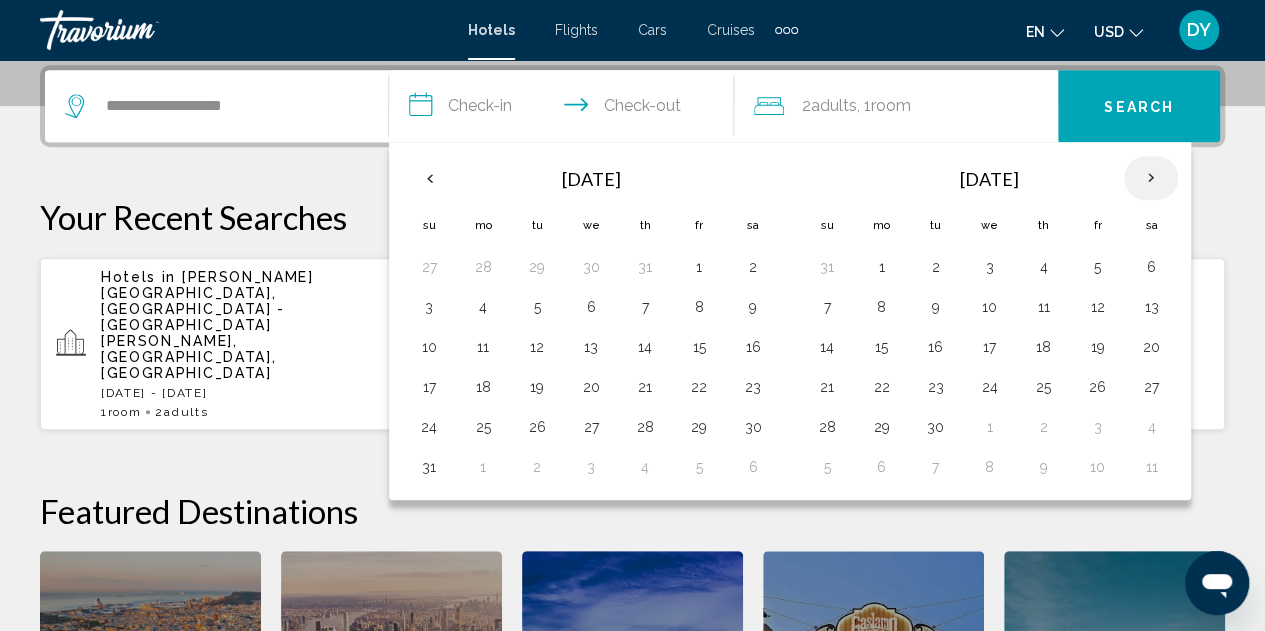 click at bounding box center (1151, 178) 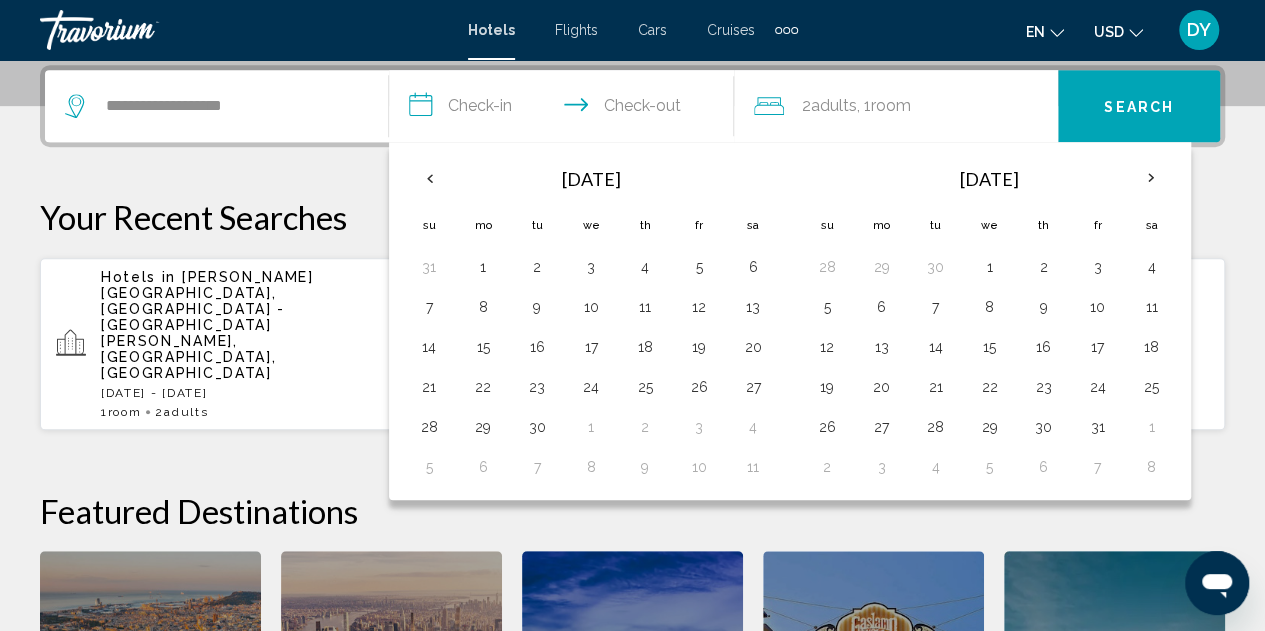 click on "Cruises" at bounding box center (731, 30) 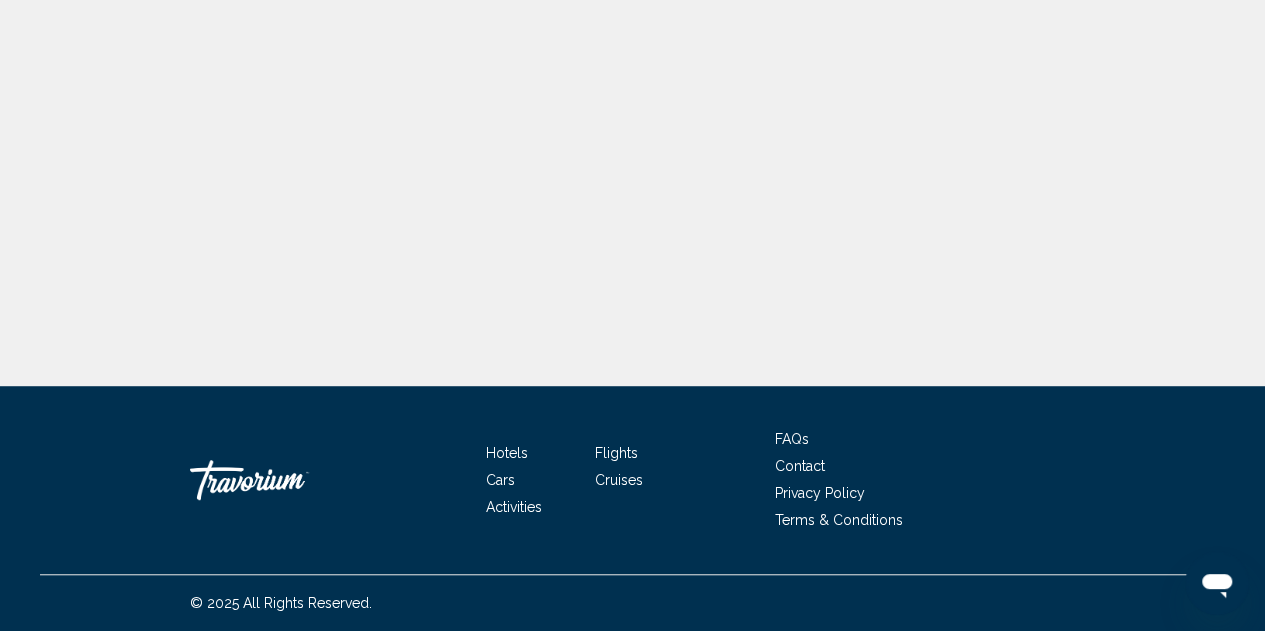 scroll, scrollTop: 0, scrollLeft: 0, axis: both 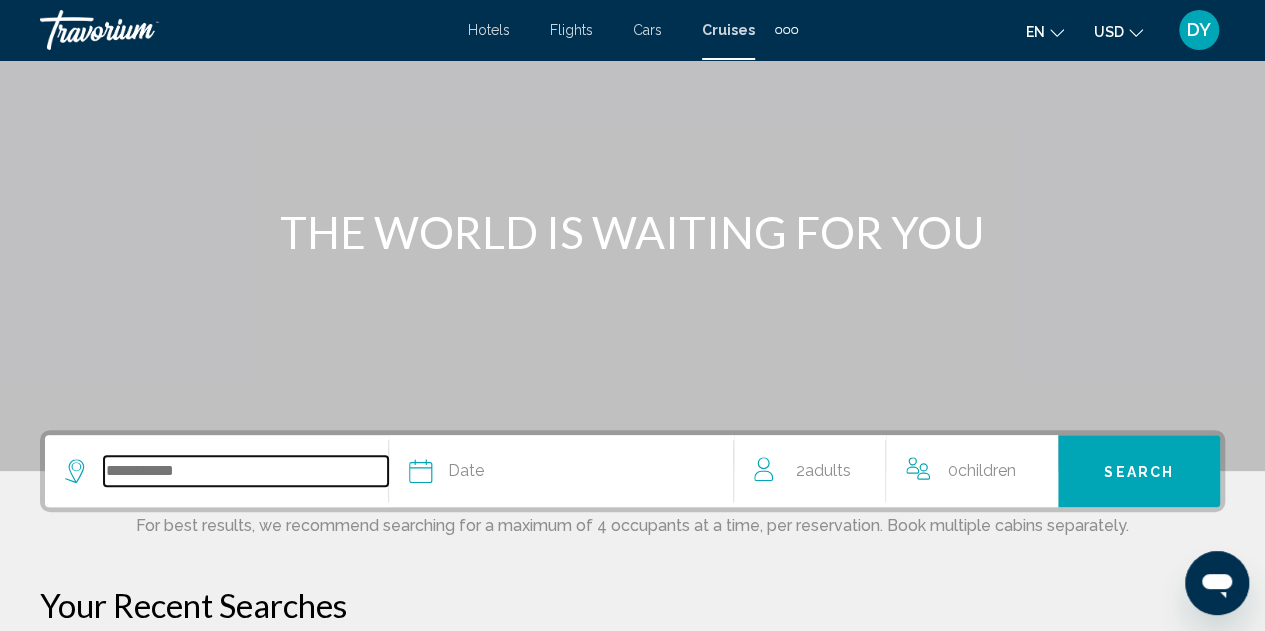 click at bounding box center [246, 471] 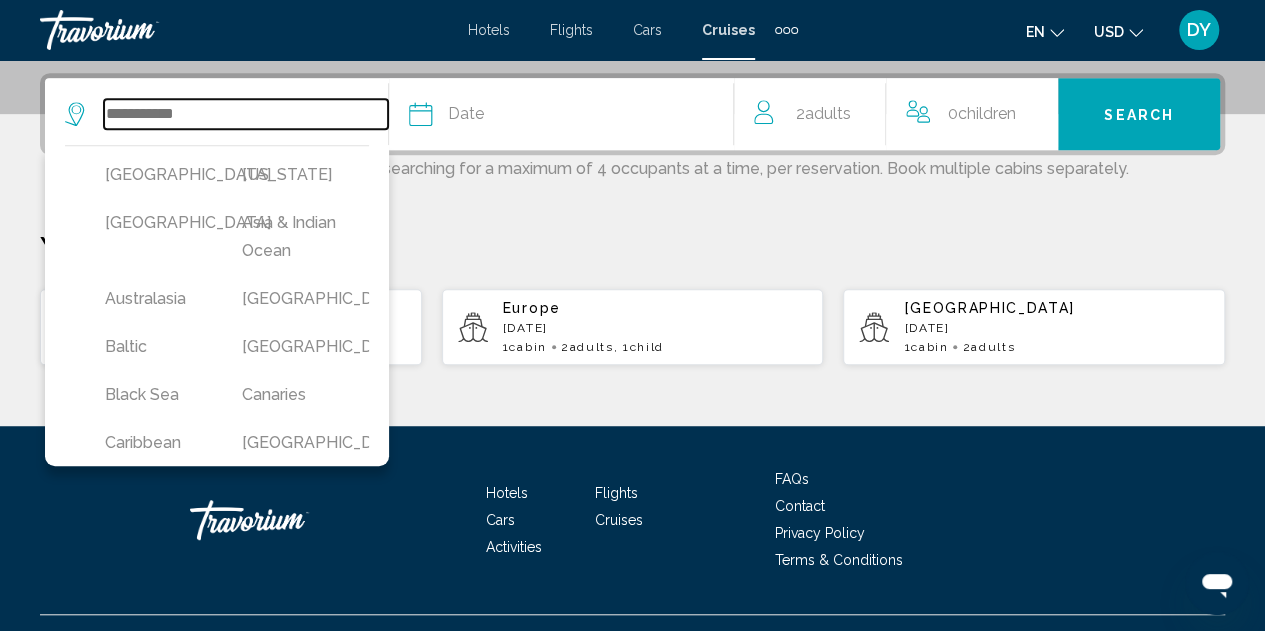 scroll, scrollTop: 494, scrollLeft: 0, axis: vertical 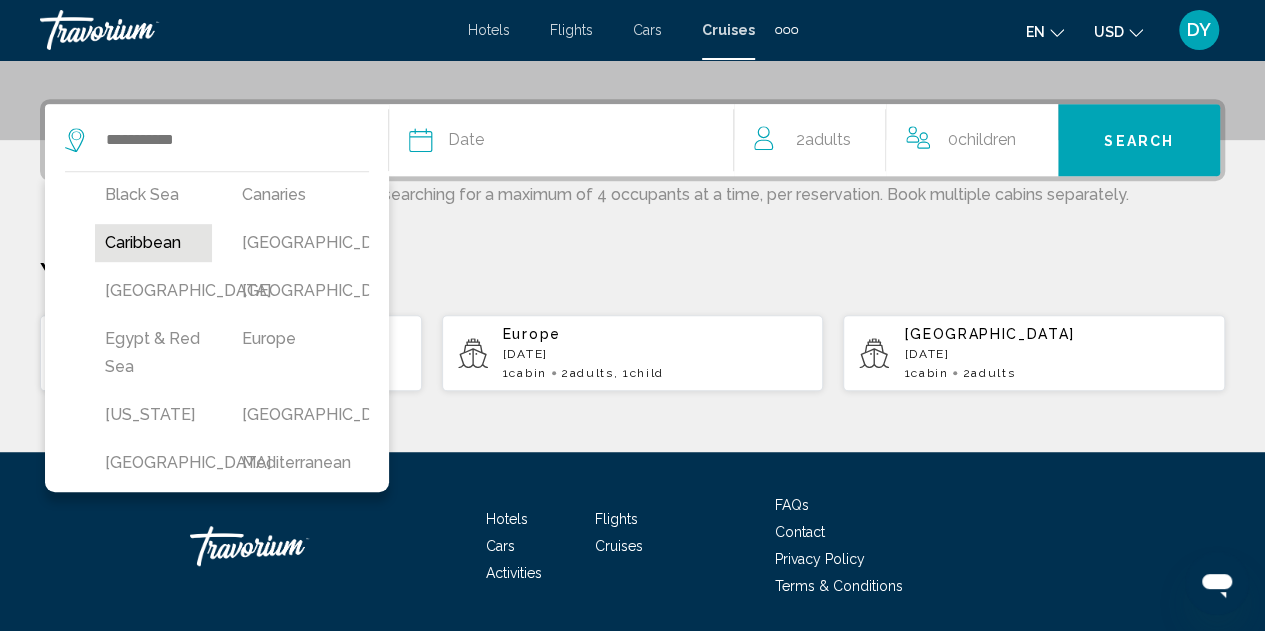 click on "Caribbean" at bounding box center (153, 243) 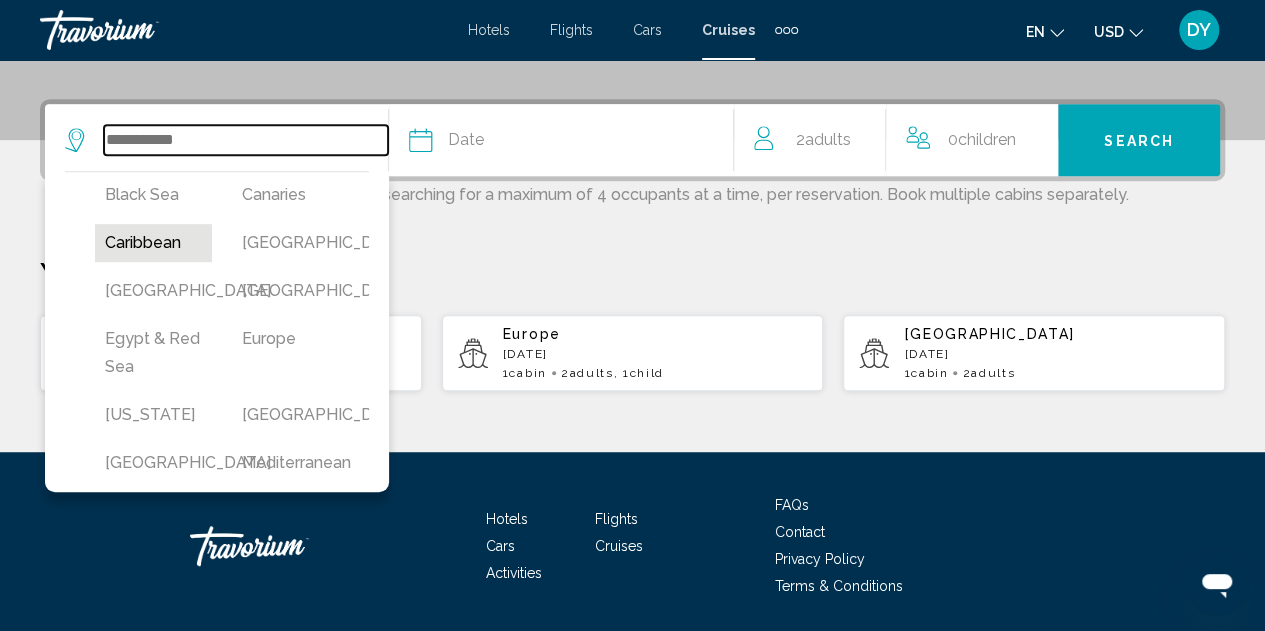 type on "*********" 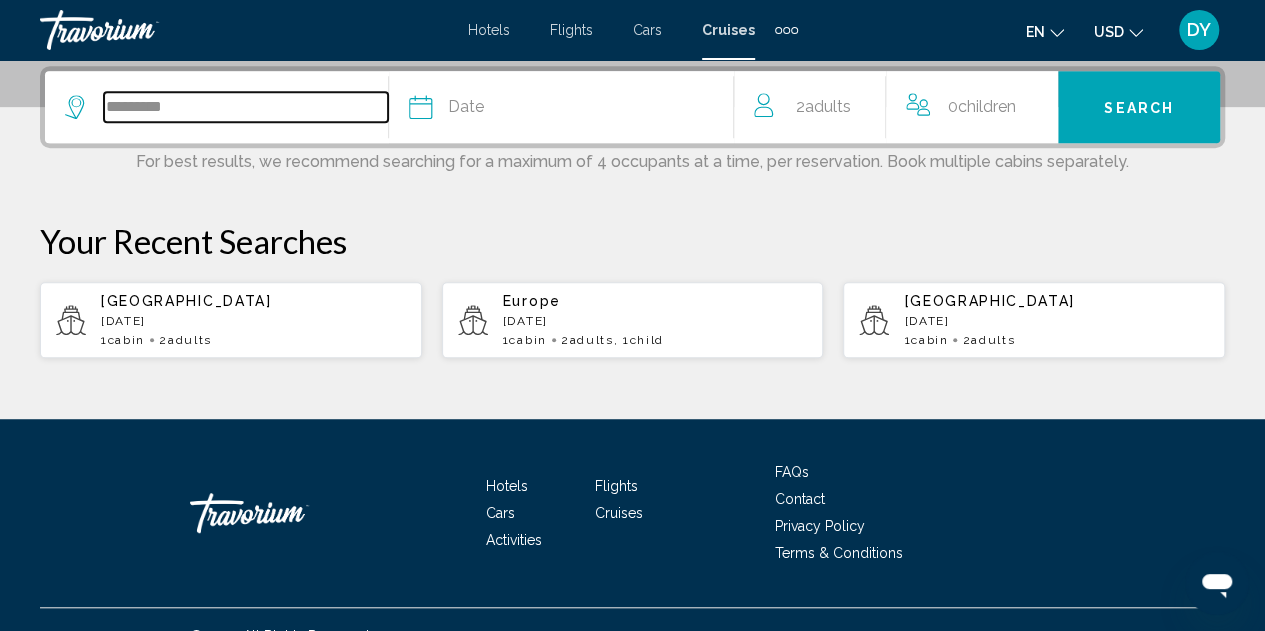 scroll, scrollTop: 494, scrollLeft: 0, axis: vertical 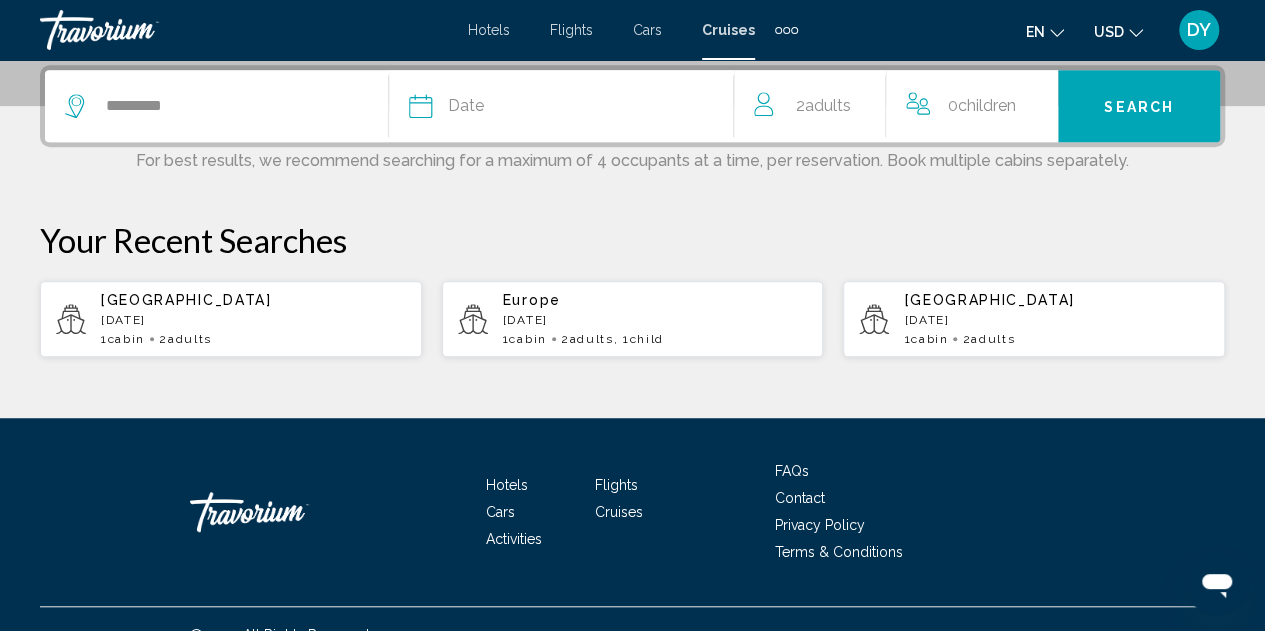 click on "Date" 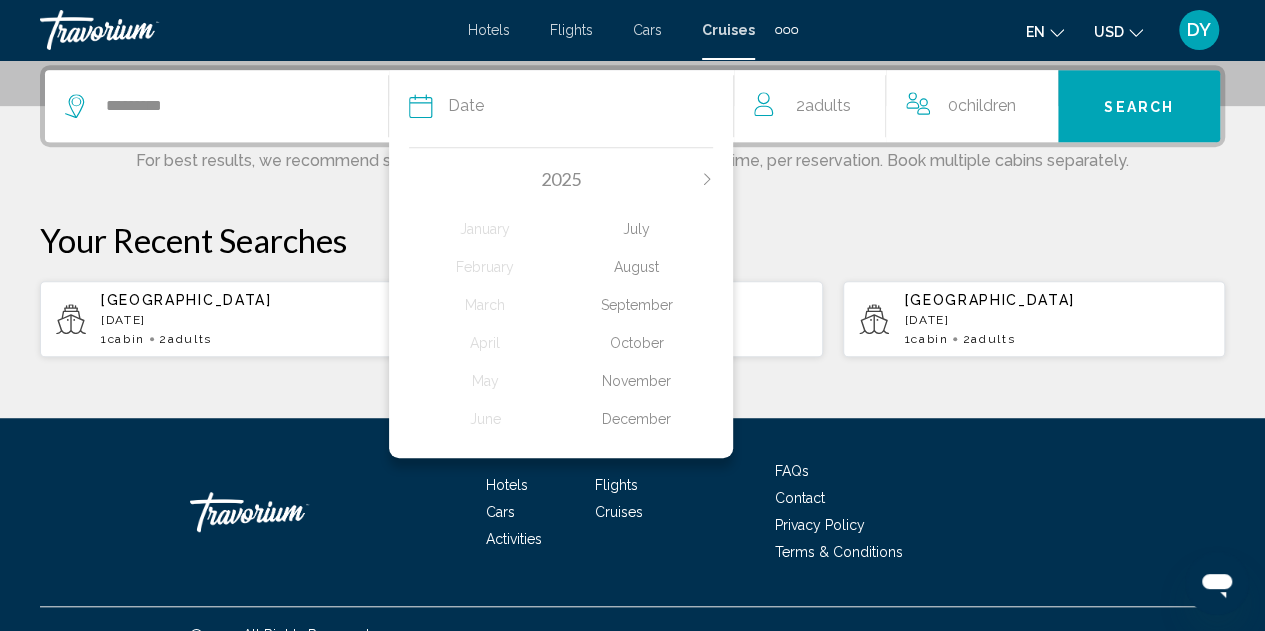 click 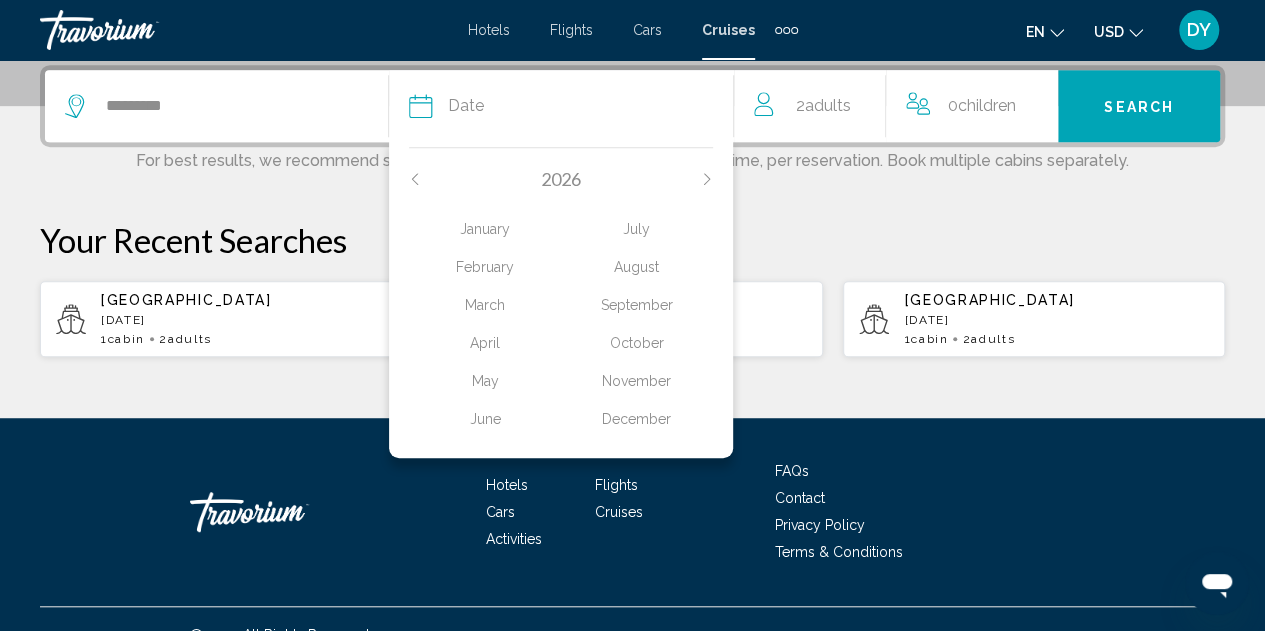 click on "May" 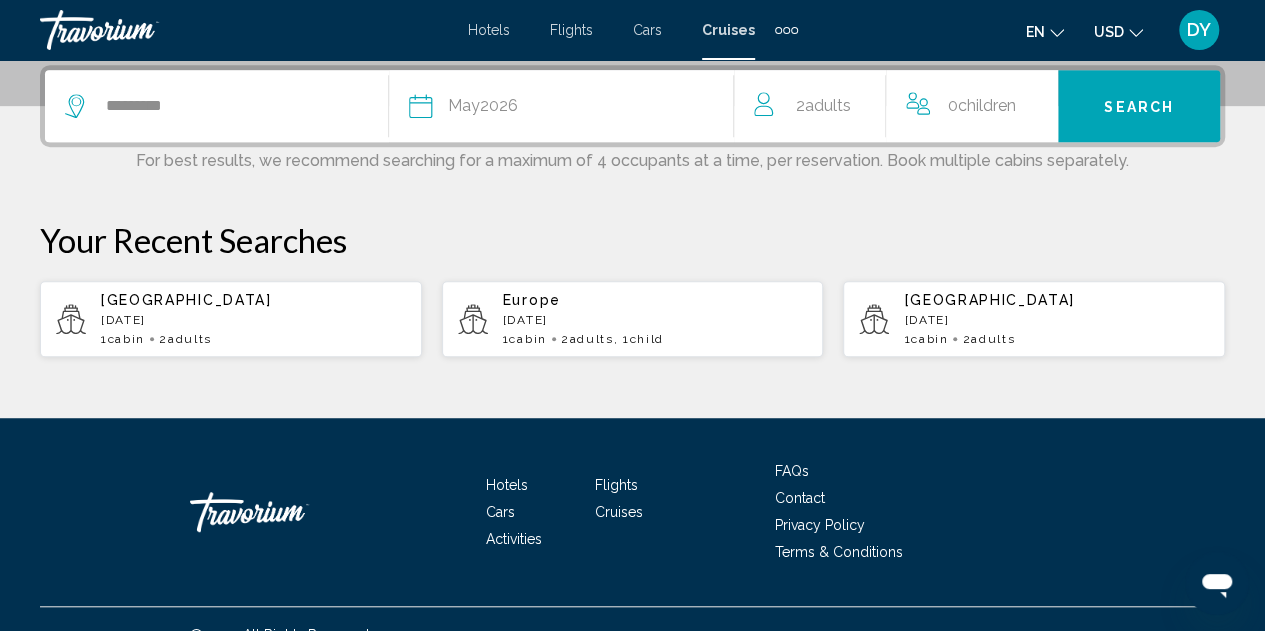 click on "2  Adult Adults" 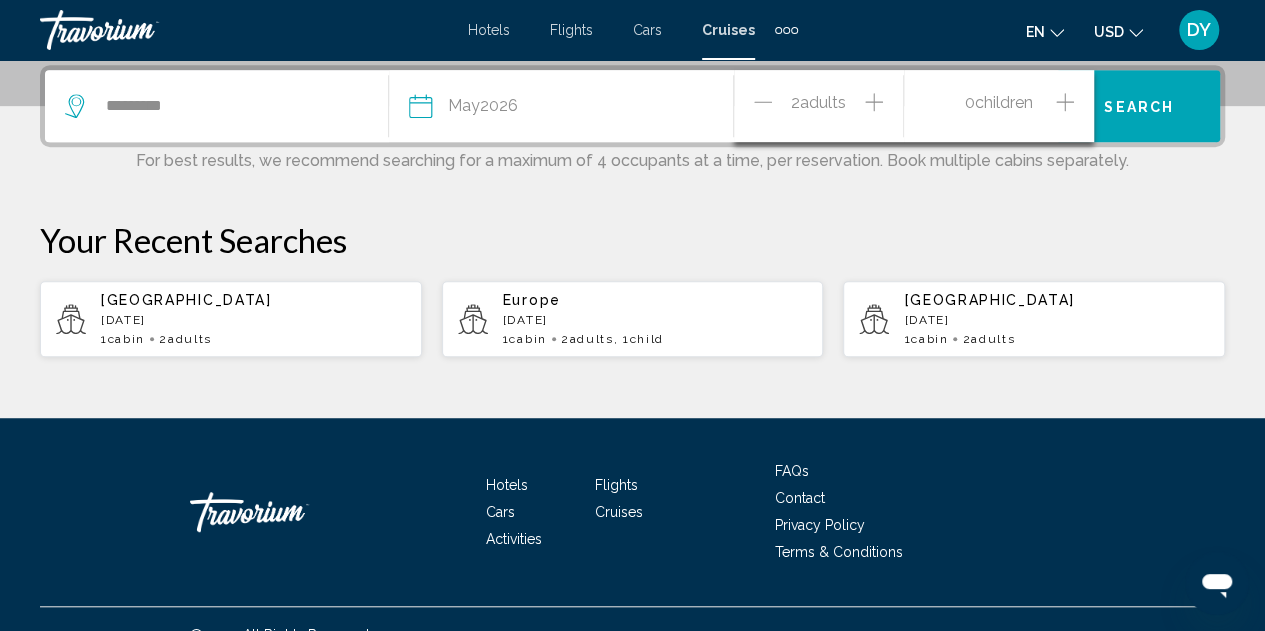 click on "Your Recent Searches" at bounding box center (632, 240) 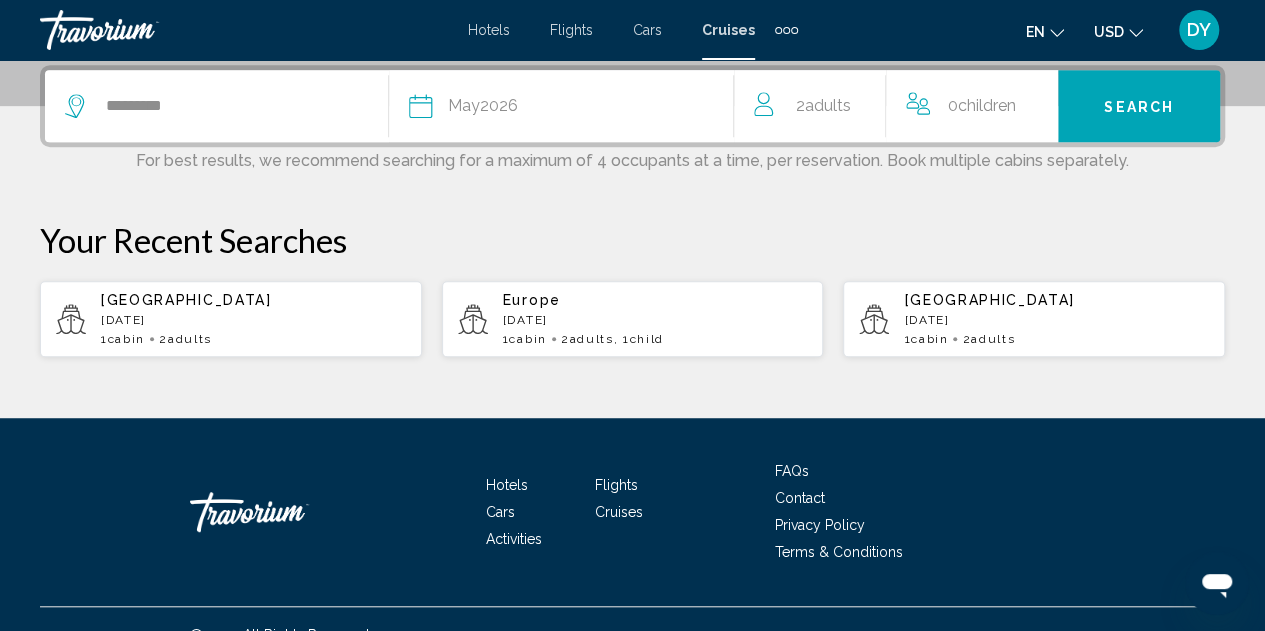 click on "Search" at bounding box center (1139, 106) 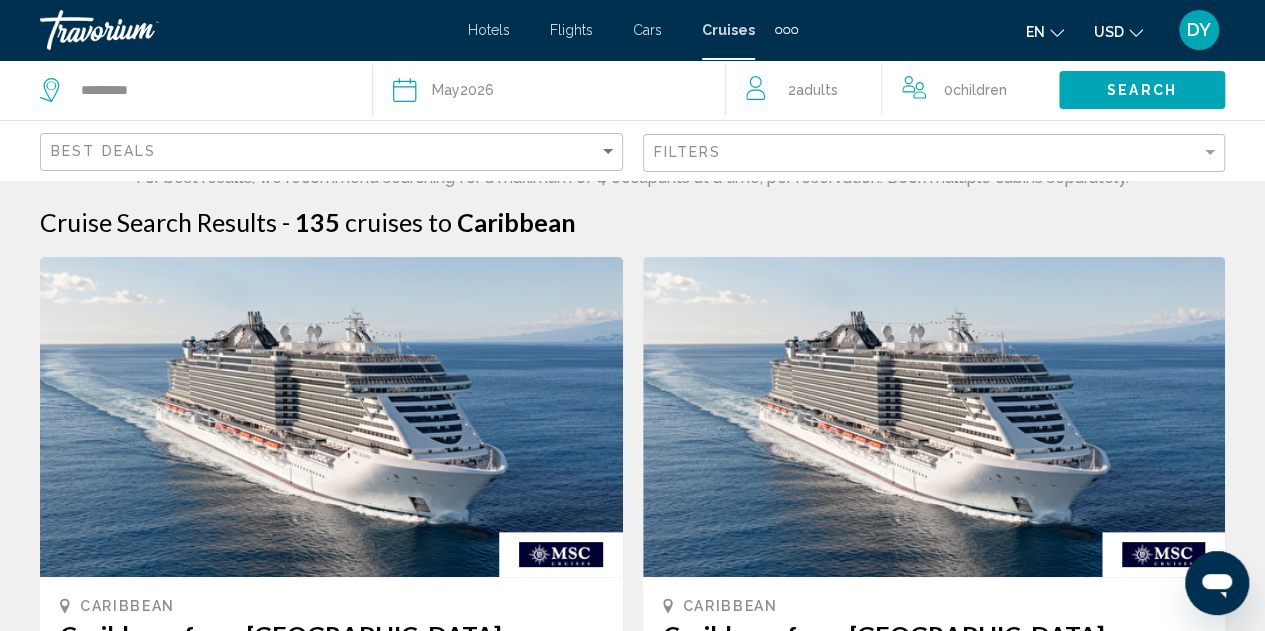 scroll, scrollTop: 0, scrollLeft: 0, axis: both 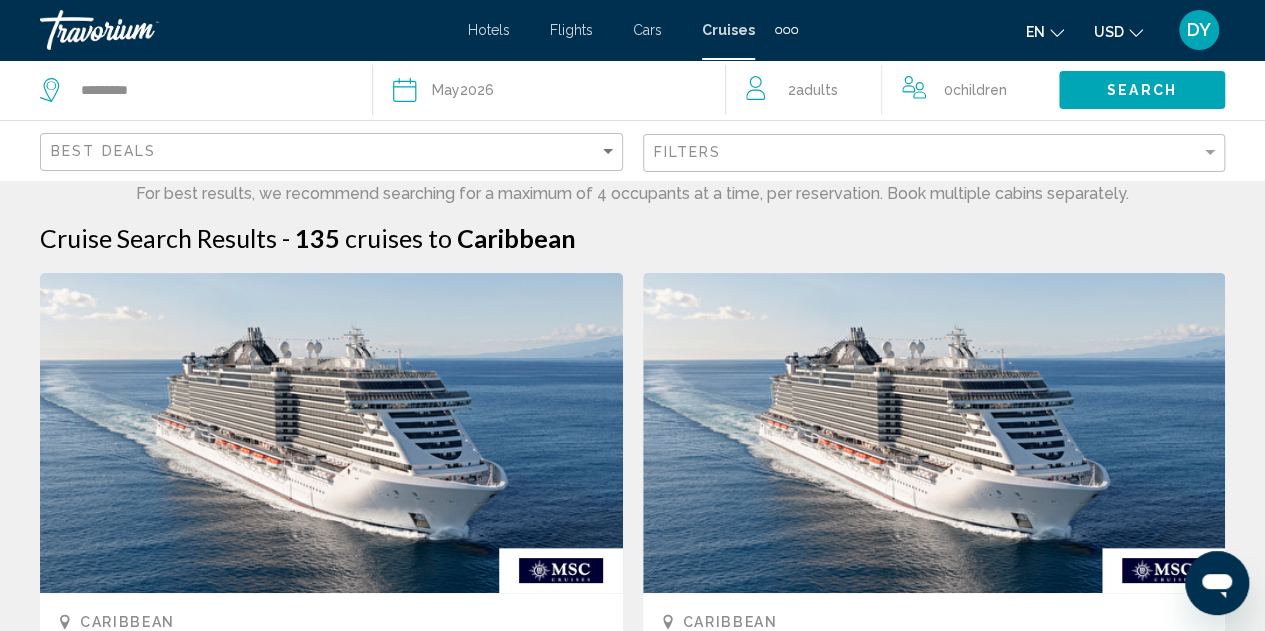 click on "Filters" 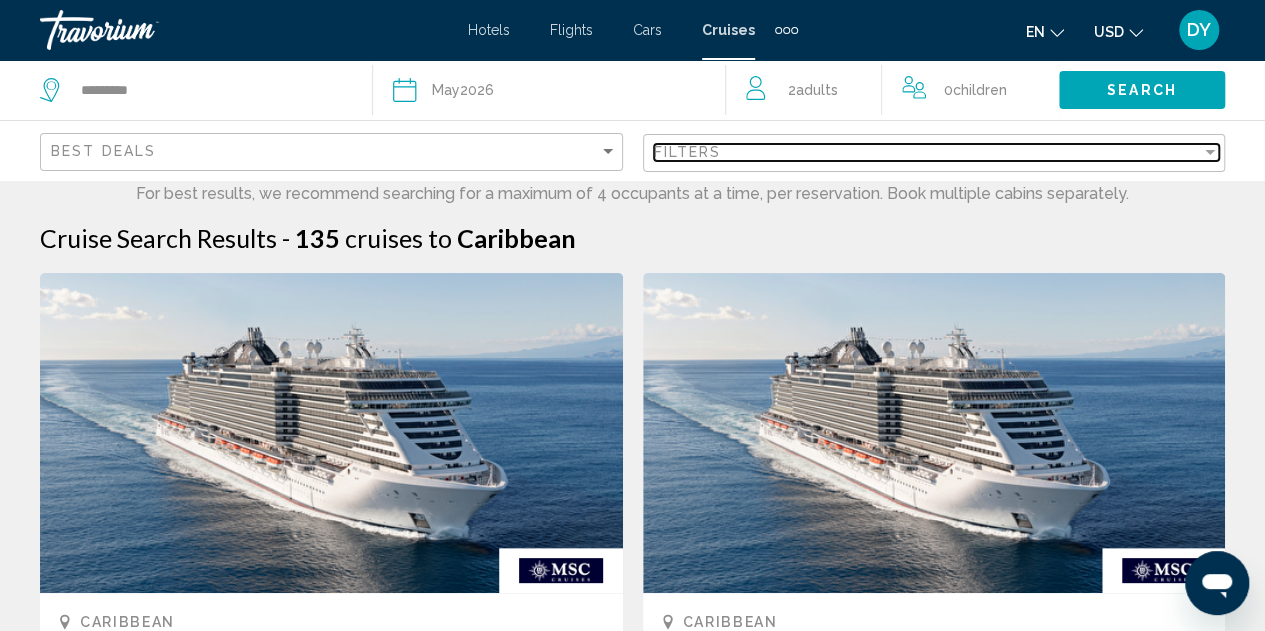 click on "Filters" at bounding box center [928, 152] 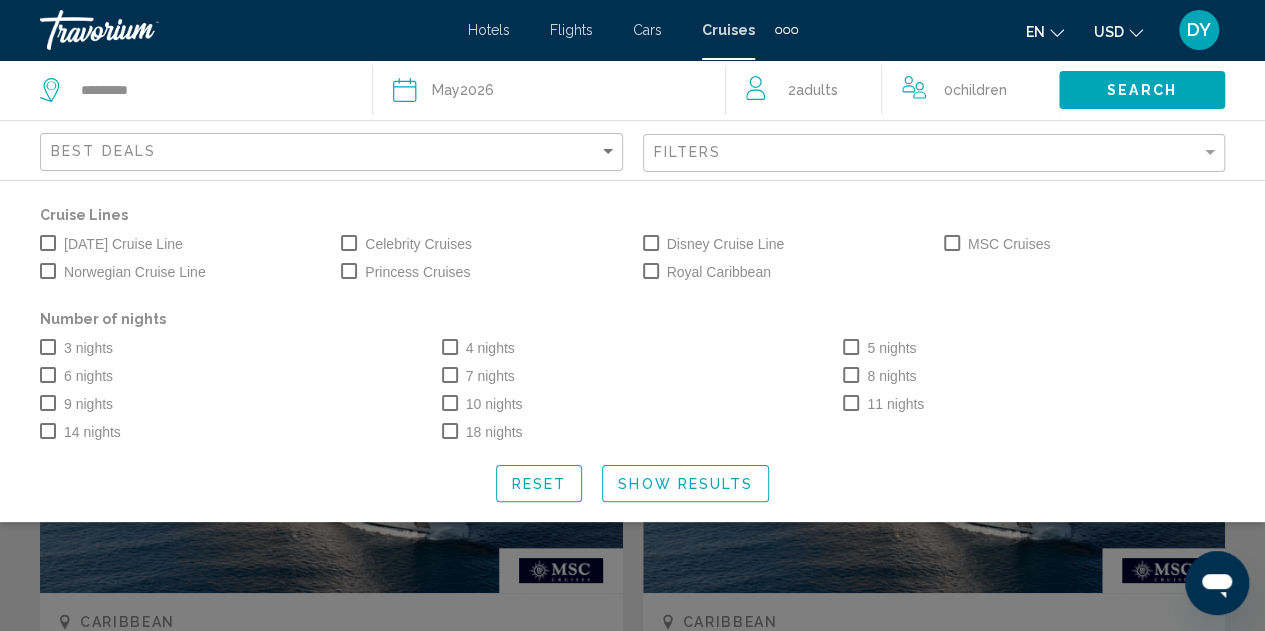 click on "Best Deals" 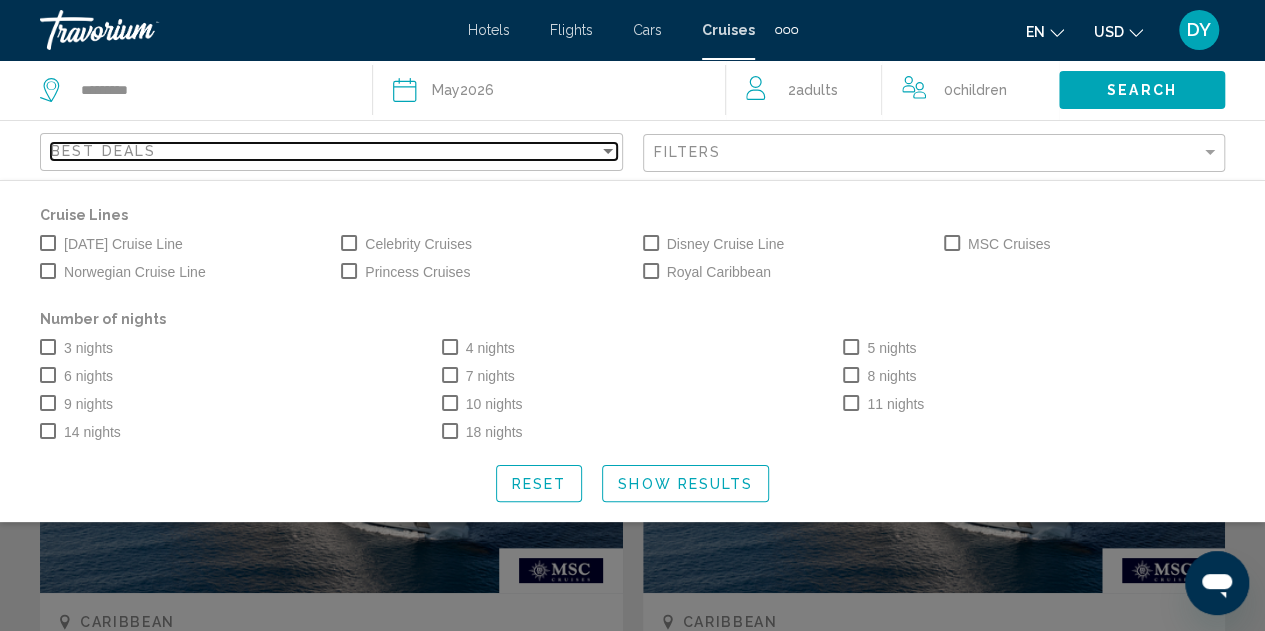 click on "Best Deals" at bounding box center (325, 151) 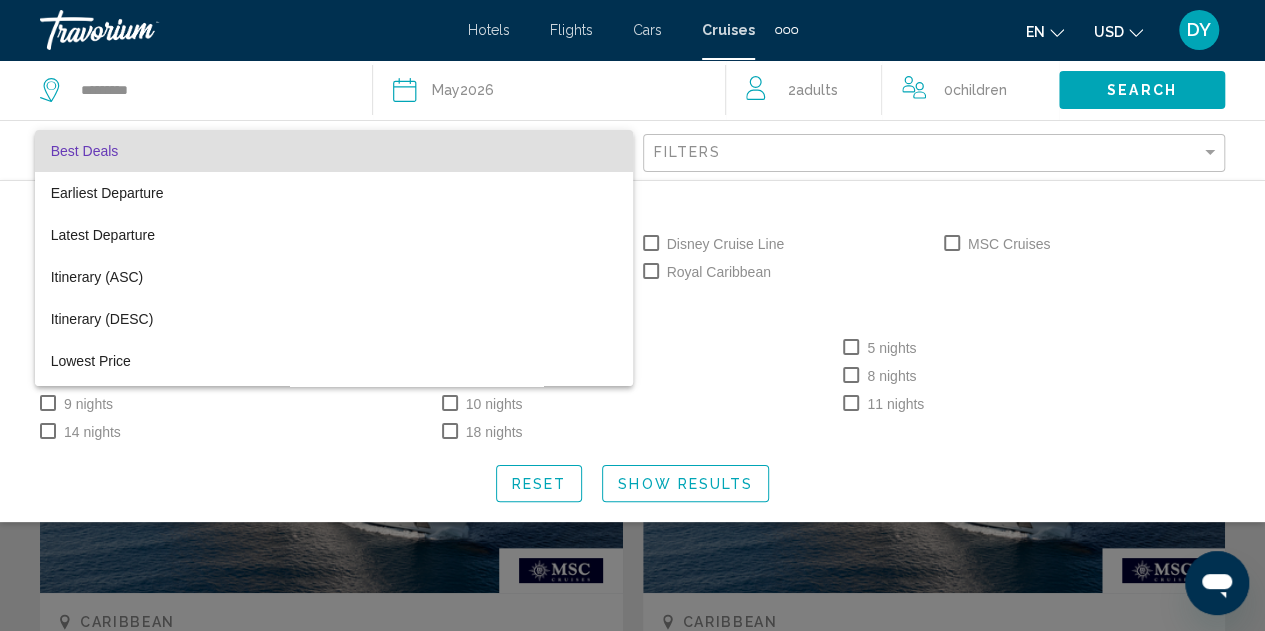 click at bounding box center [632, 315] 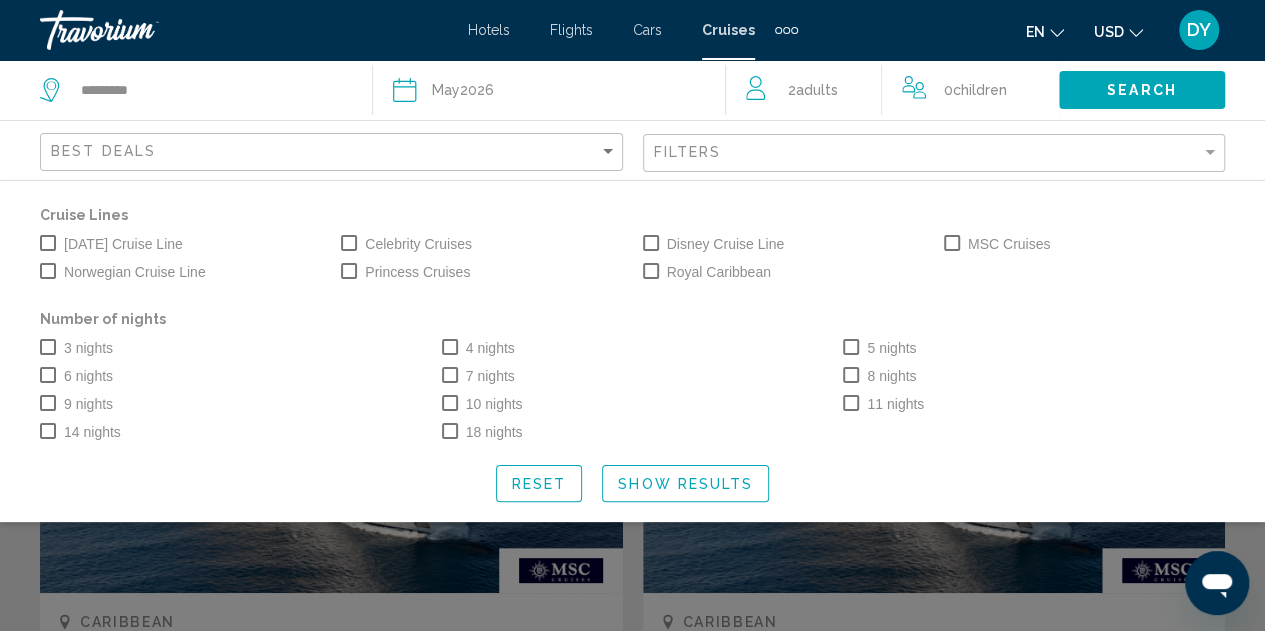click 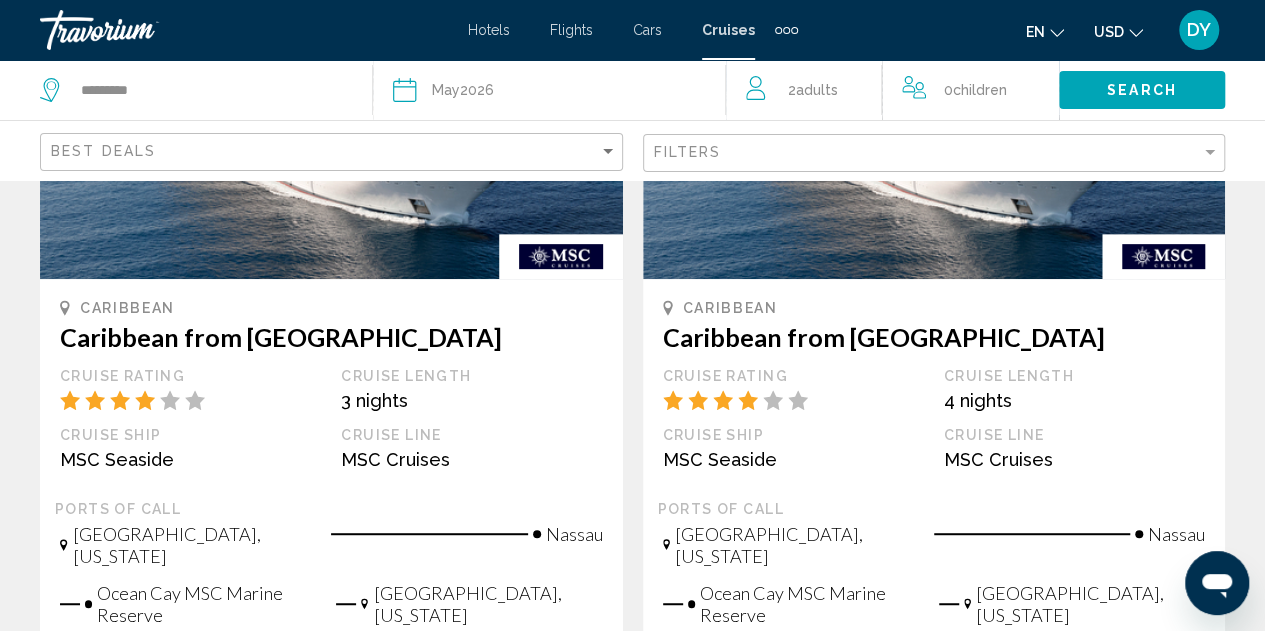 scroll, scrollTop: 444, scrollLeft: 0, axis: vertical 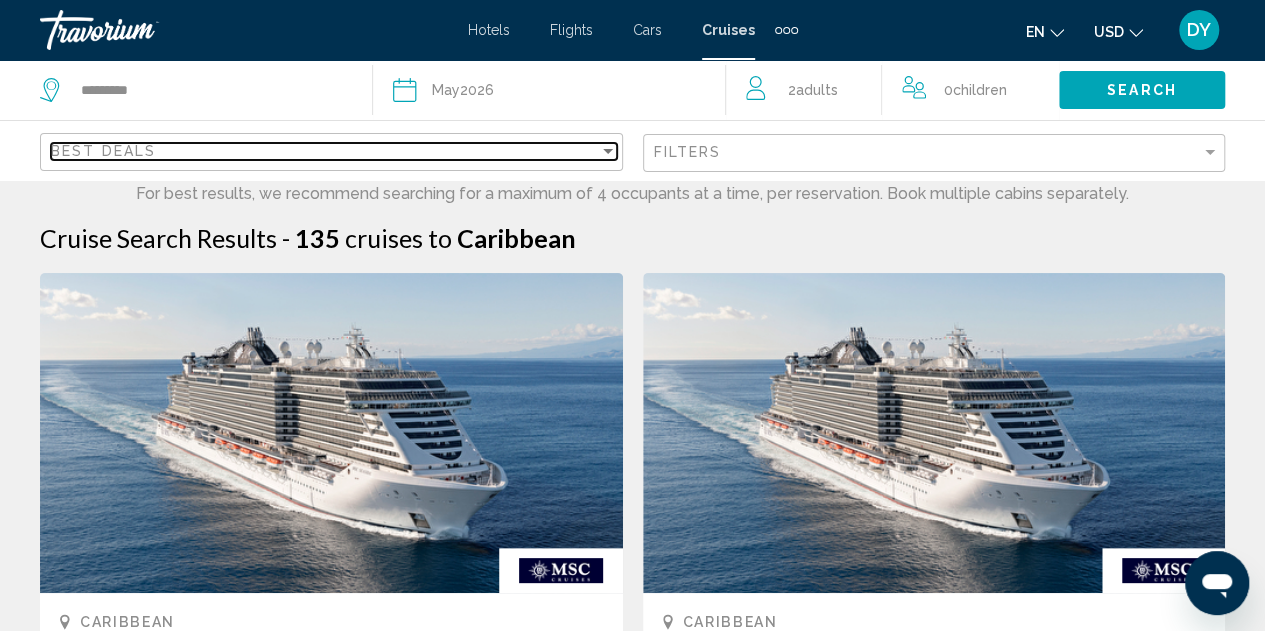 click on "Best Deals" at bounding box center [325, 151] 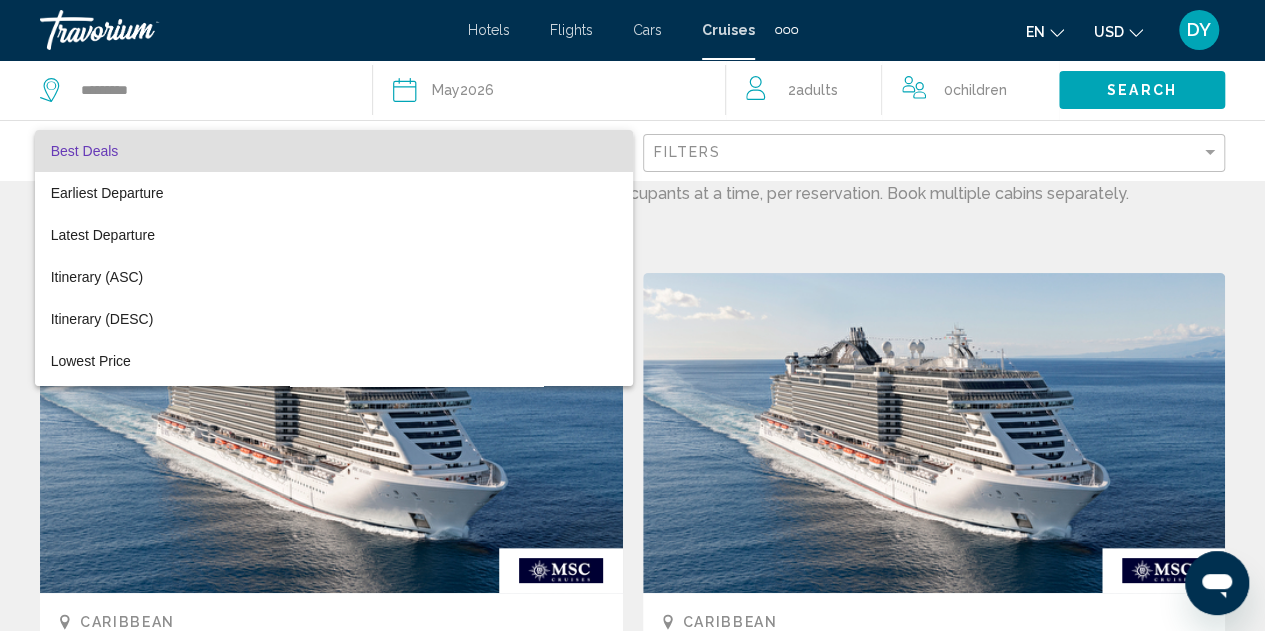 click at bounding box center [632, 315] 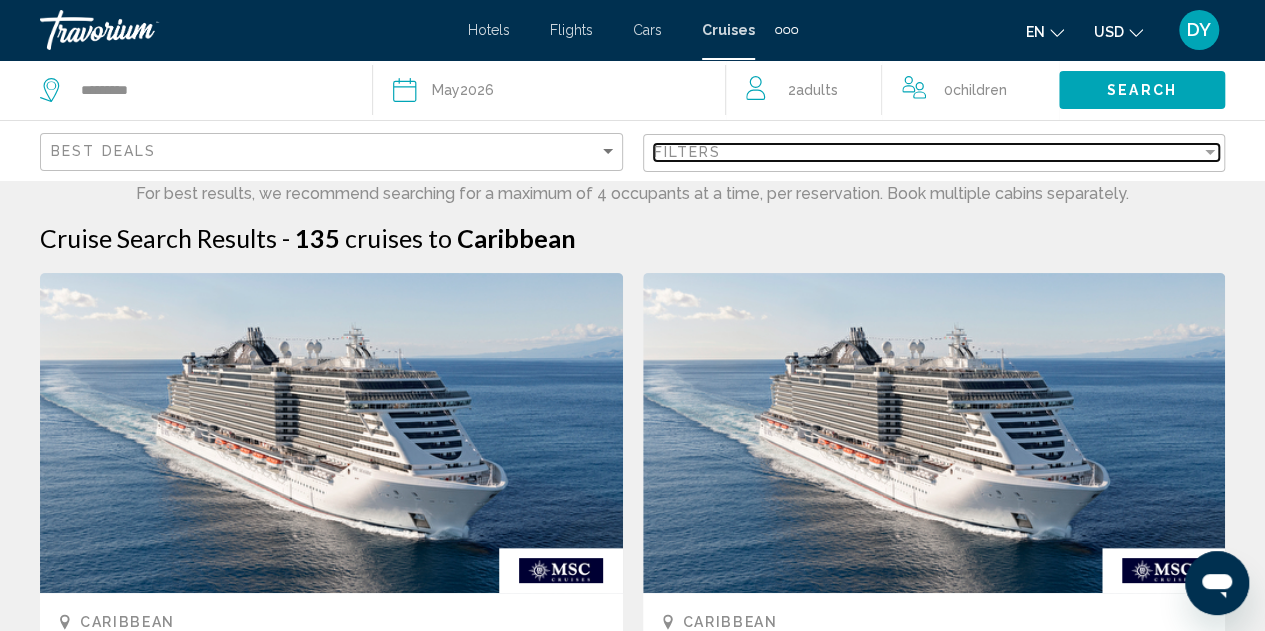 click on "Filters" at bounding box center (928, 152) 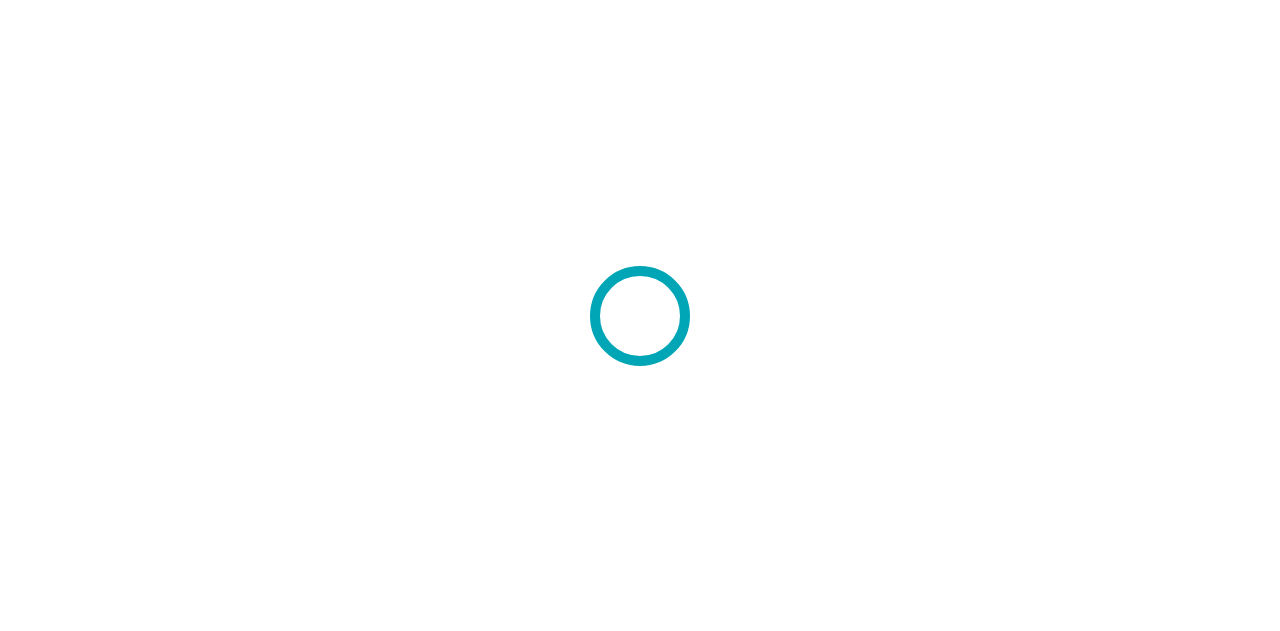 scroll, scrollTop: 0, scrollLeft: 0, axis: both 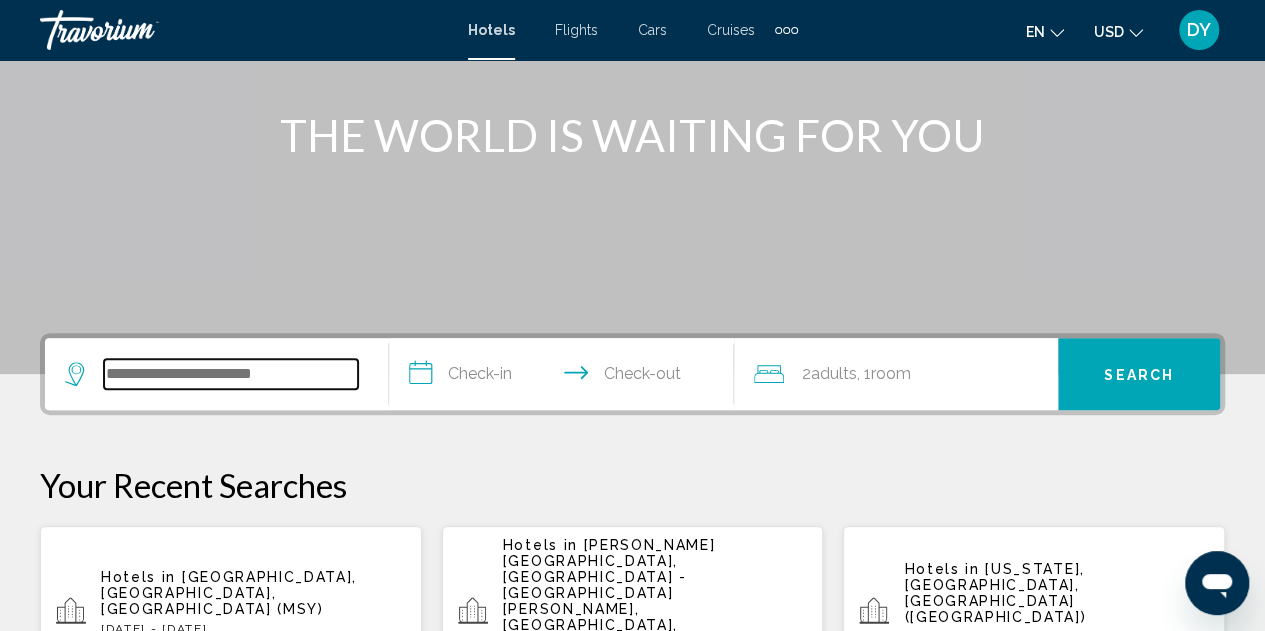 click at bounding box center [231, 374] 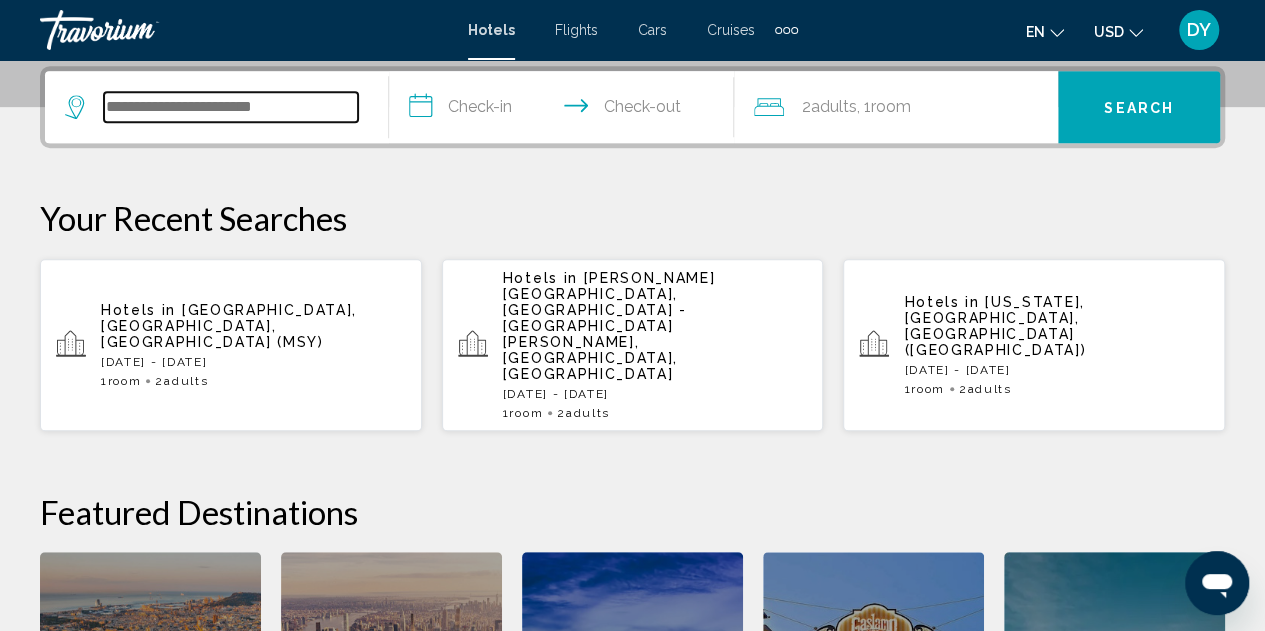 scroll, scrollTop: 494, scrollLeft: 0, axis: vertical 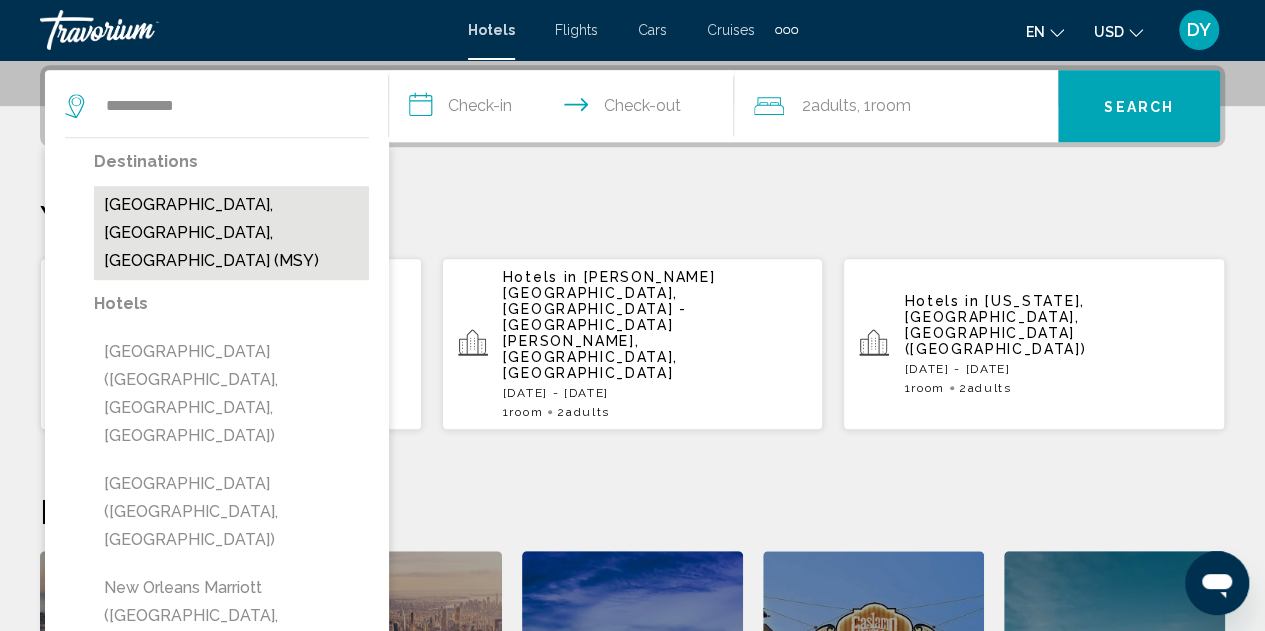 click on "[GEOGRAPHIC_DATA], [GEOGRAPHIC_DATA], [GEOGRAPHIC_DATA] (MSY)" at bounding box center (231, 233) 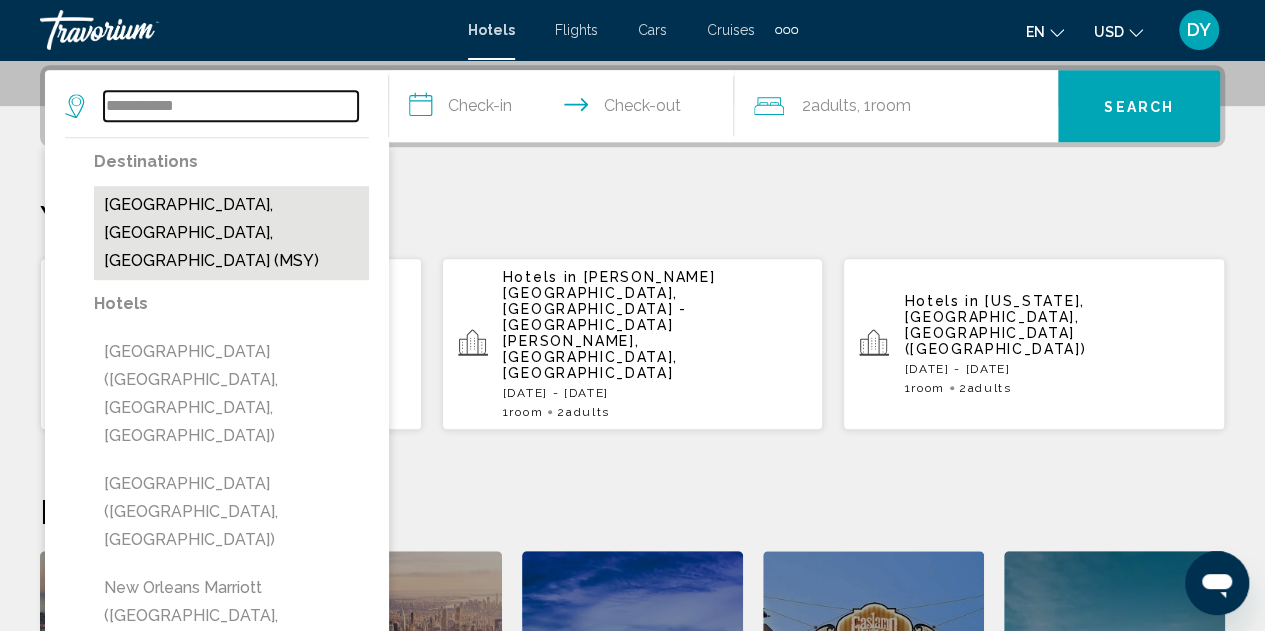 type on "**********" 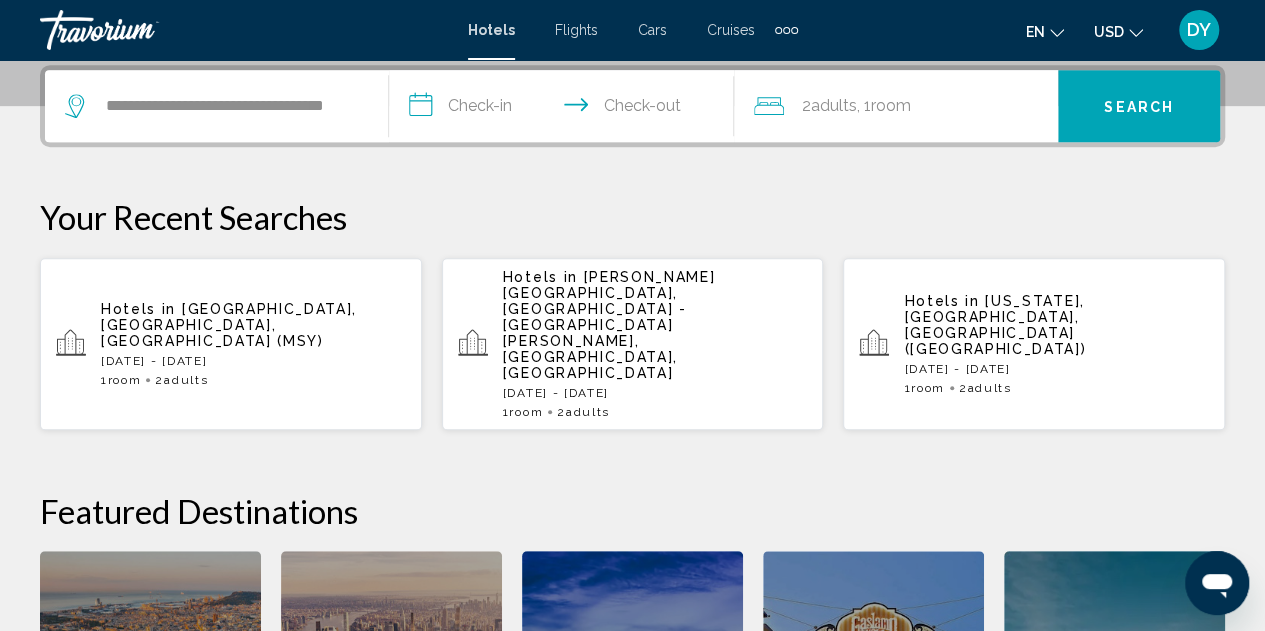 click on "**********" at bounding box center (565, 109) 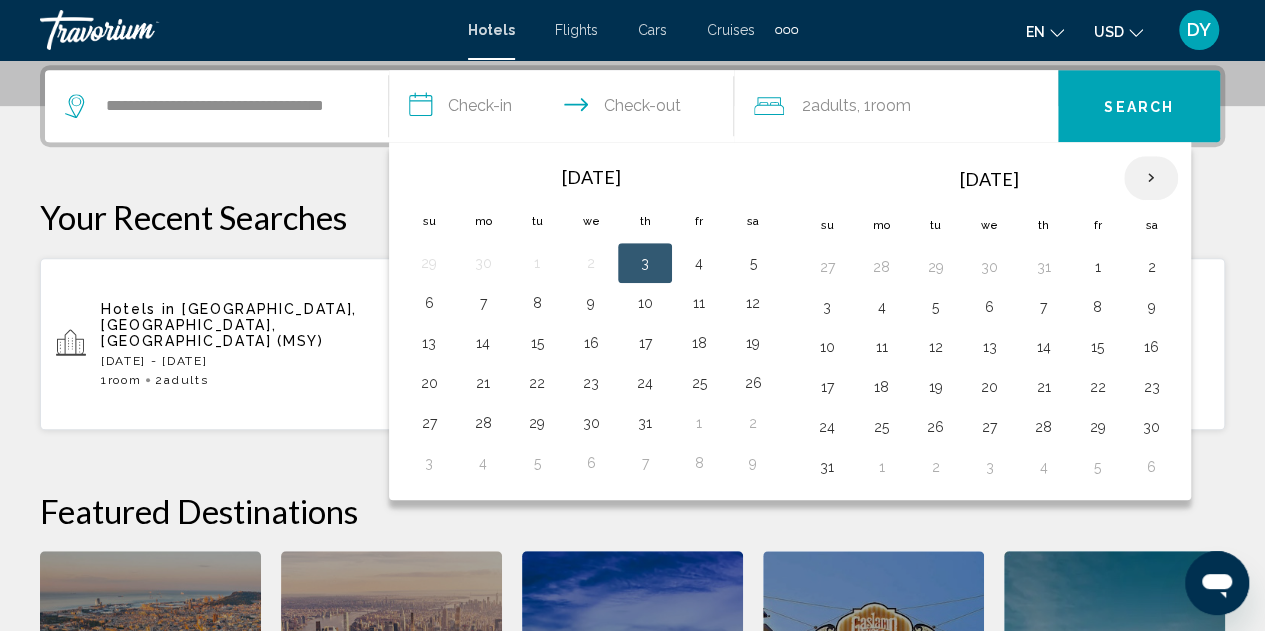 click at bounding box center (1151, 178) 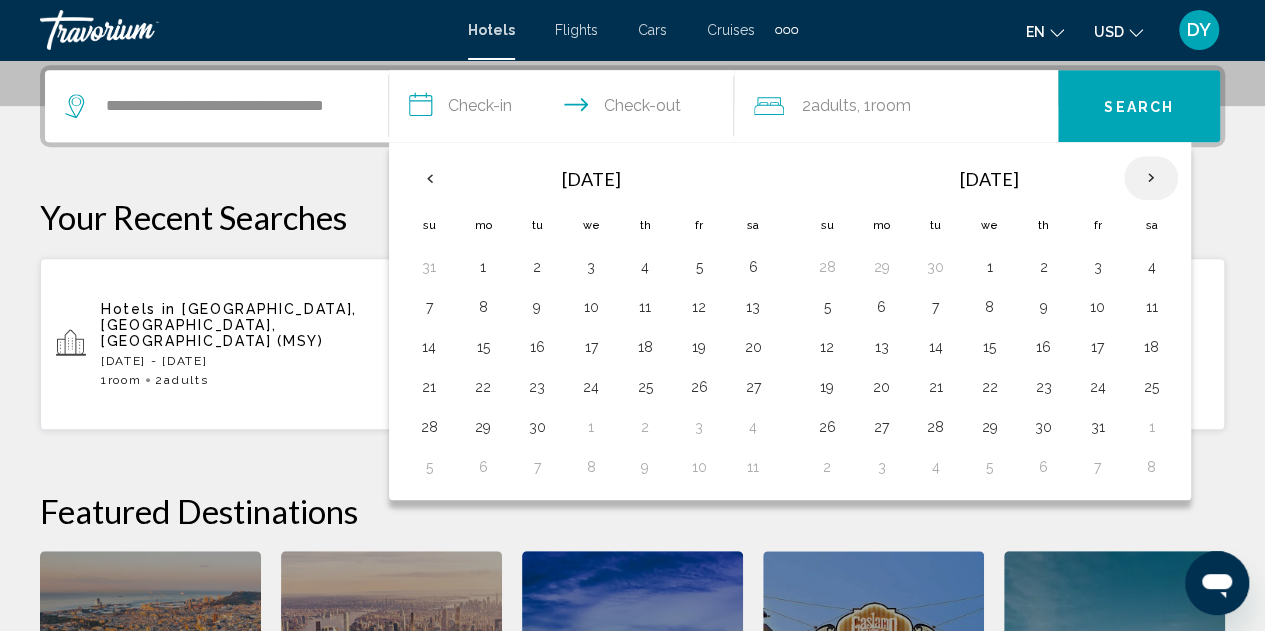 click at bounding box center [1151, 178] 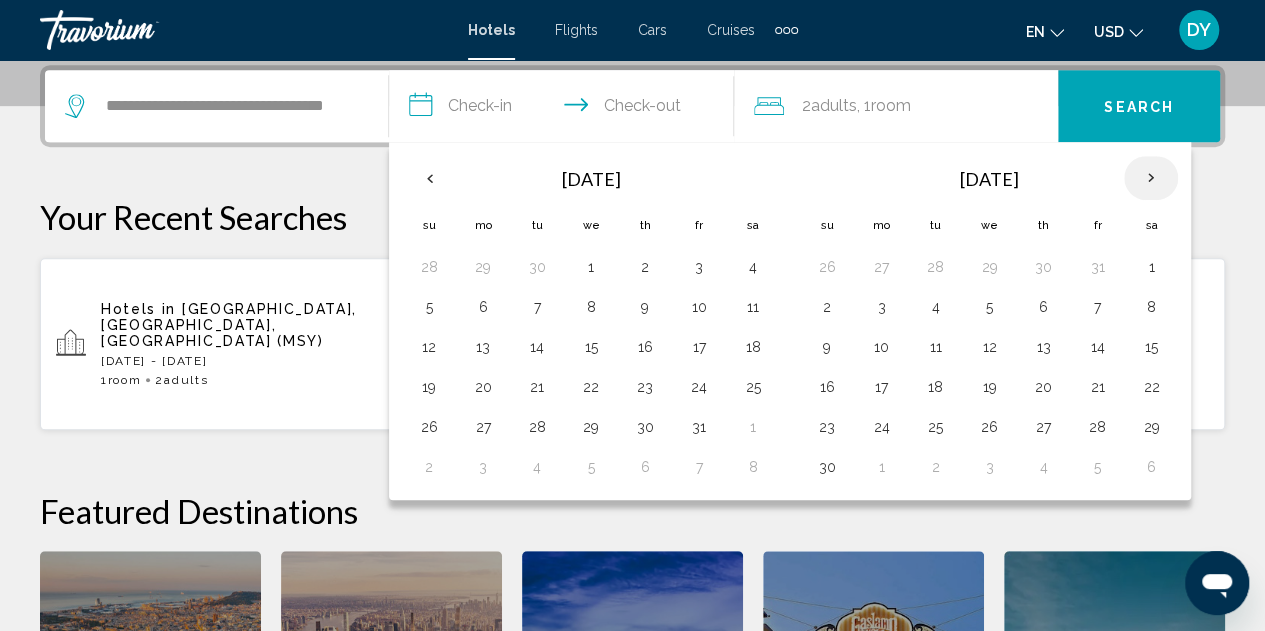click at bounding box center (1151, 178) 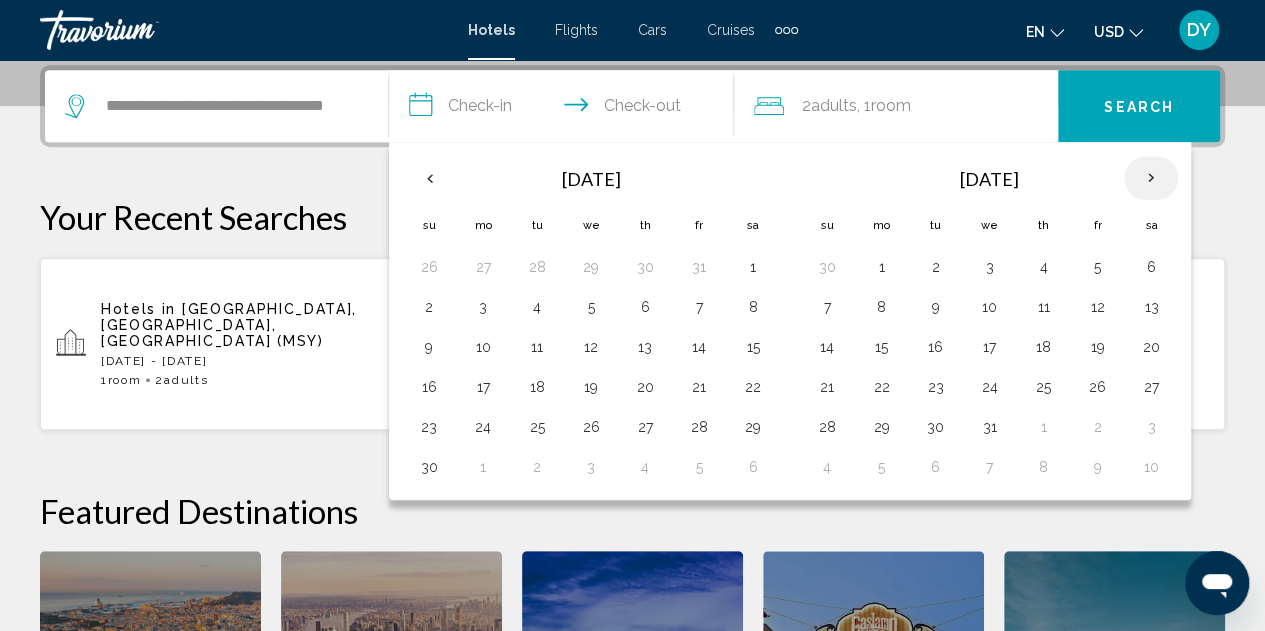 click at bounding box center [1151, 178] 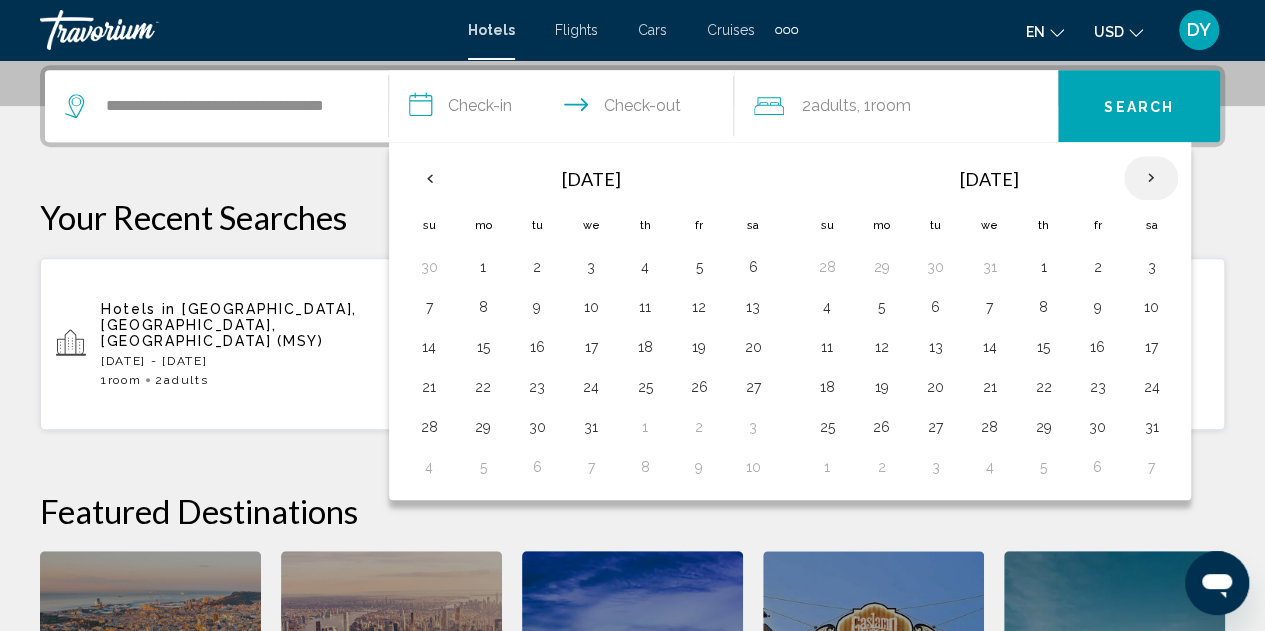 click at bounding box center (1151, 178) 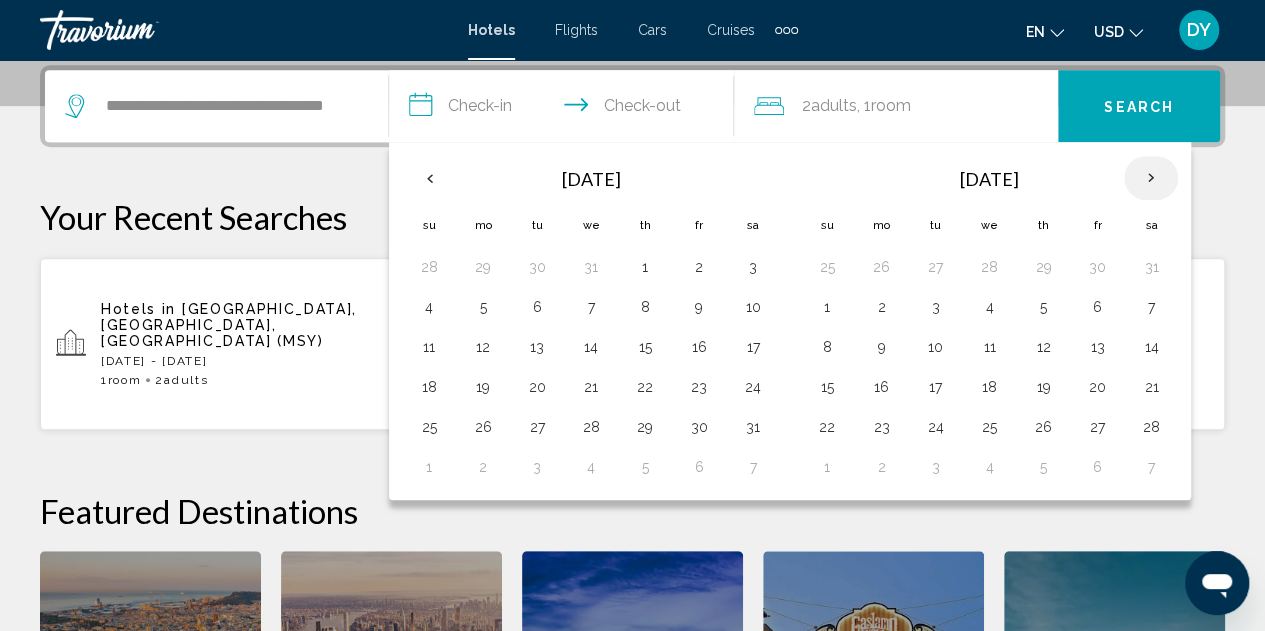 click at bounding box center [1151, 178] 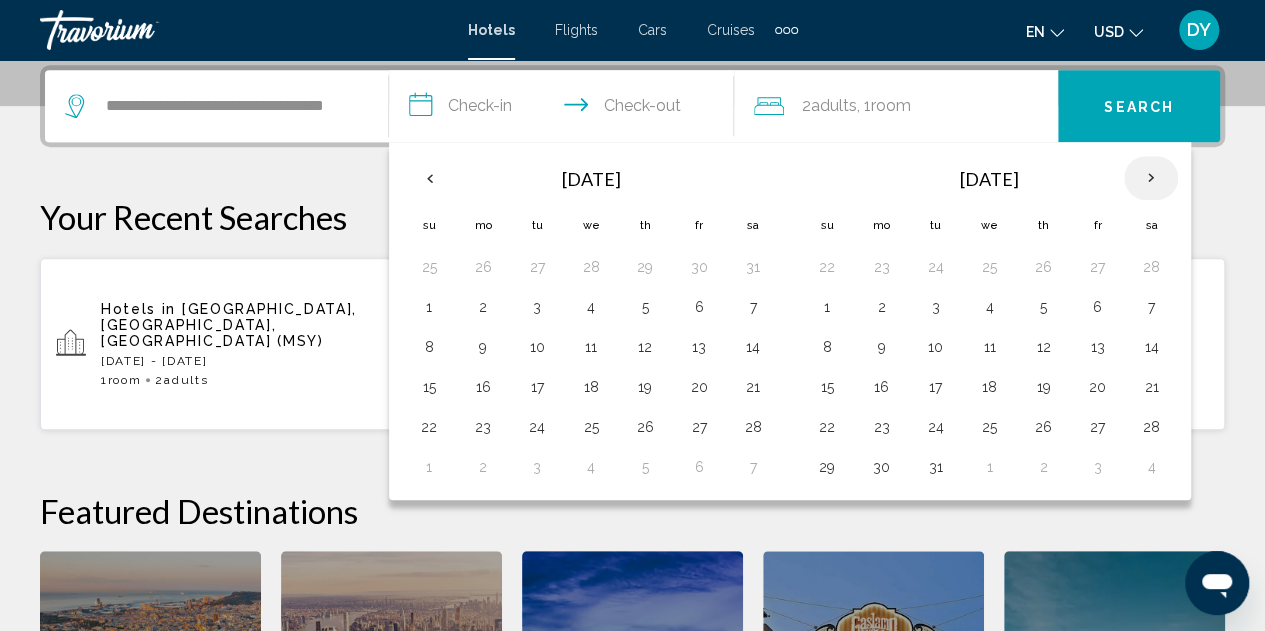 click at bounding box center [1151, 178] 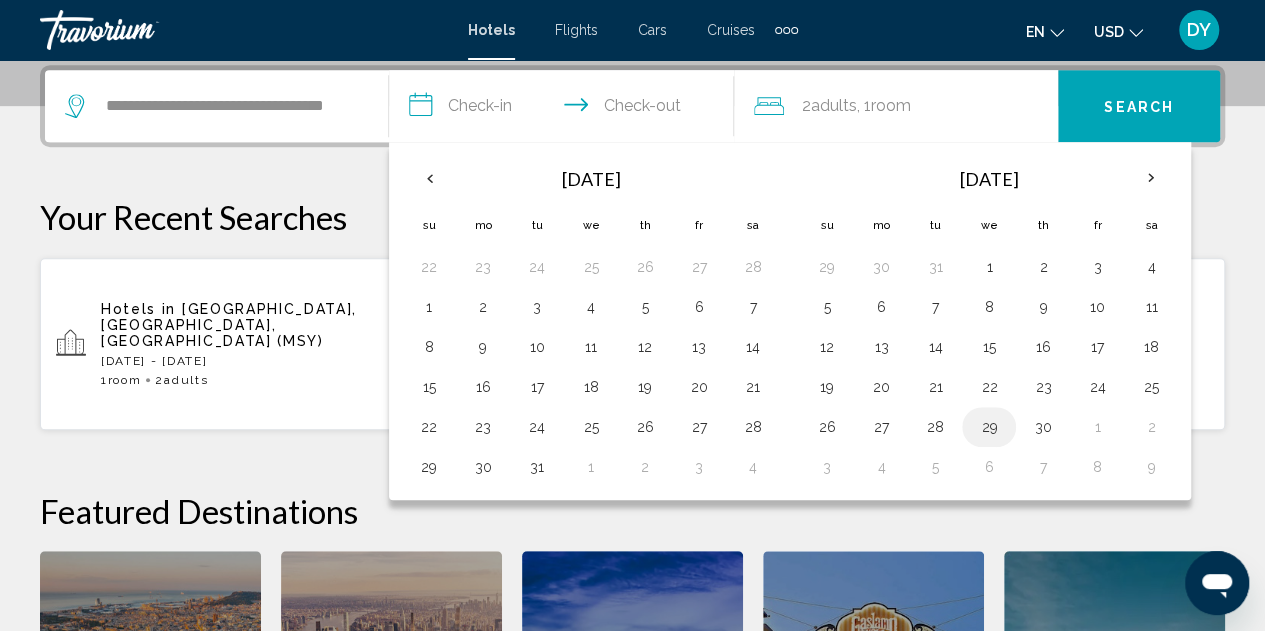 click on "29" at bounding box center (989, 427) 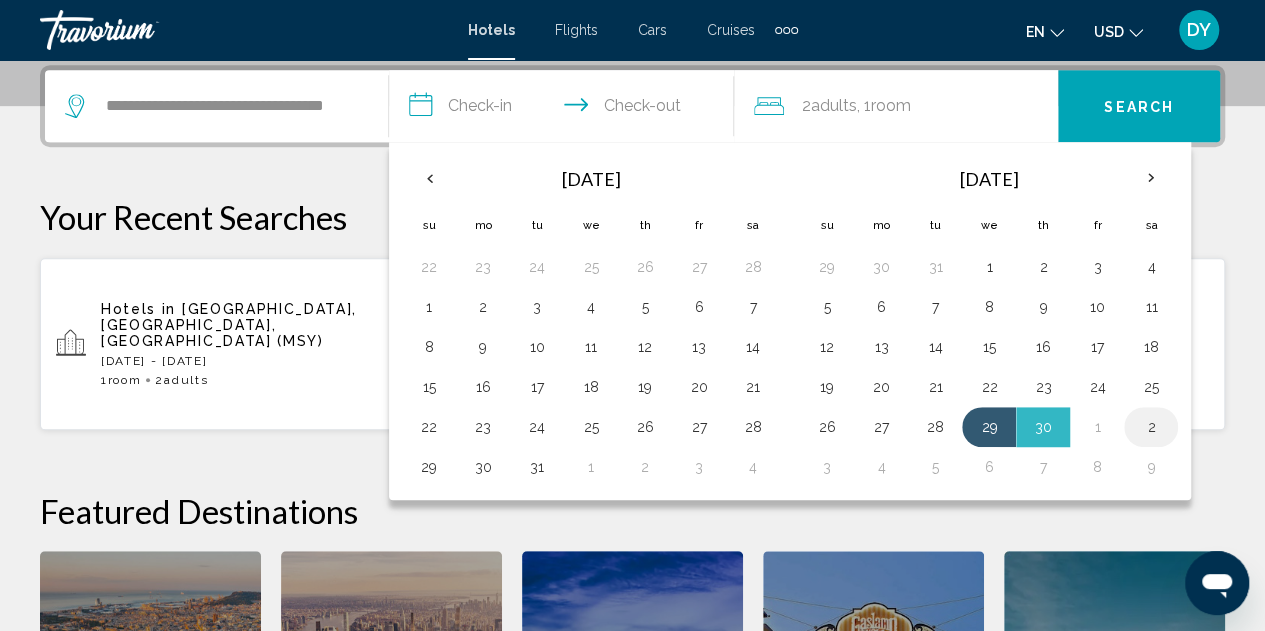 click on "2" at bounding box center [1151, 427] 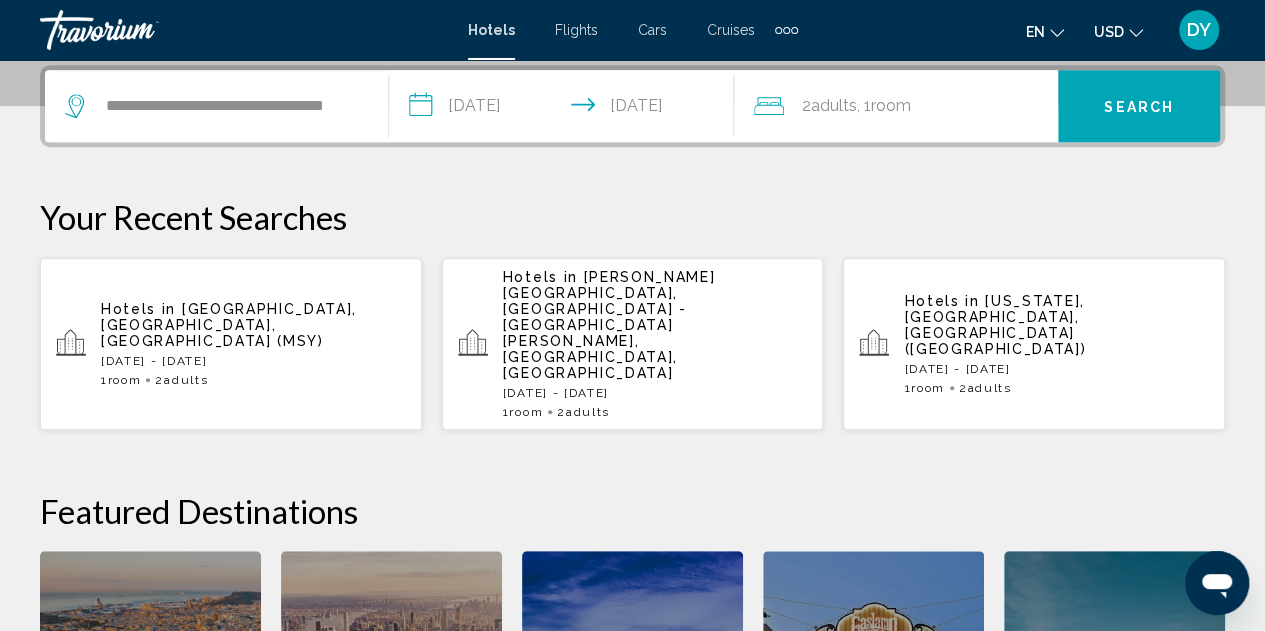 click on "Search" at bounding box center (1139, 107) 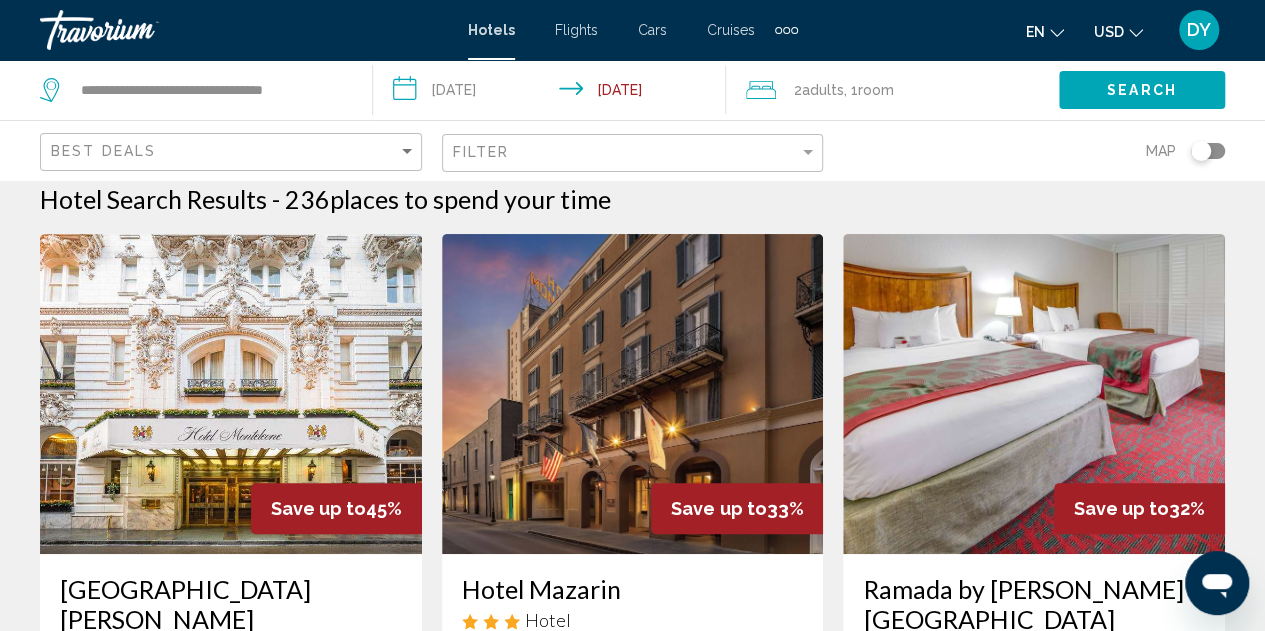 scroll, scrollTop: 0, scrollLeft: 0, axis: both 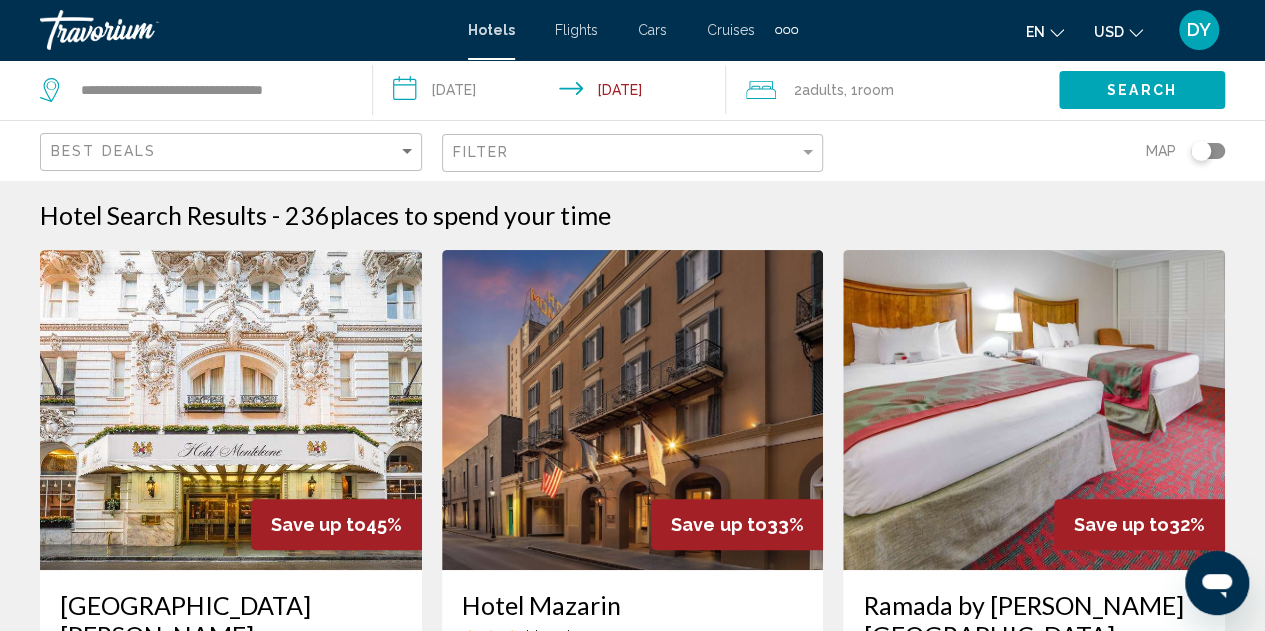 click on "Map" 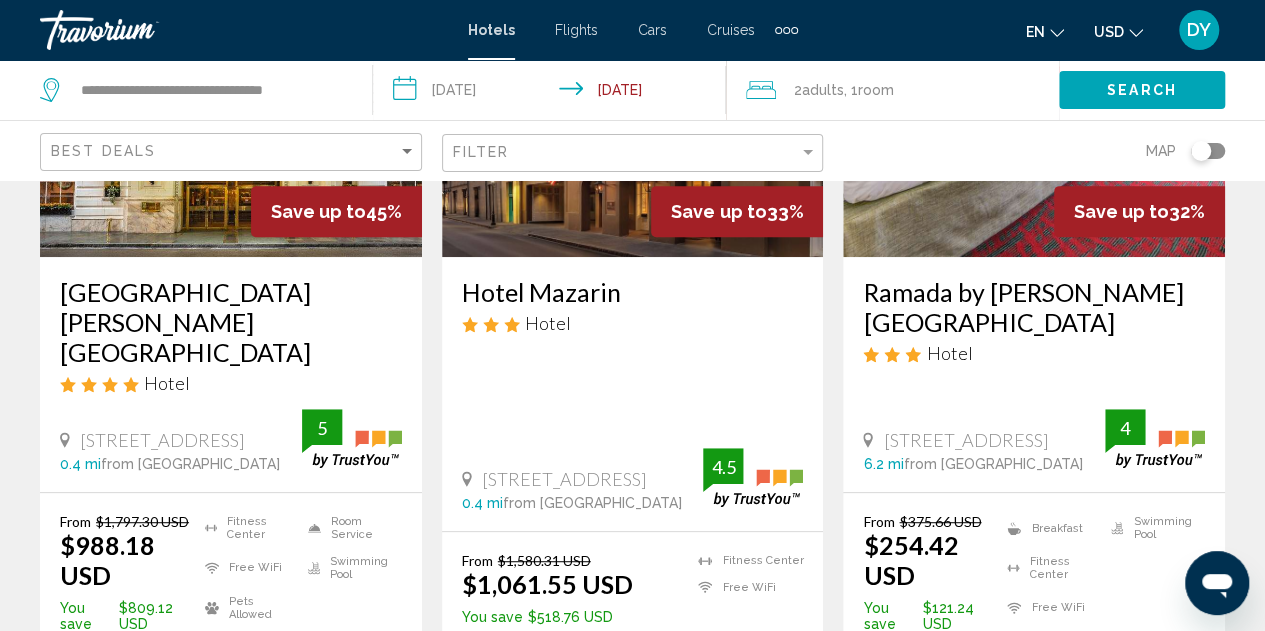 scroll, scrollTop: 315, scrollLeft: 0, axis: vertical 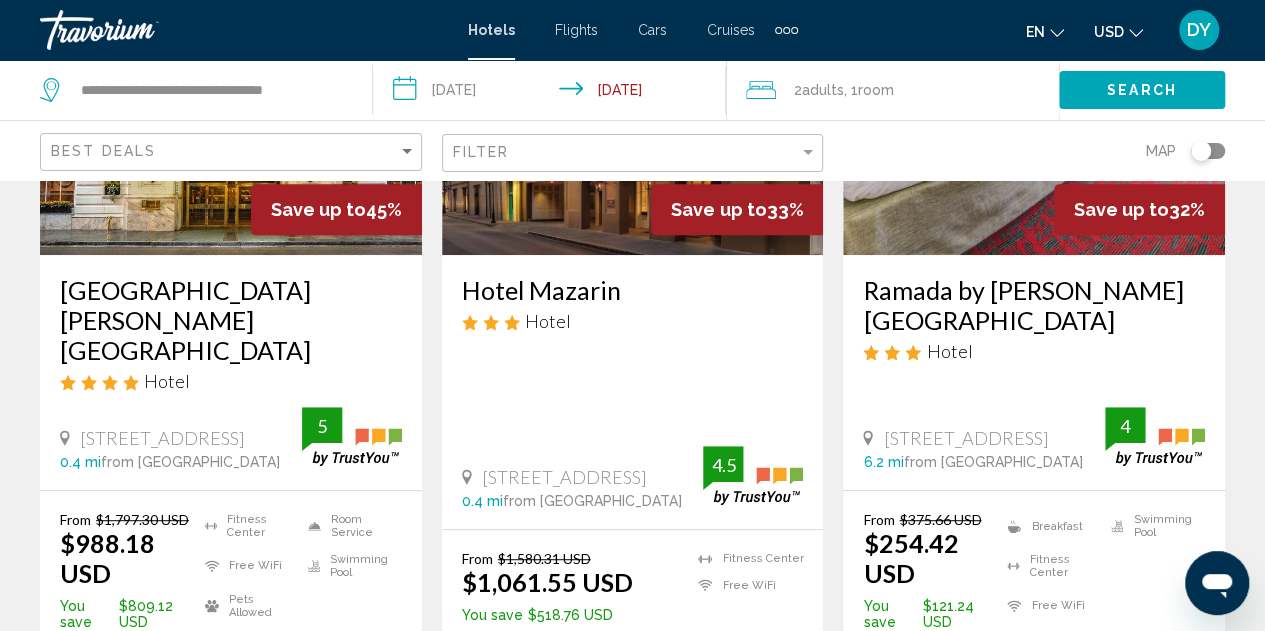 click on "[GEOGRAPHIC_DATA][PERSON_NAME] [GEOGRAPHIC_DATA]" at bounding box center [231, 320] 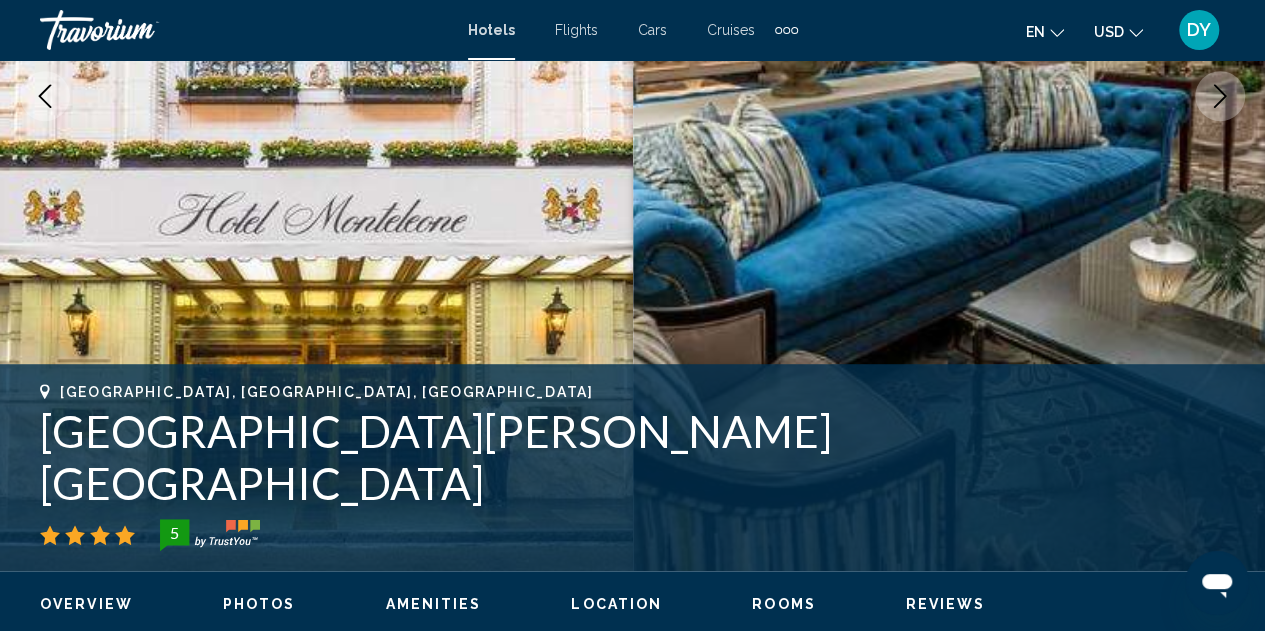 scroll, scrollTop: 479, scrollLeft: 0, axis: vertical 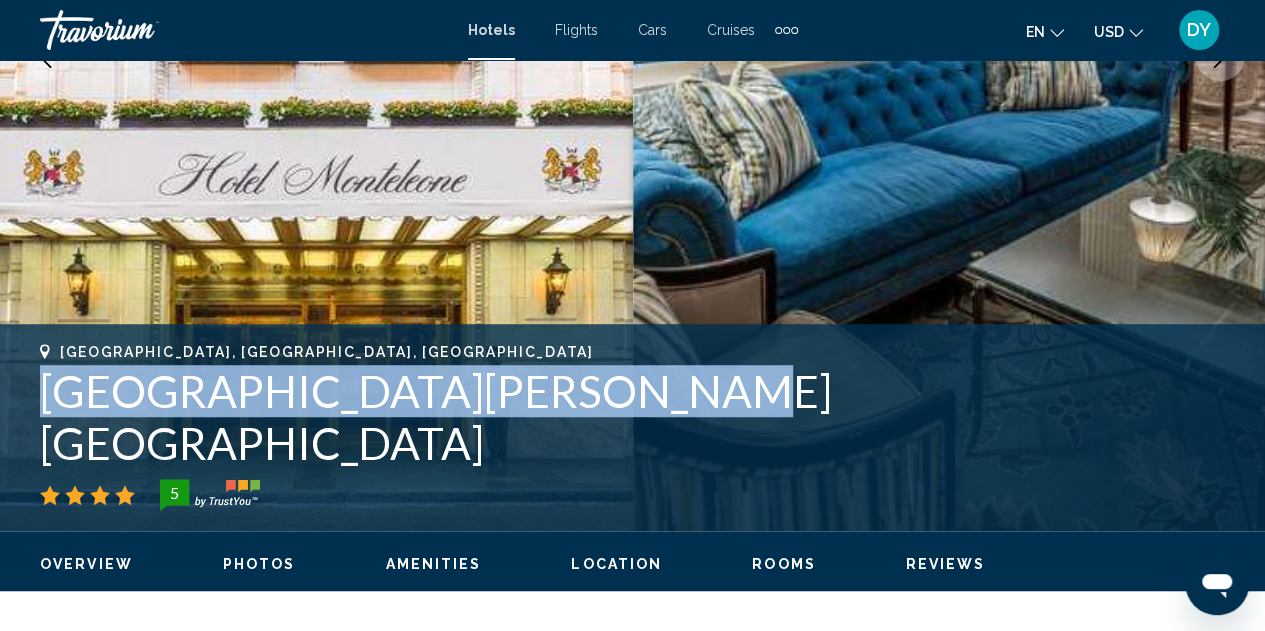 drag, startPoint x: 663, startPoint y: 449, endPoint x: 49, endPoint y: 444, distance: 614.0204 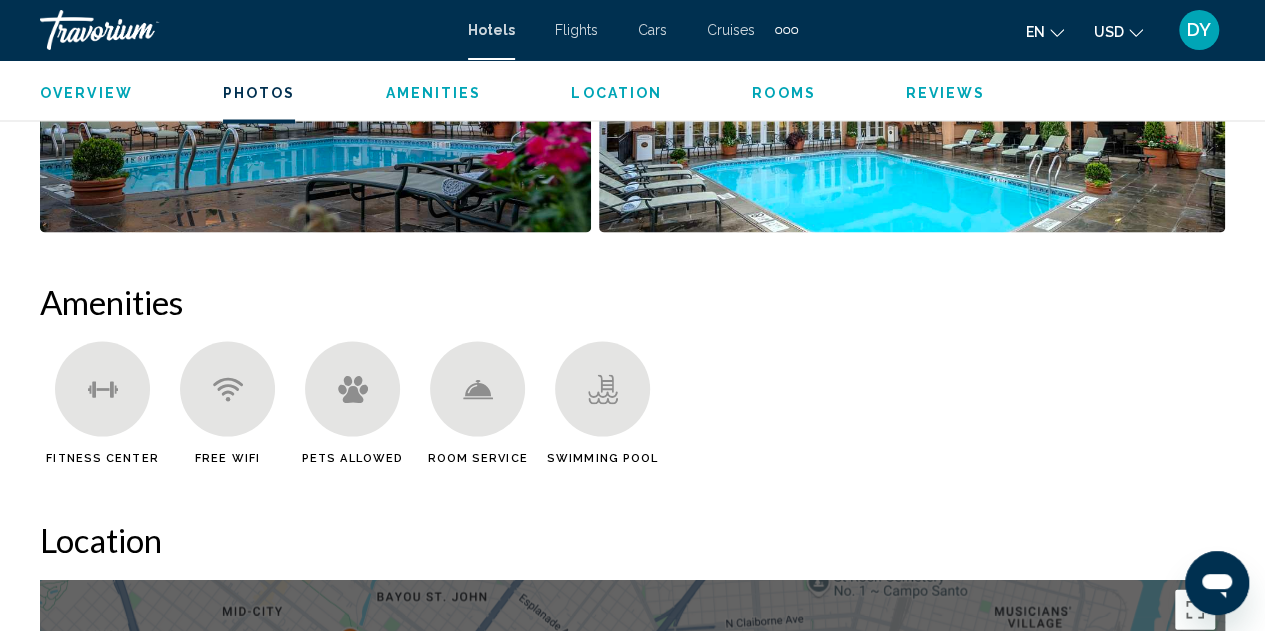 scroll, scrollTop: 1463, scrollLeft: 0, axis: vertical 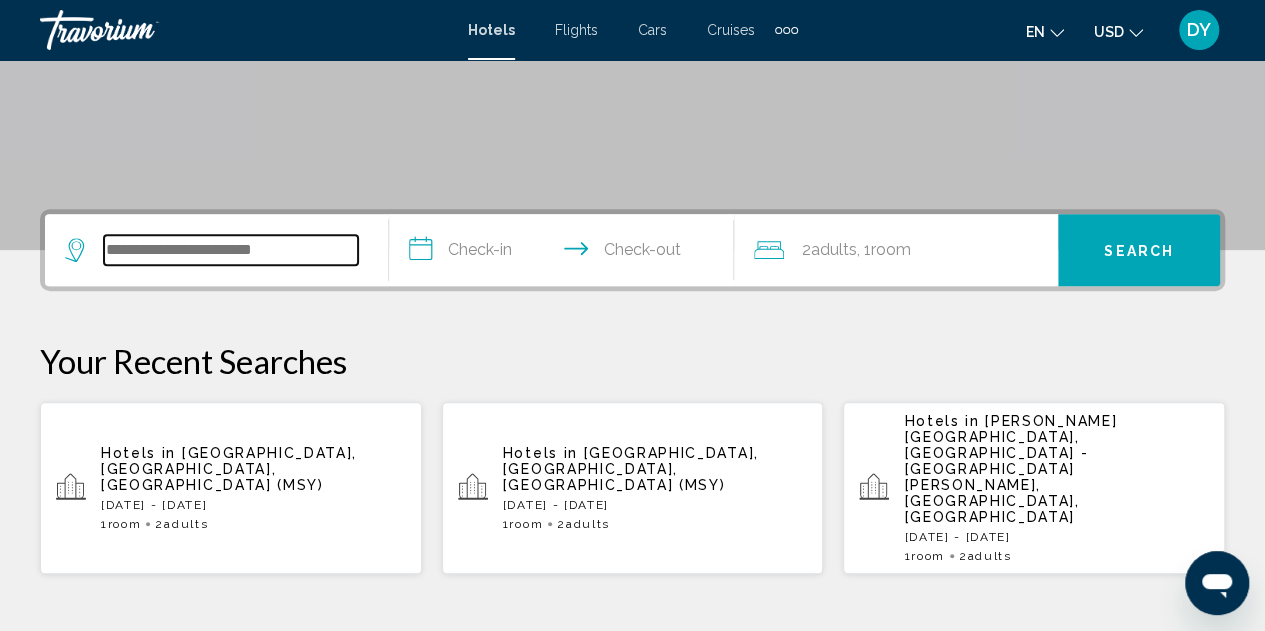 click at bounding box center (231, 250) 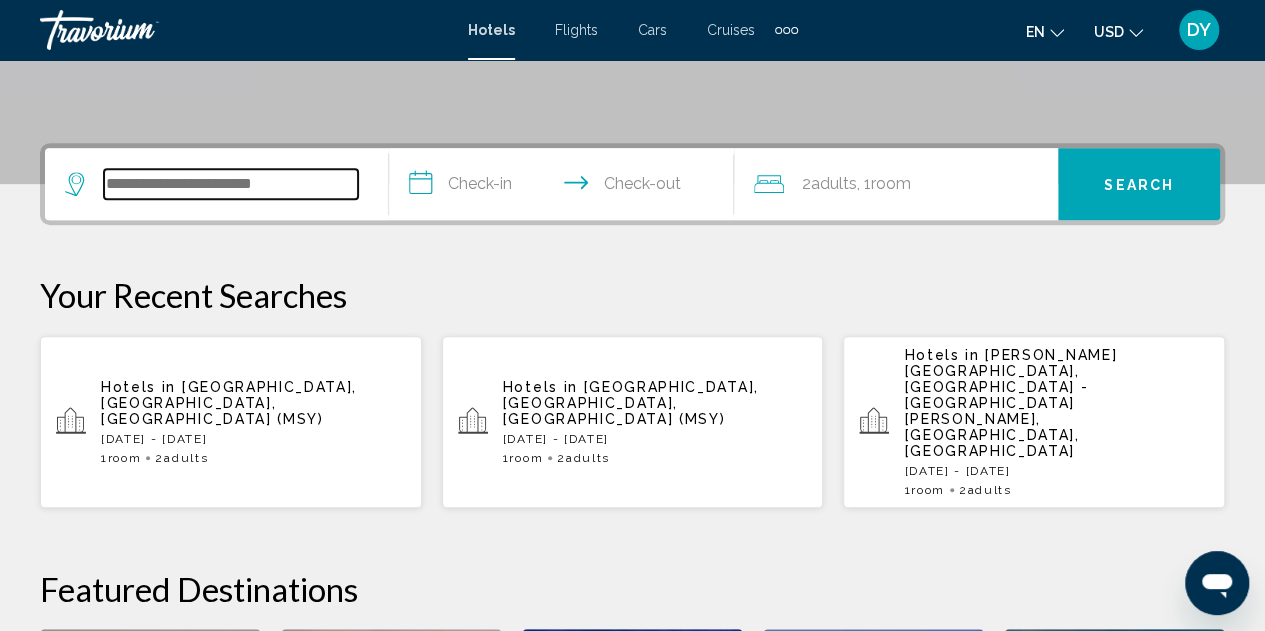 scroll, scrollTop: 494, scrollLeft: 0, axis: vertical 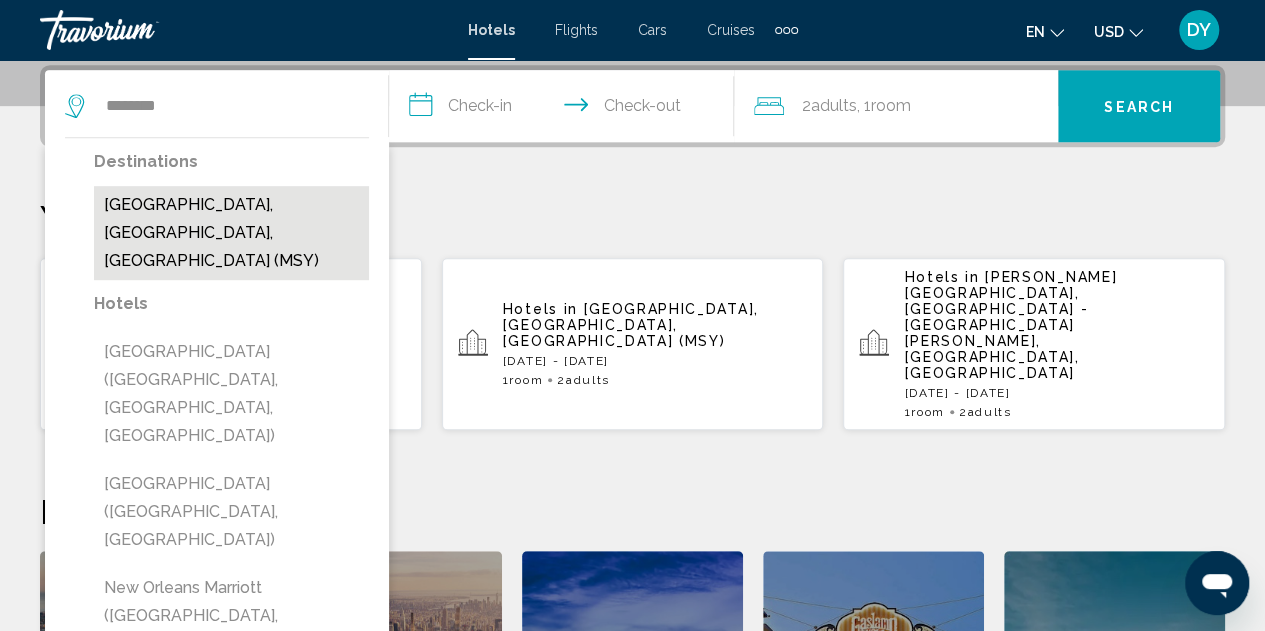click on "[GEOGRAPHIC_DATA], [GEOGRAPHIC_DATA], [GEOGRAPHIC_DATA] (MSY)" at bounding box center (231, 233) 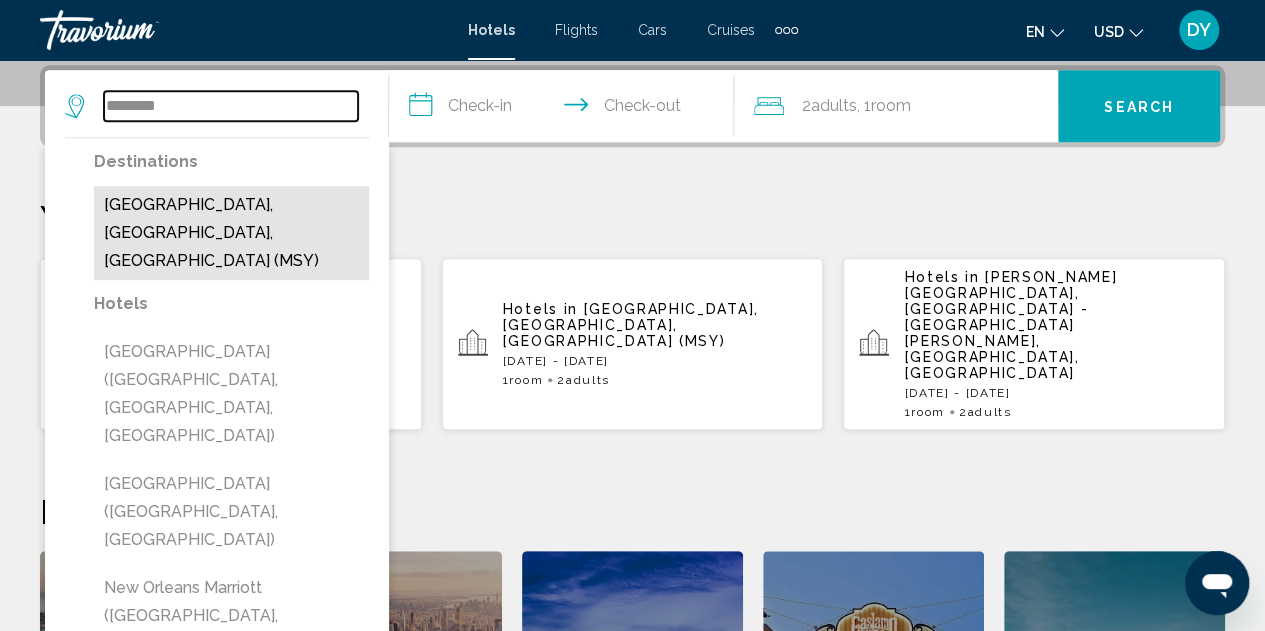 type on "**********" 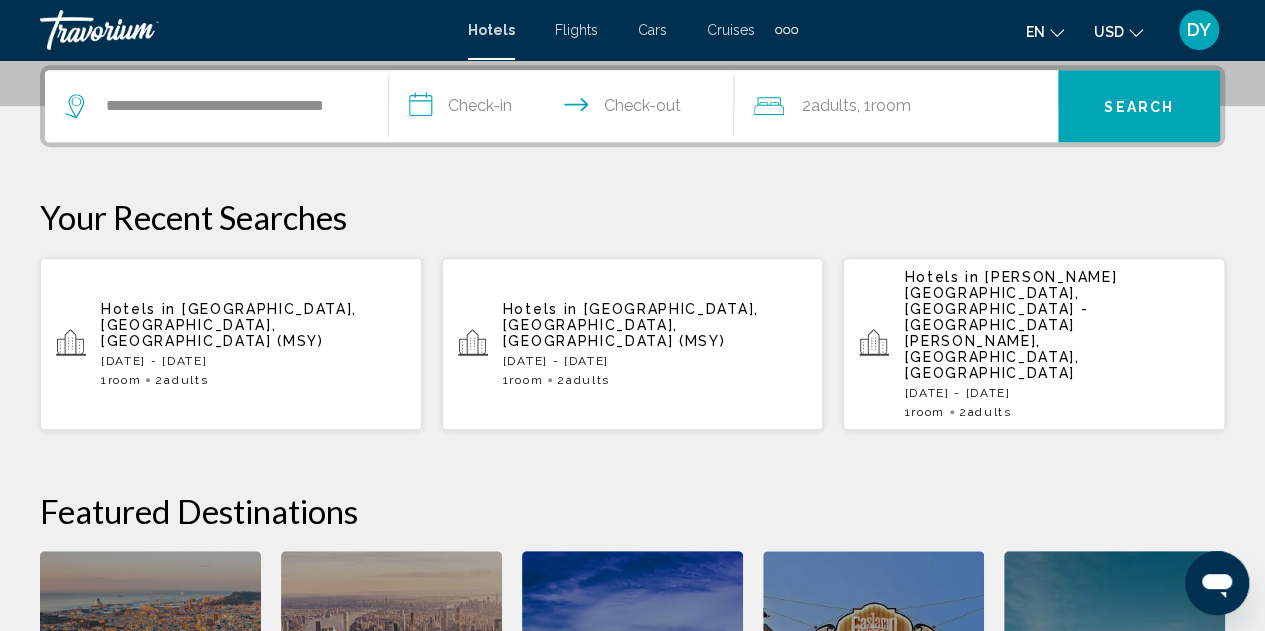 click on "**********" at bounding box center [565, 109] 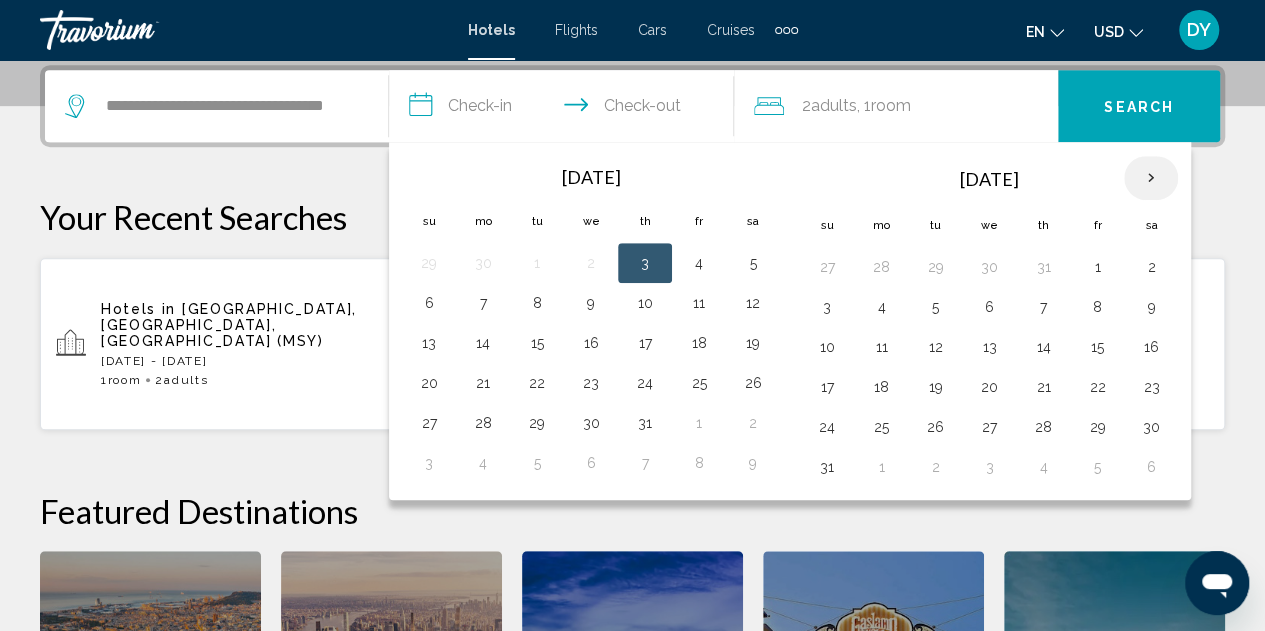 click at bounding box center [1151, 178] 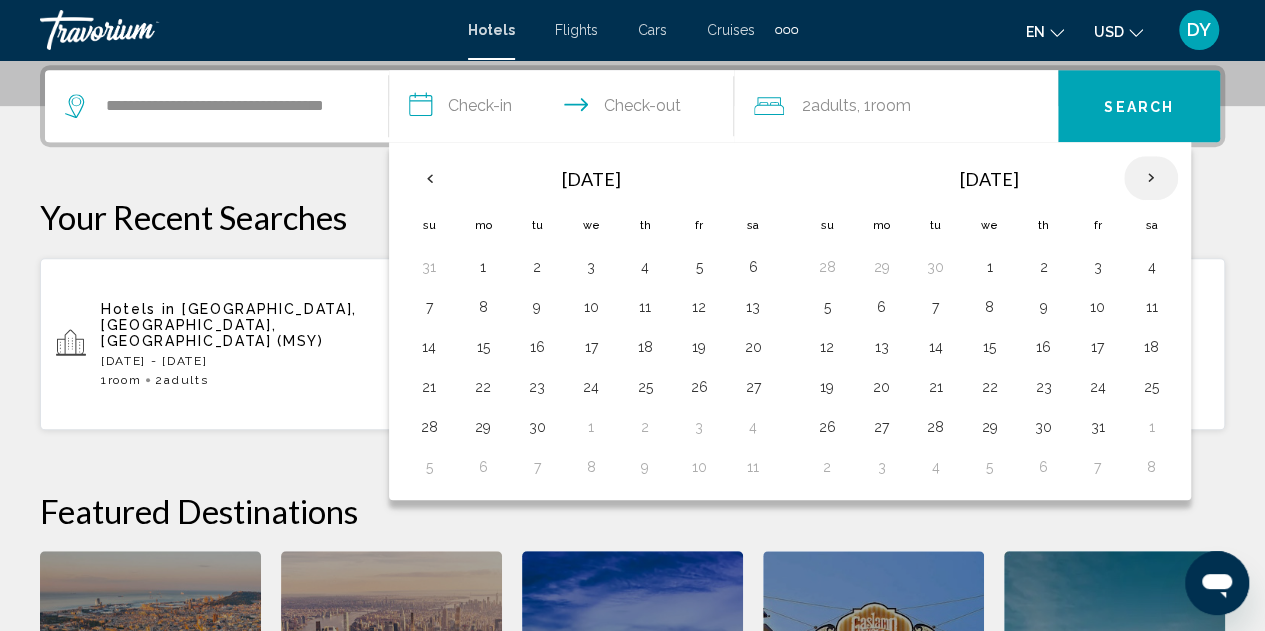 click at bounding box center [1151, 178] 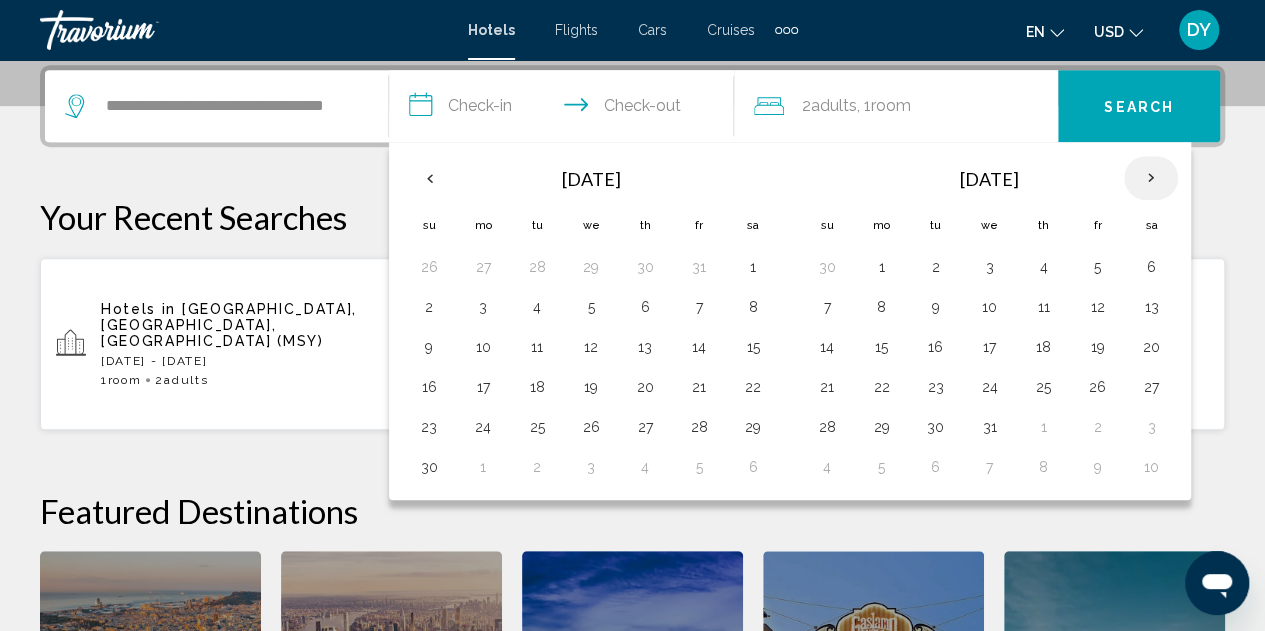 click at bounding box center (1151, 178) 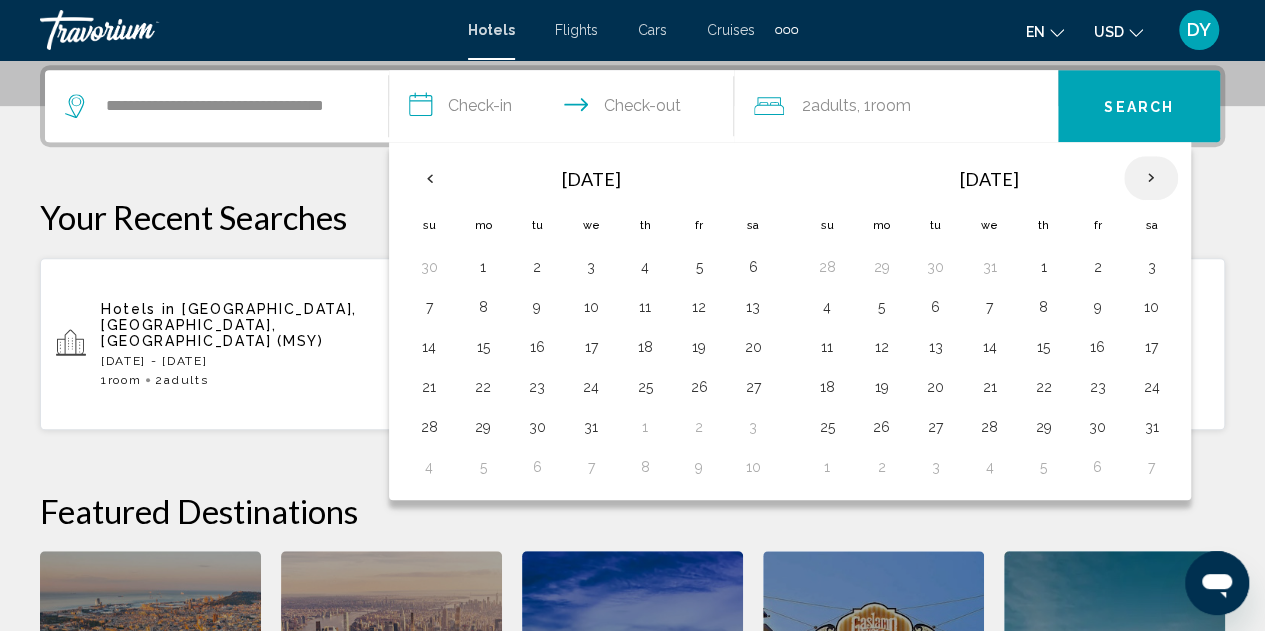 click at bounding box center [1151, 178] 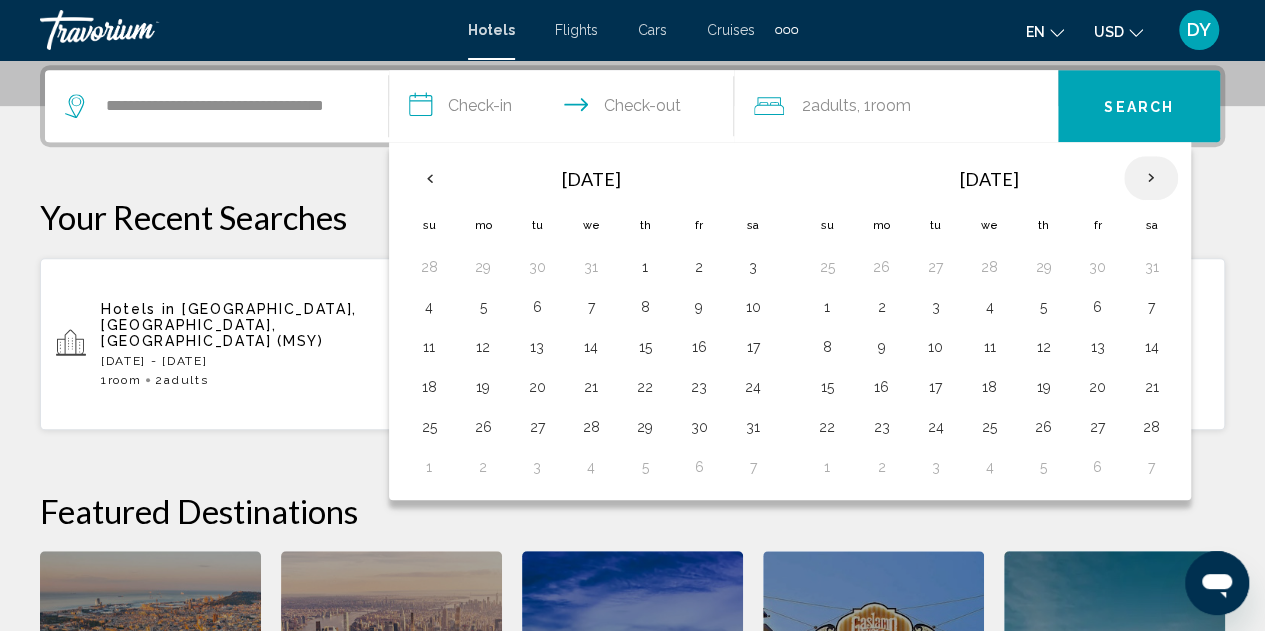 click at bounding box center [1151, 178] 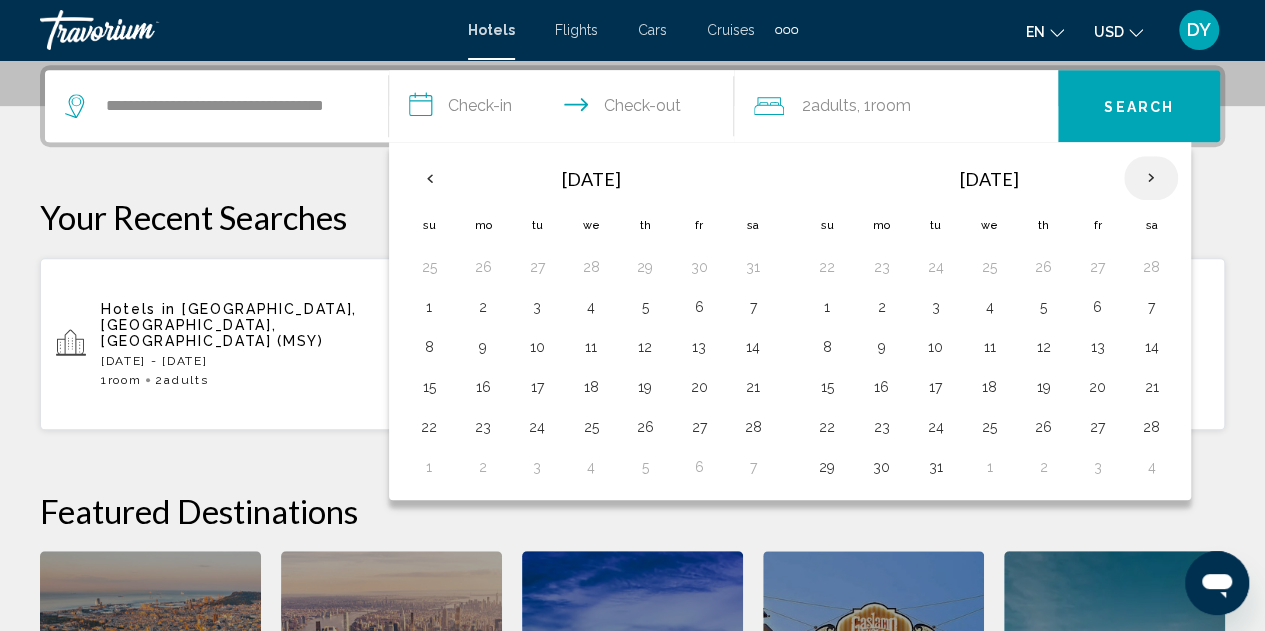 click at bounding box center [1151, 178] 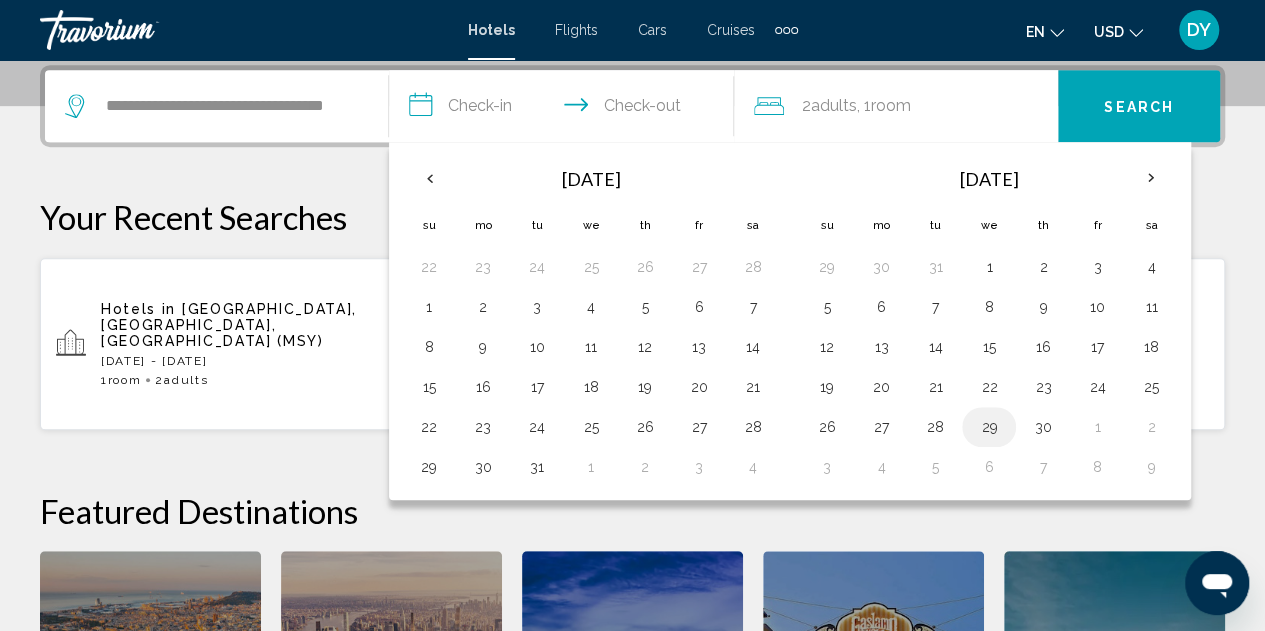 click on "29" at bounding box center [989, 427] 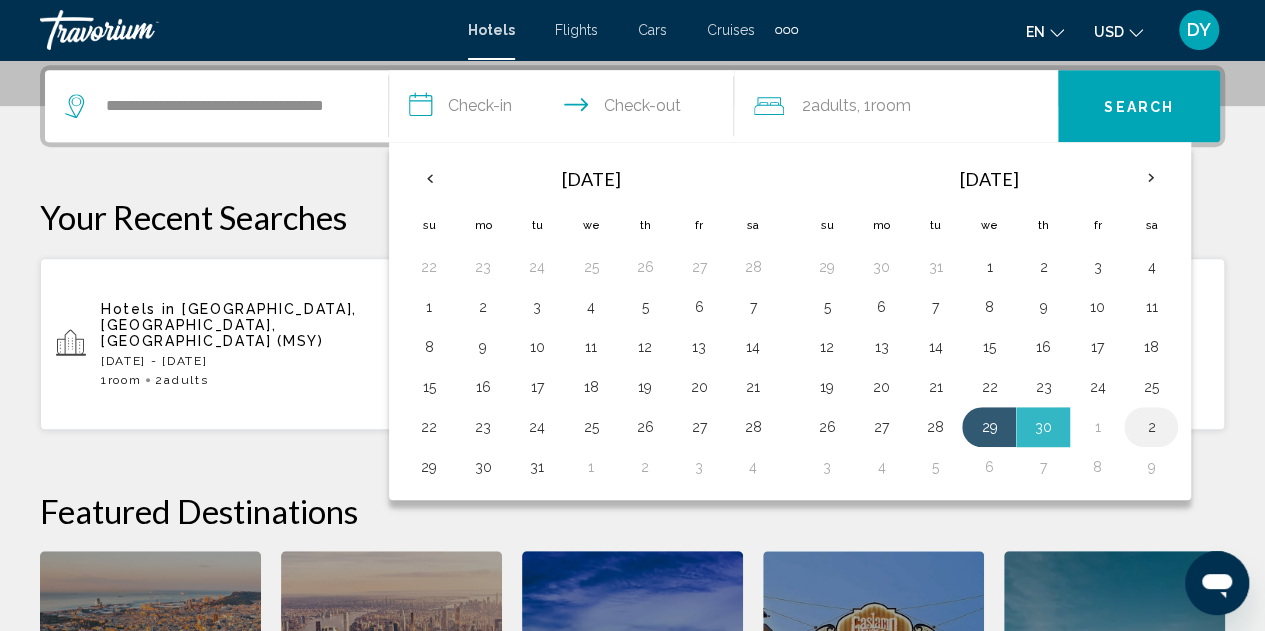 click on "2" at bounding box center [1151, 427] 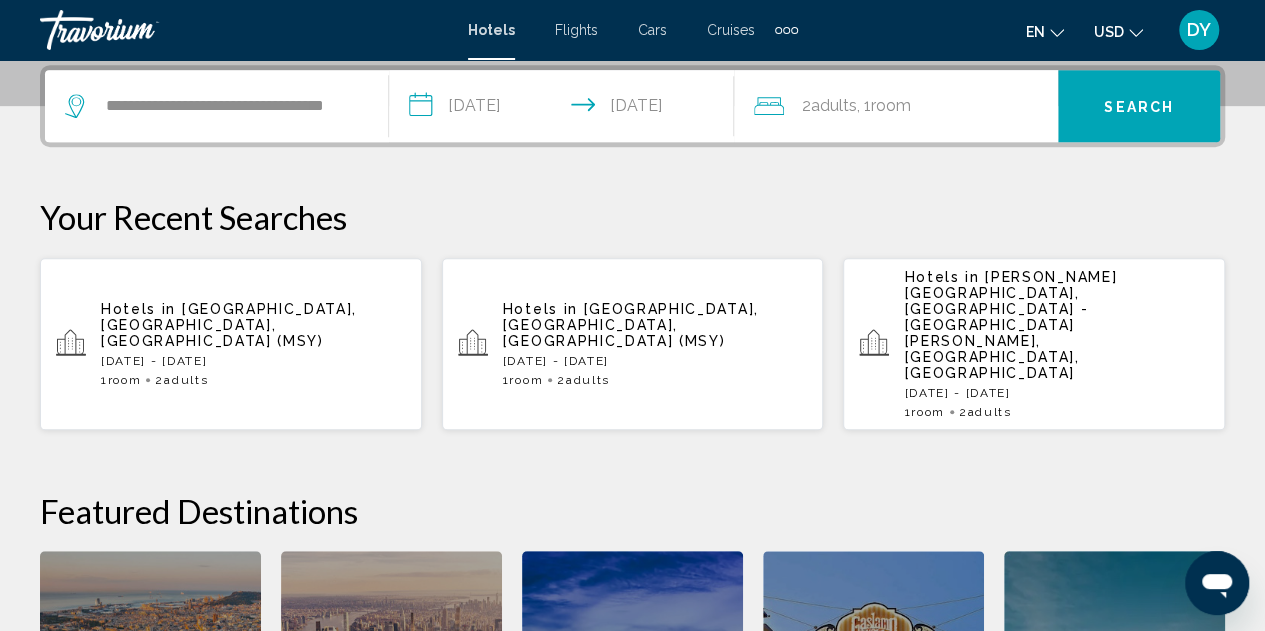 click on "Search" at bounding box center (1139, 107) 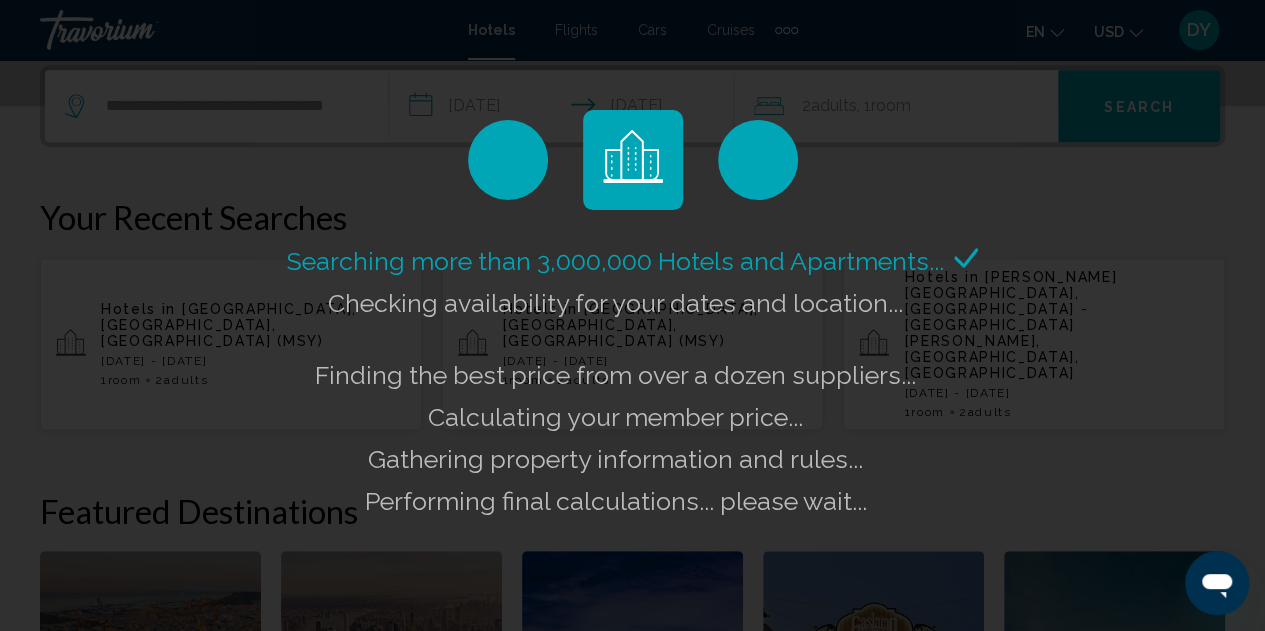 click on "Searching more than 3,000,000 Hotels and Apartments...
Checking availability for your dates and location..." 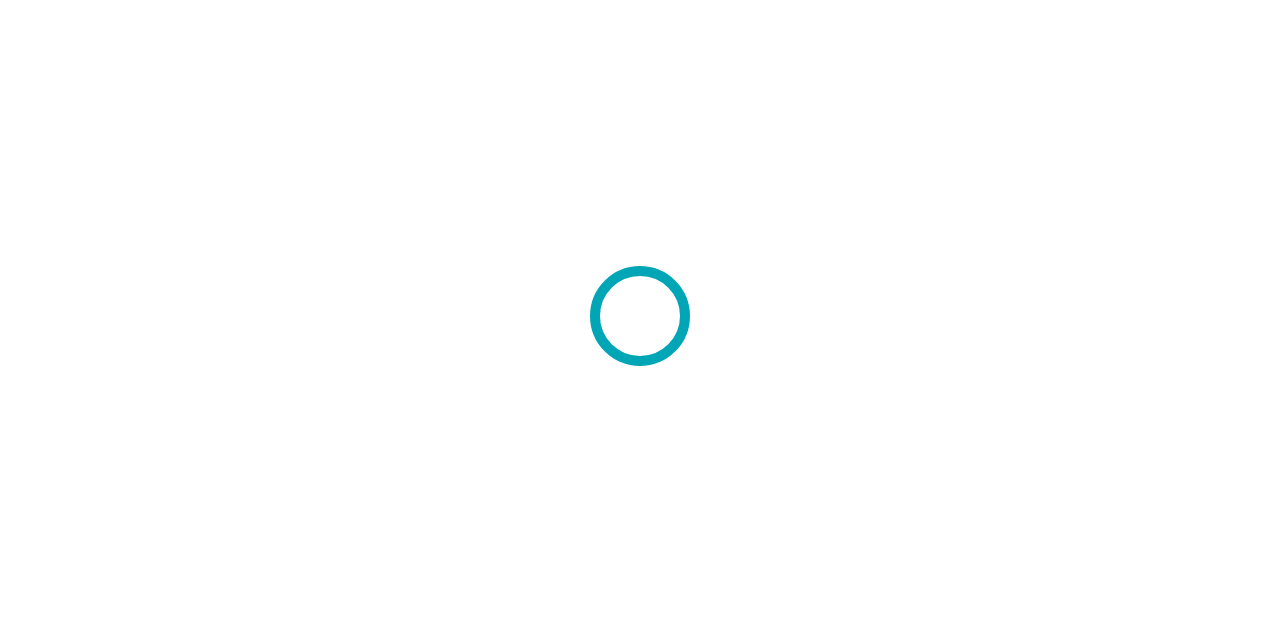 scroll, scrollTop: 0, scrollLeft: 0, axis: both 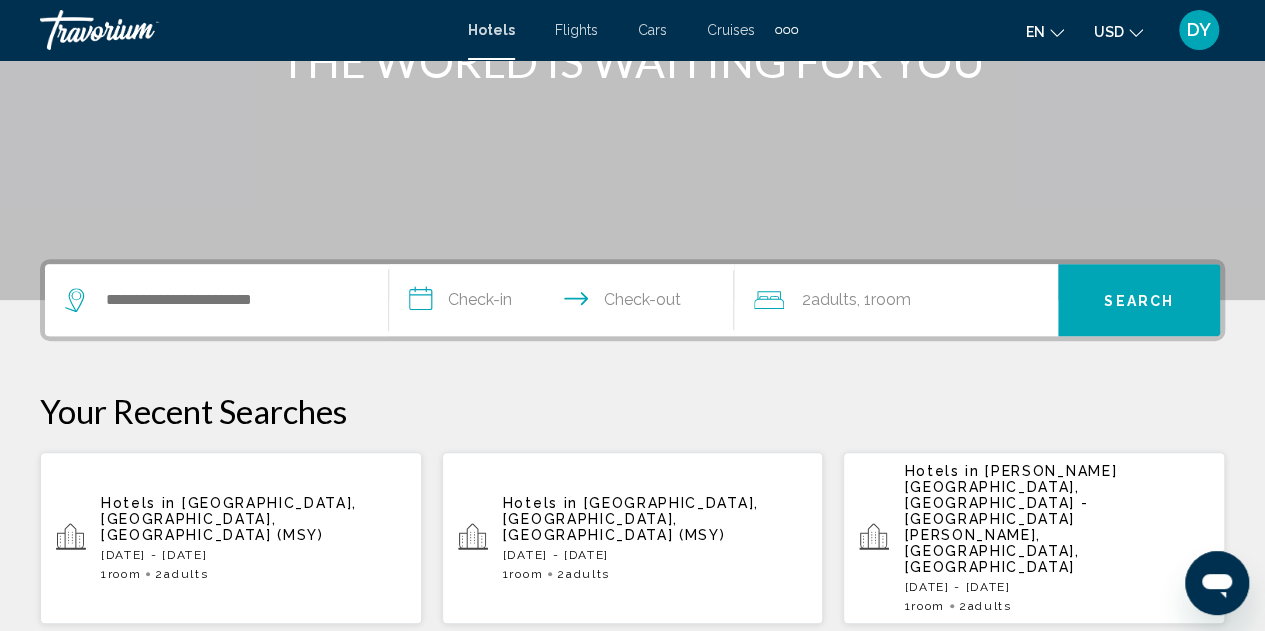 click on "Room" 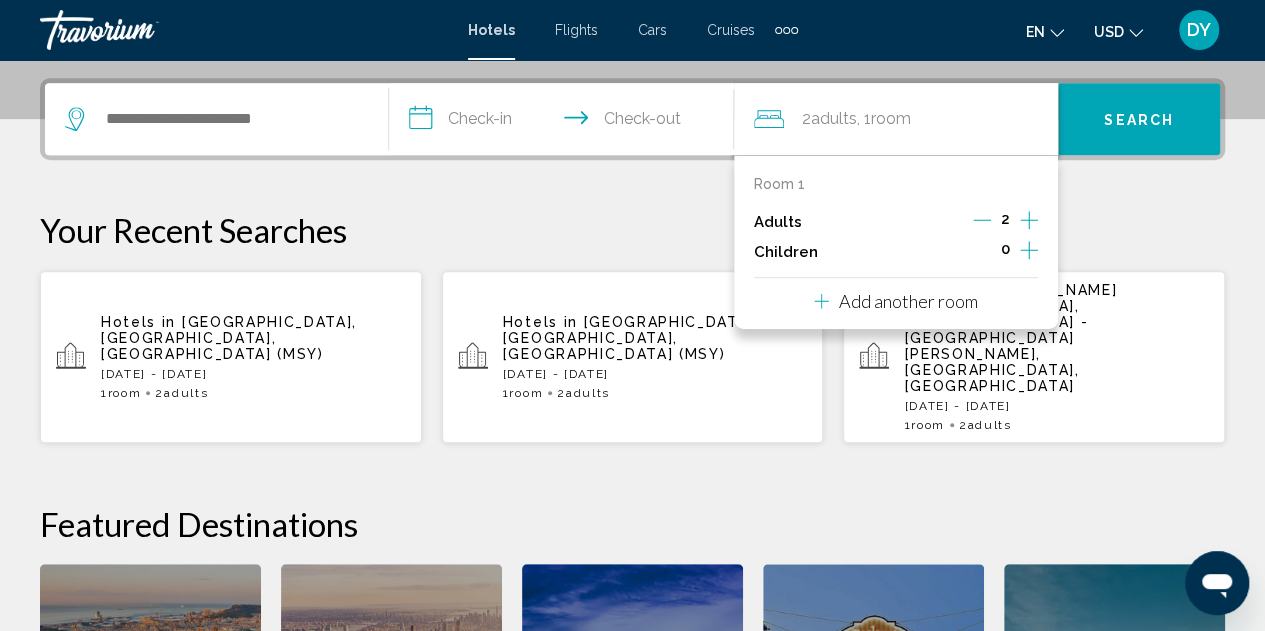 scroll, scrollTop: 494, scrollLeft: 0, axis: vertical 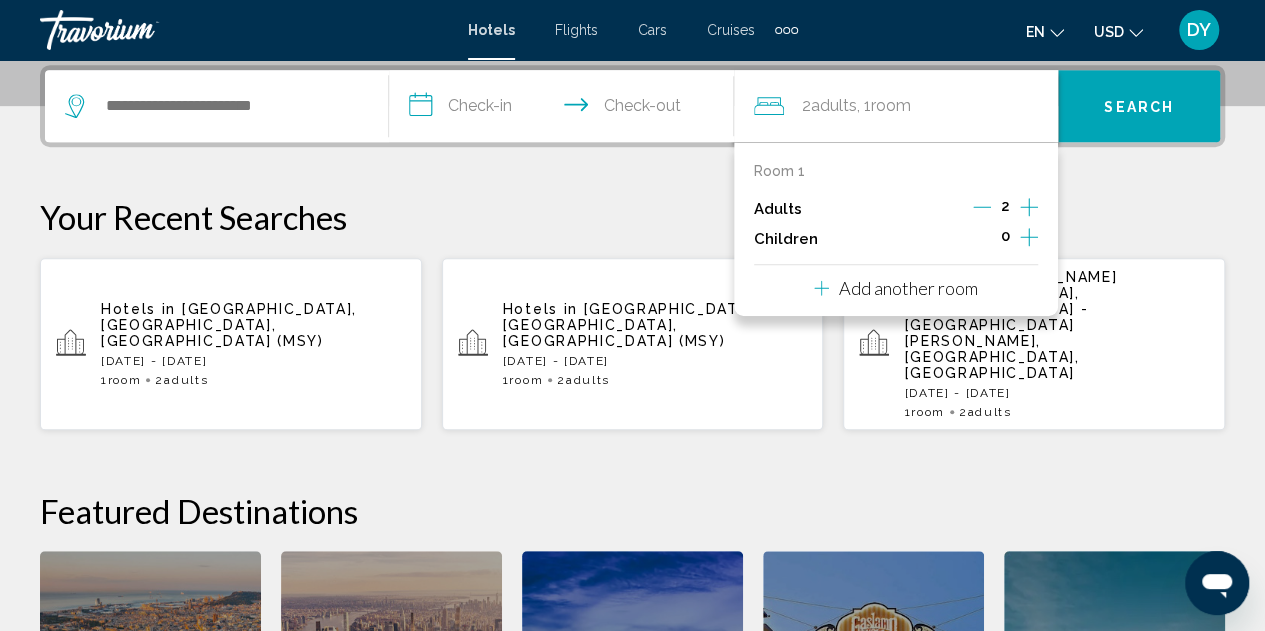 click 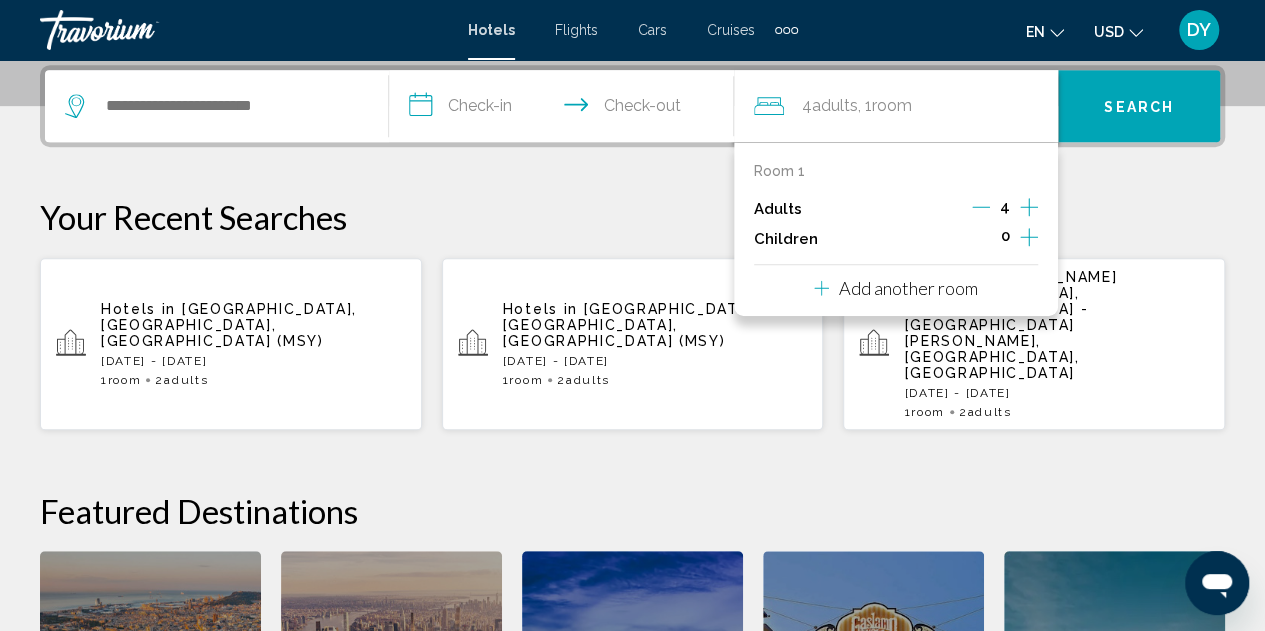 click 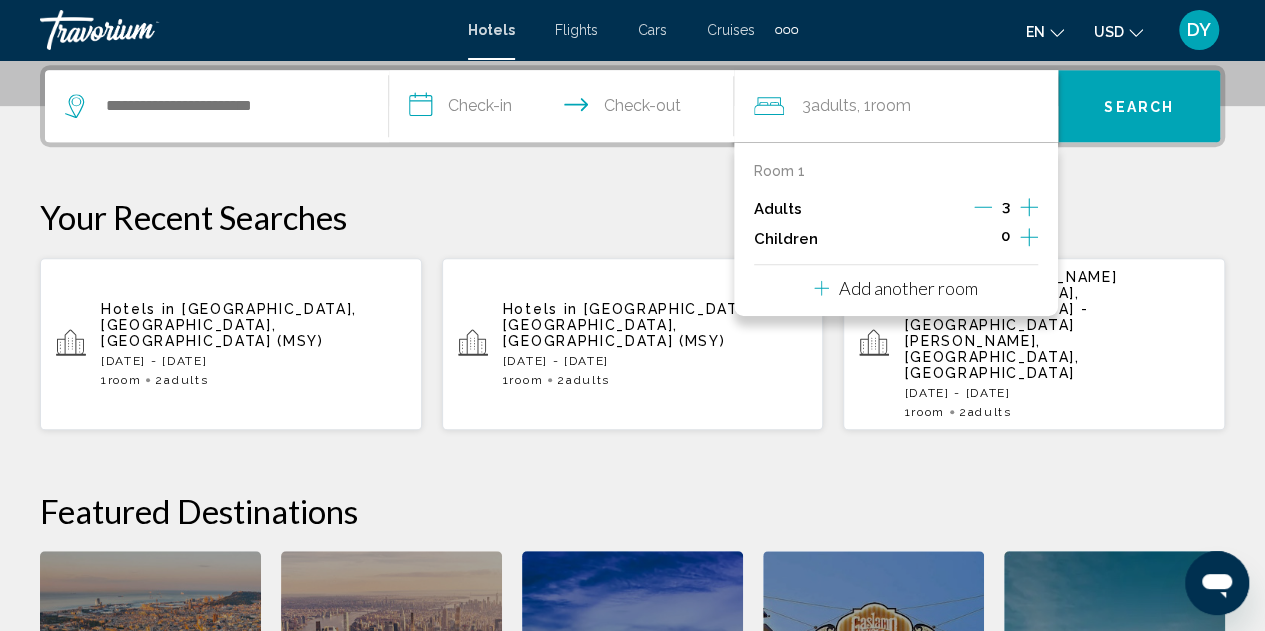 click 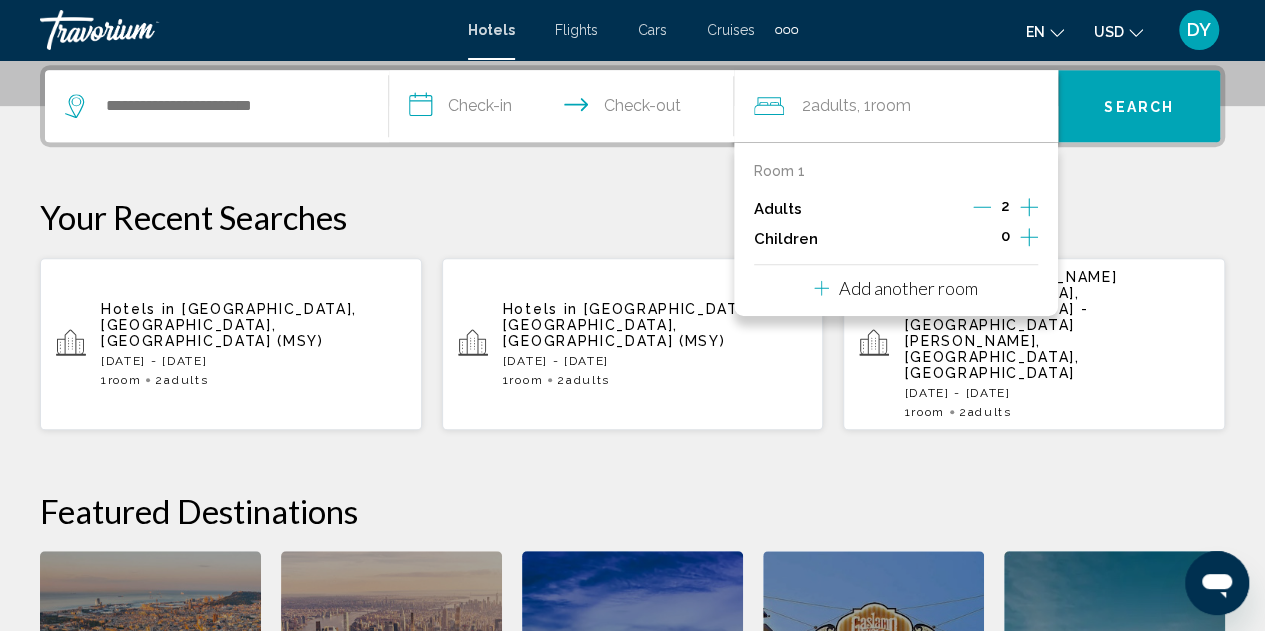 click on "Add another room" at bounding box center (908, 288) 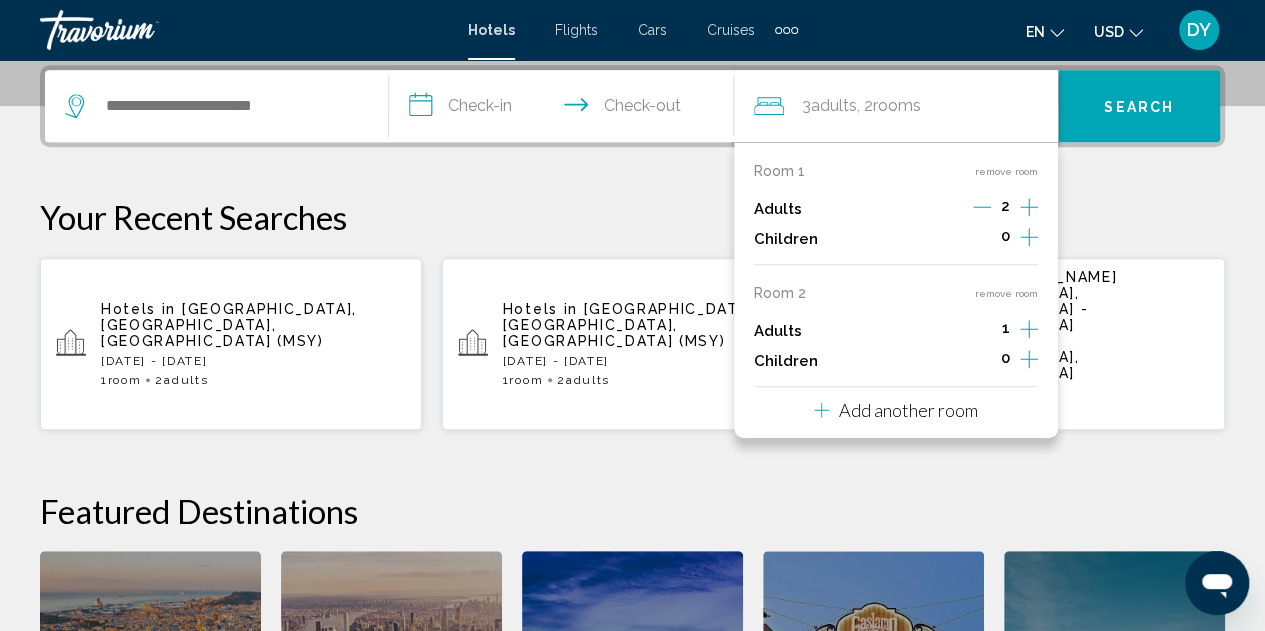 click 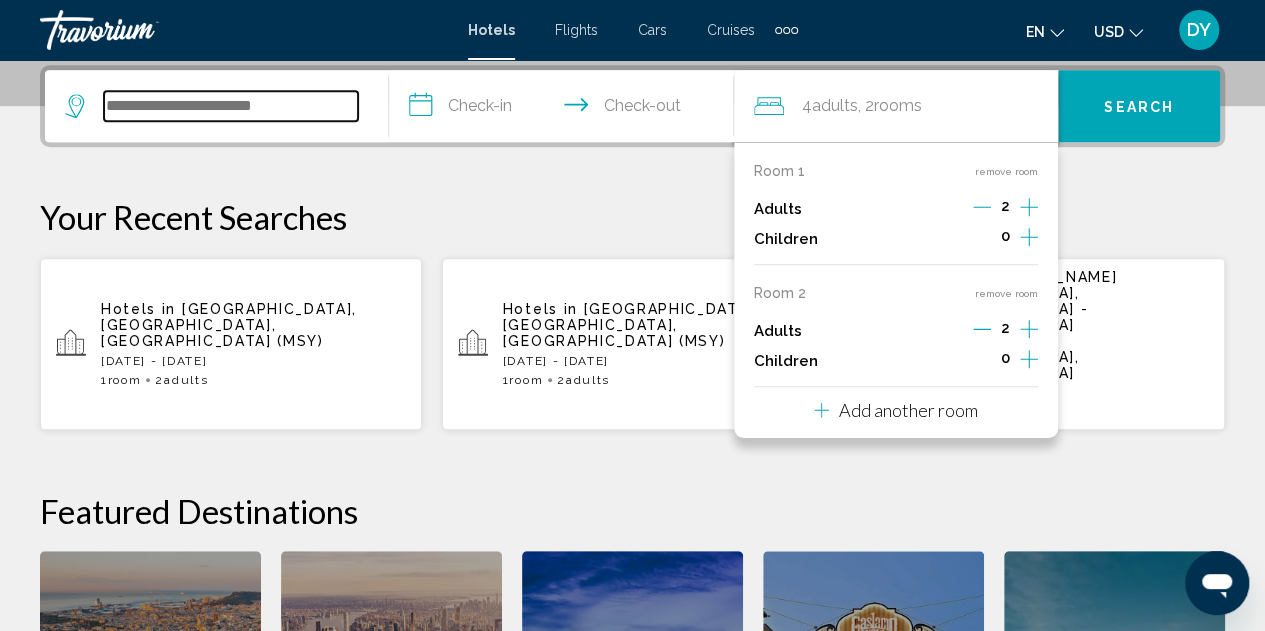 click at bounding box center [231, 106] 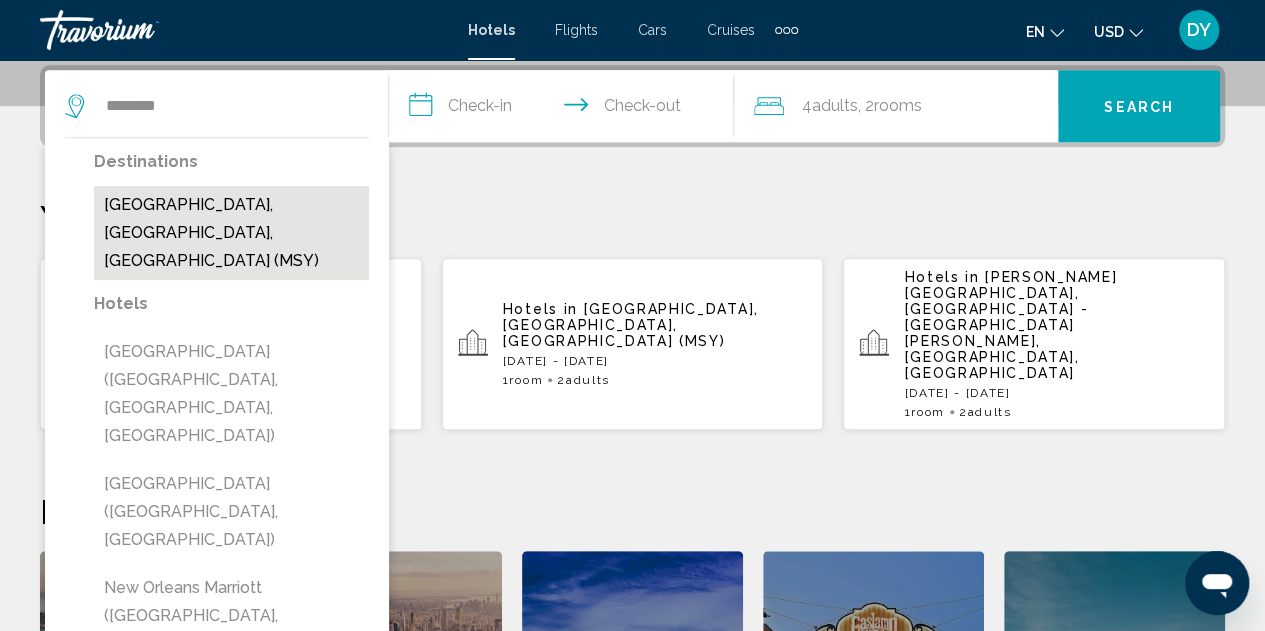 click on "[GEOGRAPHIC_DATA], [GEOGRAPHIC_DATA], [GEOGRAPHIC_DATA] (MSY)" at bounding box center [231, 233] 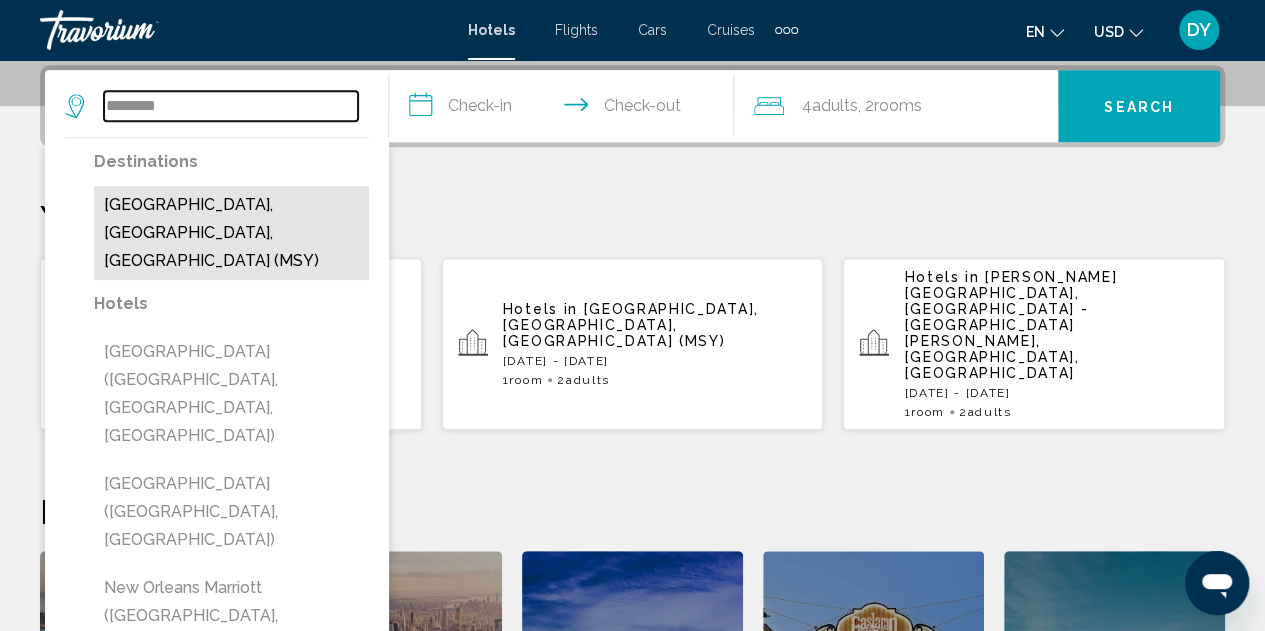 type on "**********" 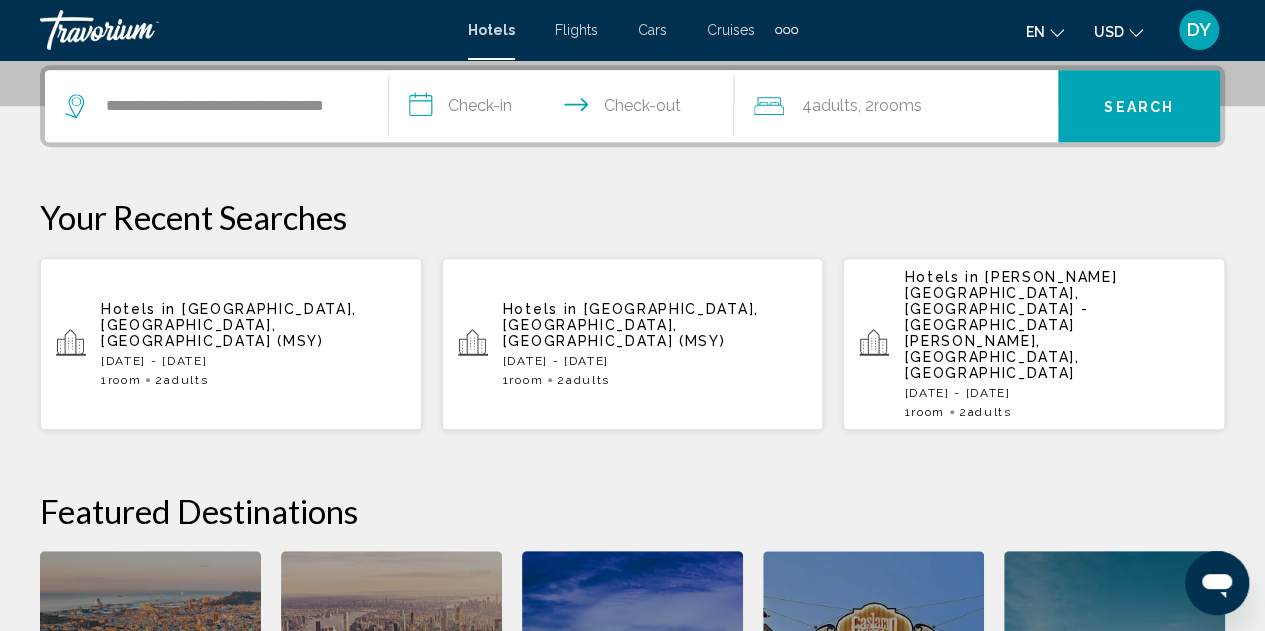 click on "**********" at bounding box center (565, 109) 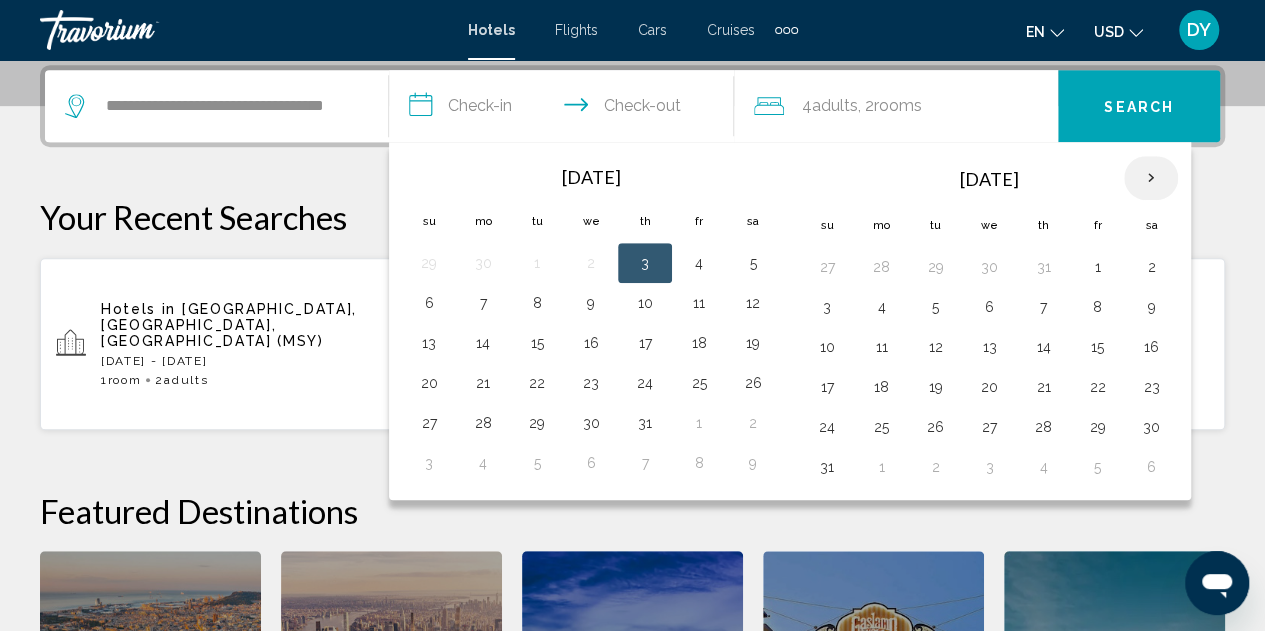click at bounding box center (1151, 178) 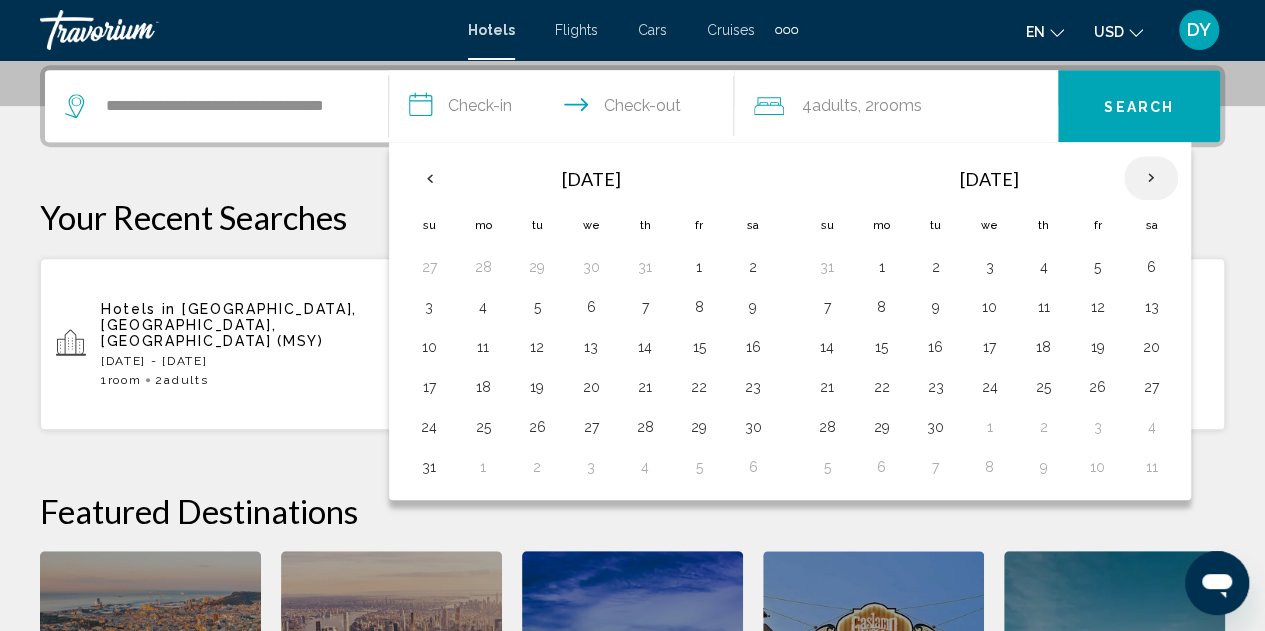 click at bounding box center (1151, 178) 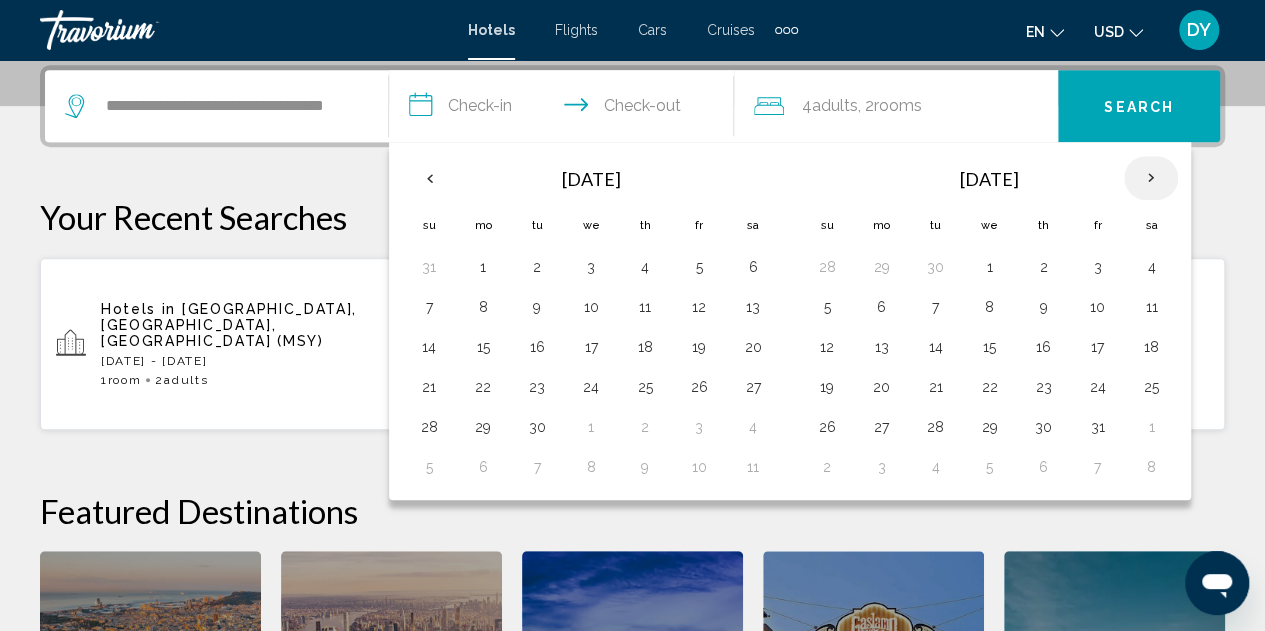 click at bounding box center [1151, 178] 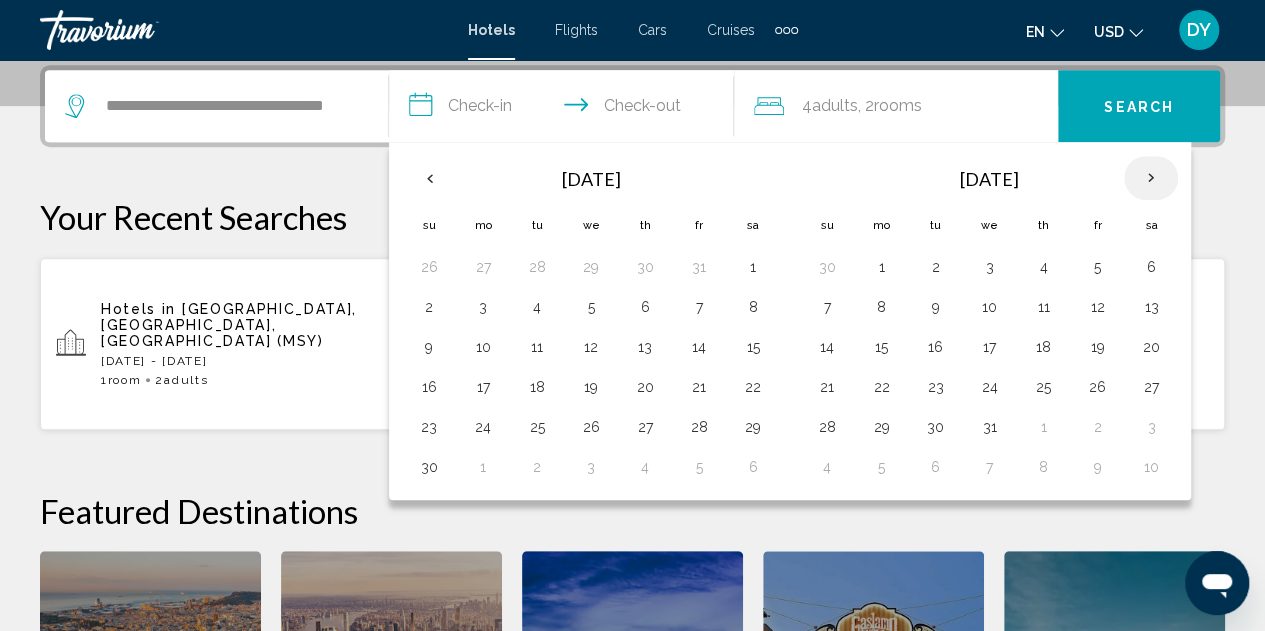 click at bounding box center (1151, 178) 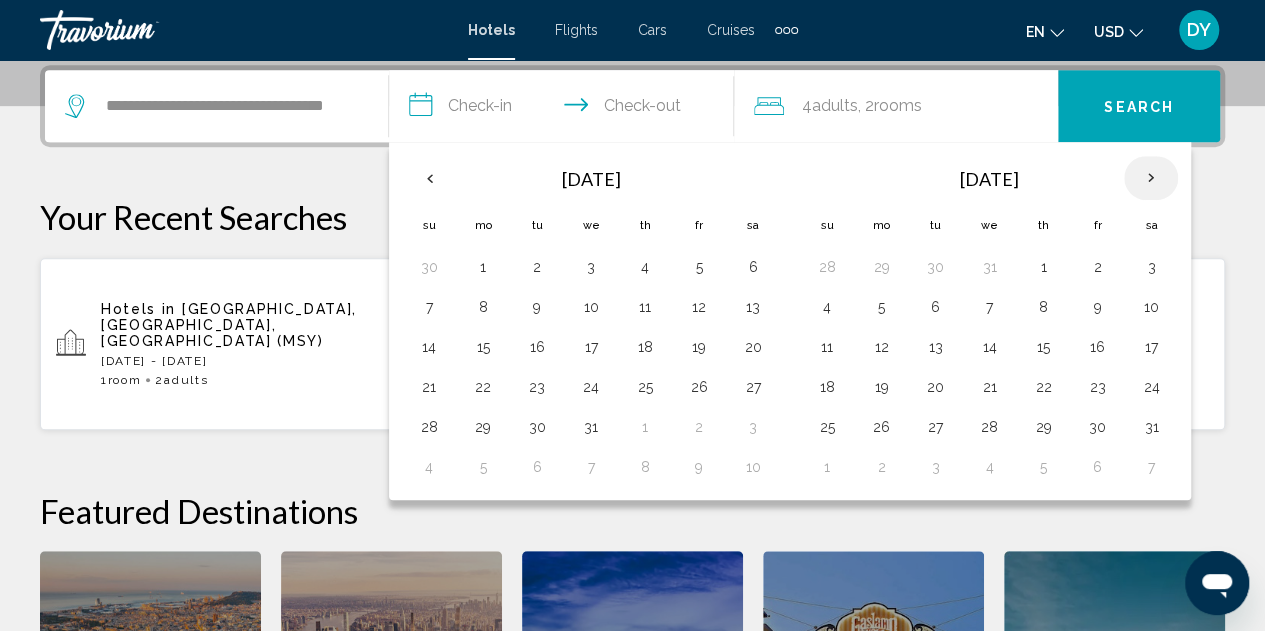 click at bounding box center (1151, 178) 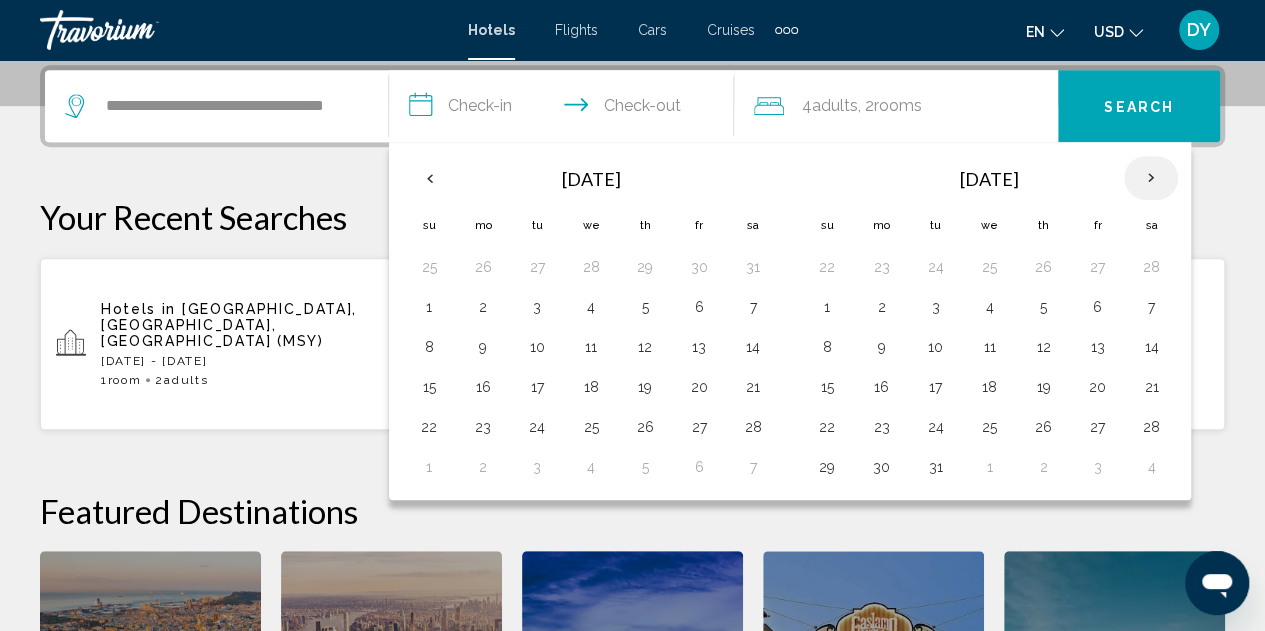 click at bounding box center (1151, 178) 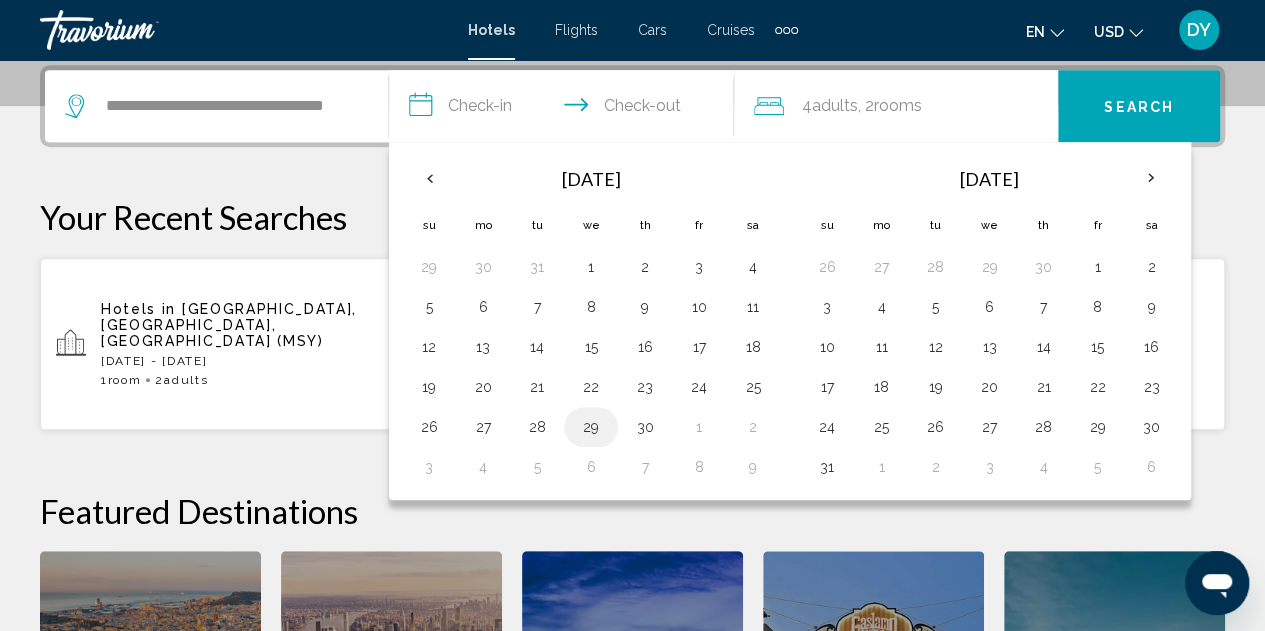 click on "29" at bounding box center [591, 427] 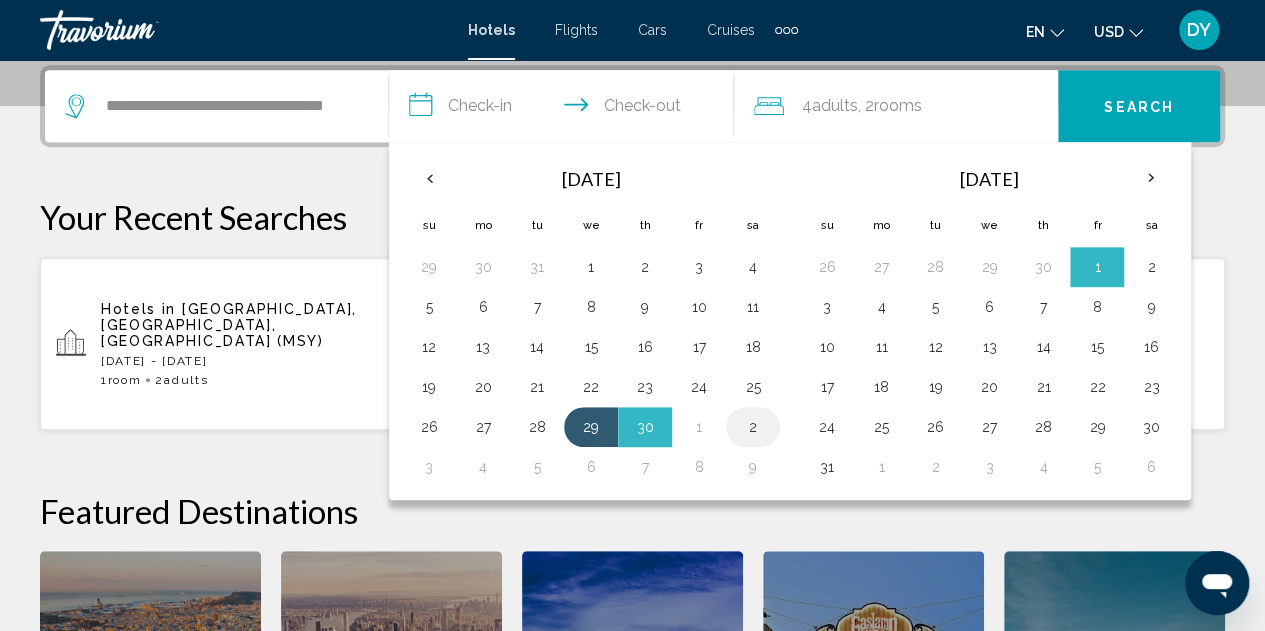 click on "2" at bounding box center [753, 427] 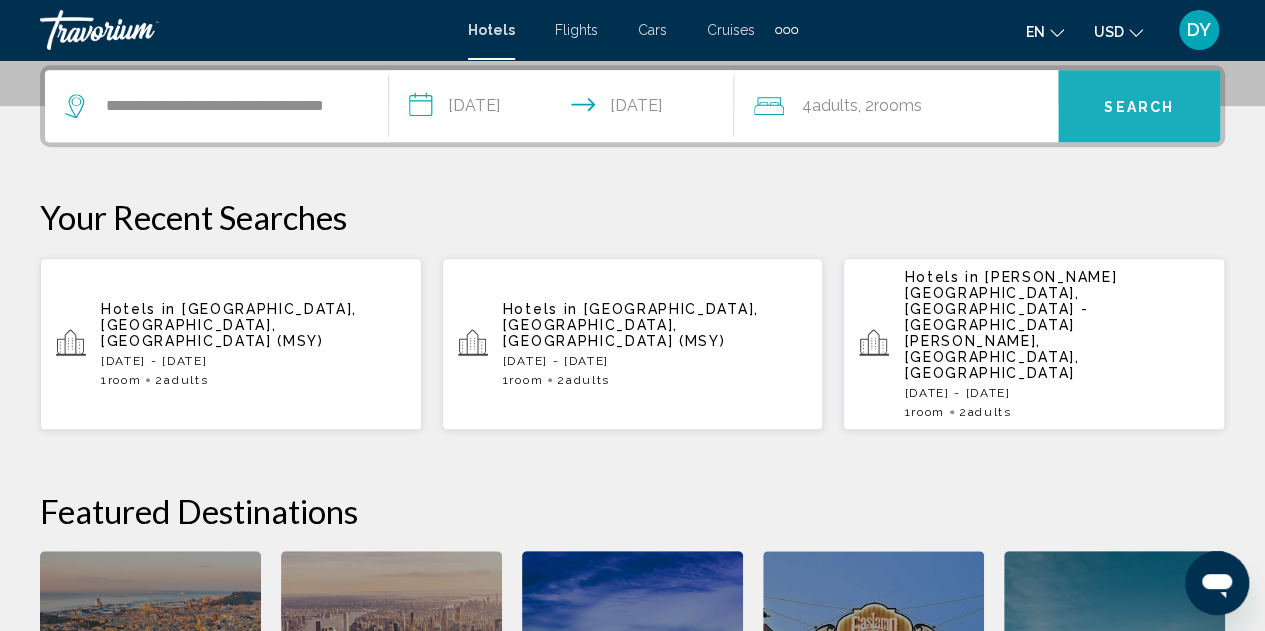 click on "Search" at bounding box center (1139, 107) 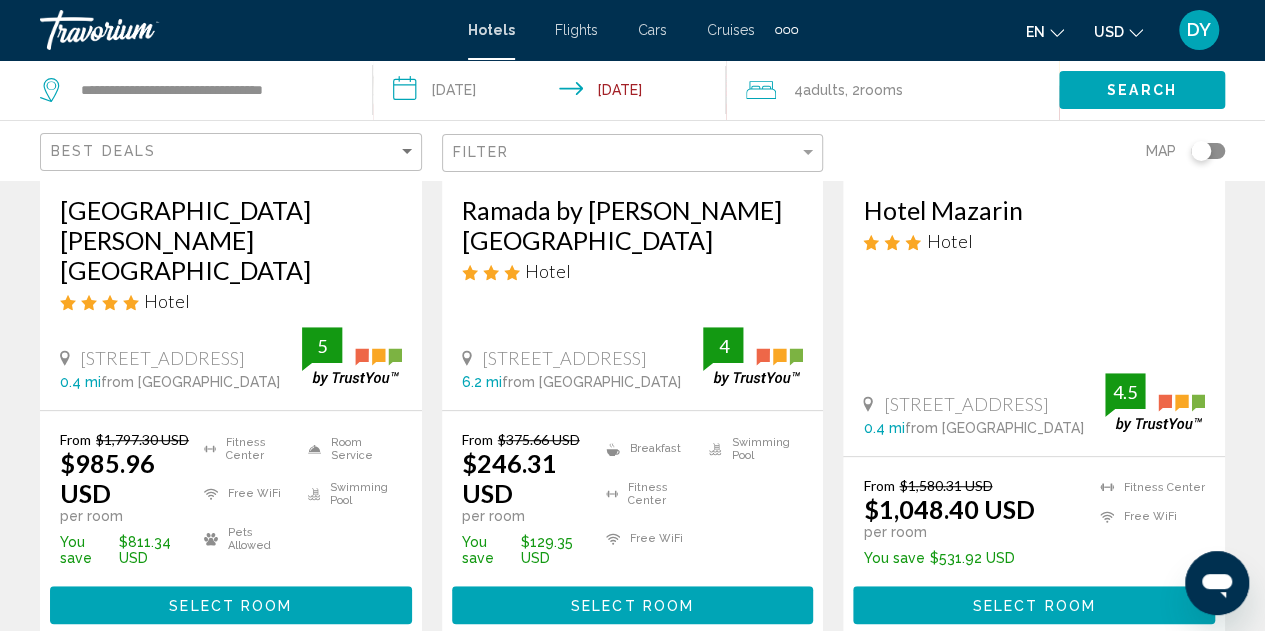scroll, scrollTop: 498, scrollLeft: 0, axis: vertical 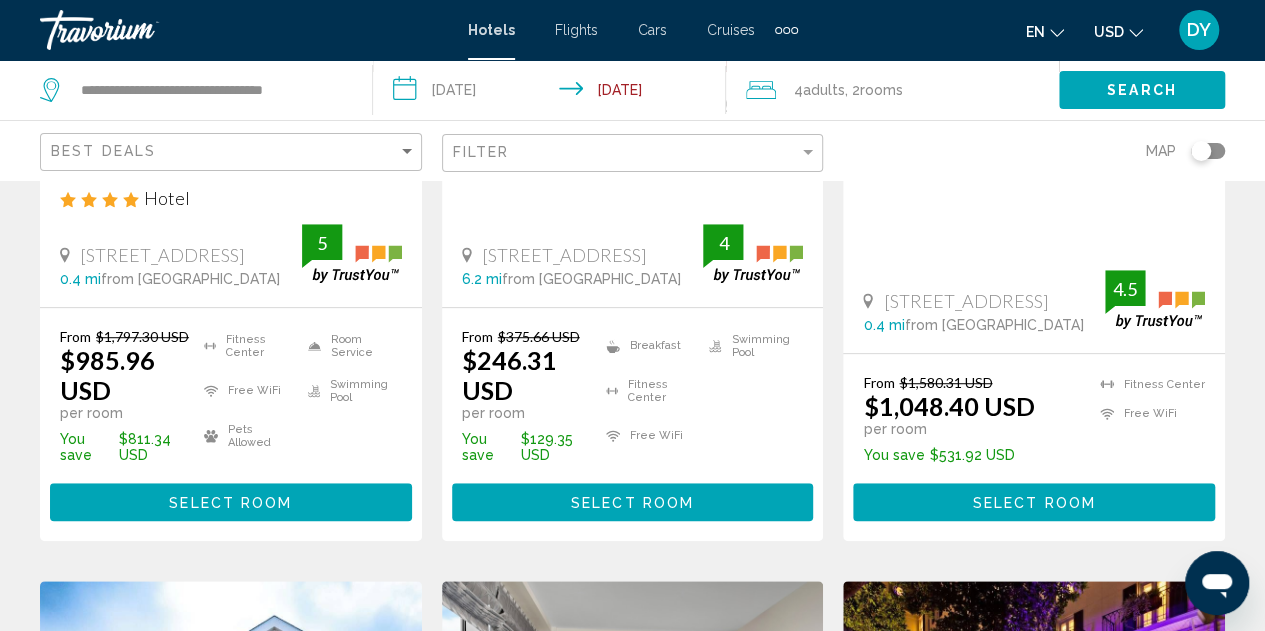 click on "Select Room" at bounding box center (231, 501) 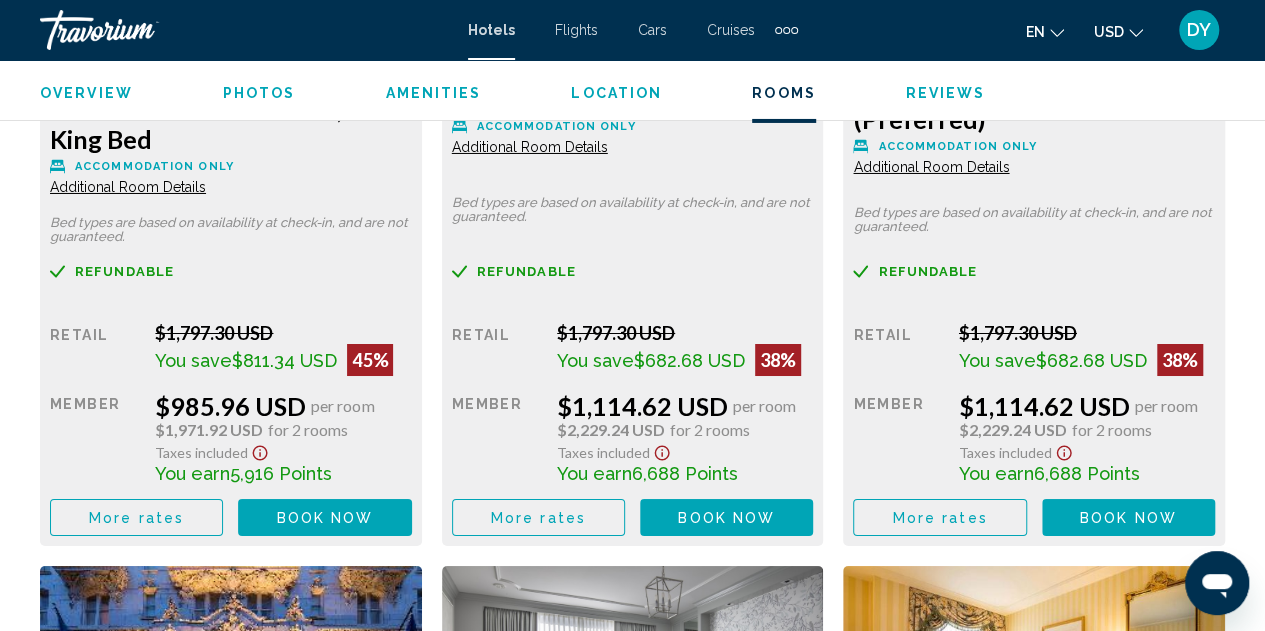 scroll, scrollTop: 3471, scrollLeft: 0, axis: vertical 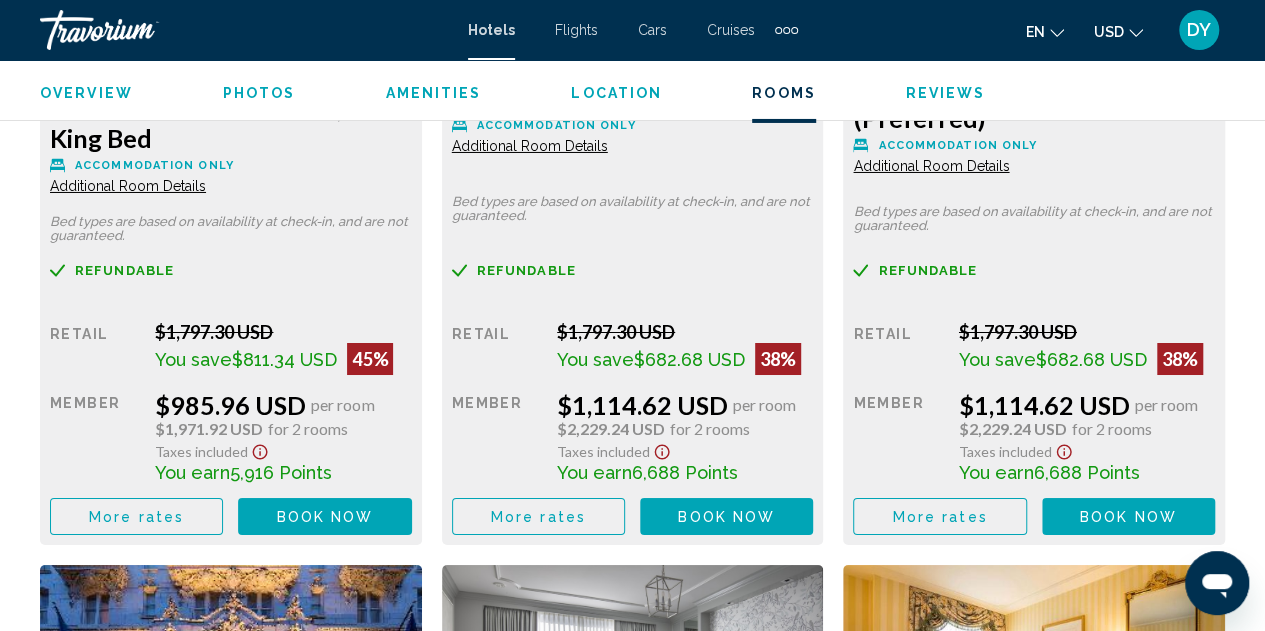 drag, startPoint x: 662, startPoint y: 432, endPoint x: 562, endPoint y: 427, distance: 100.12492 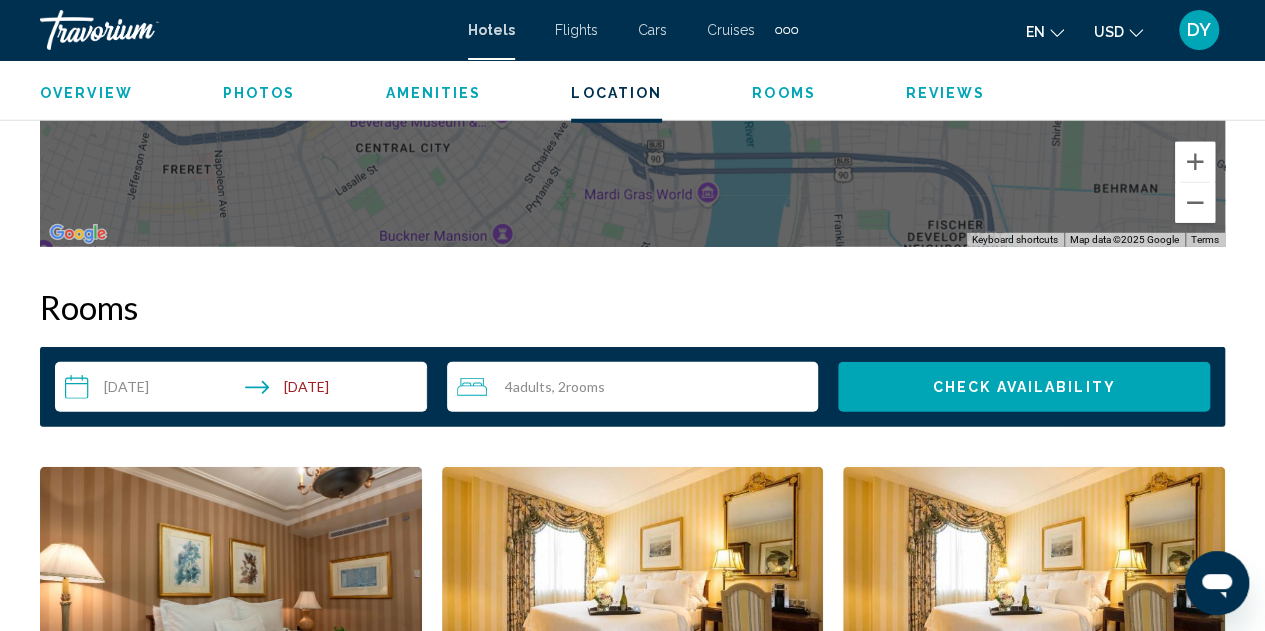 scroll, scrollTop: 2739, scrollLeft: 0, axis: vertical 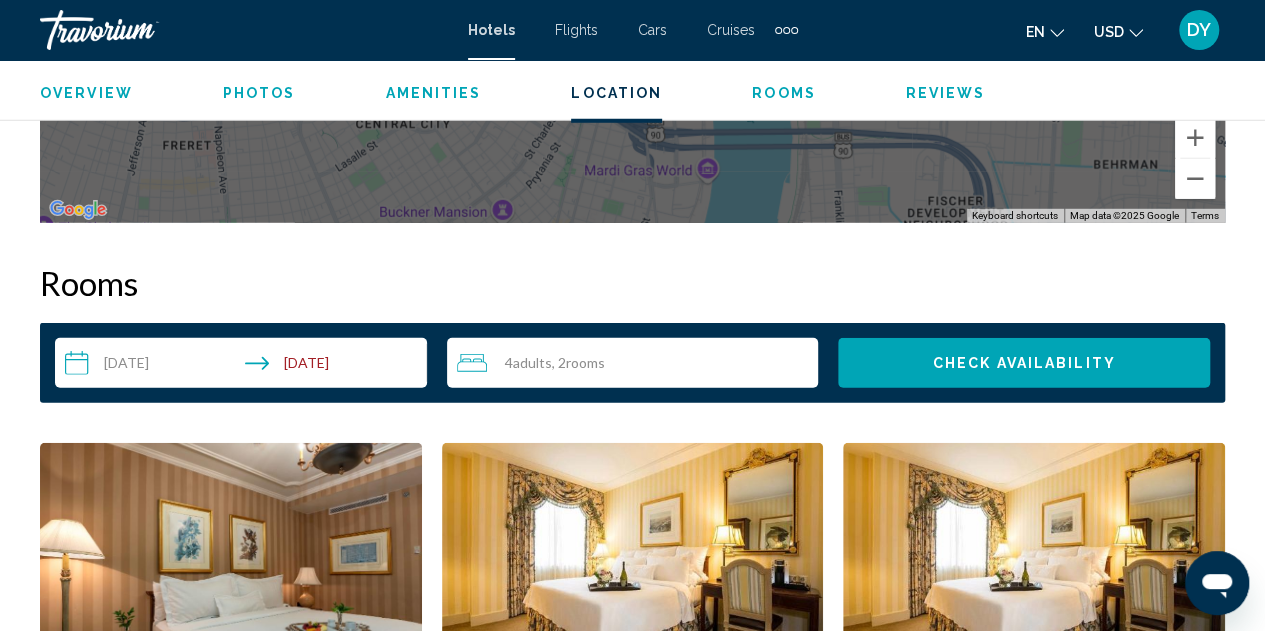 click on "4  Adult Adults , 2  Room rooms" at bounding box center (638, 363) 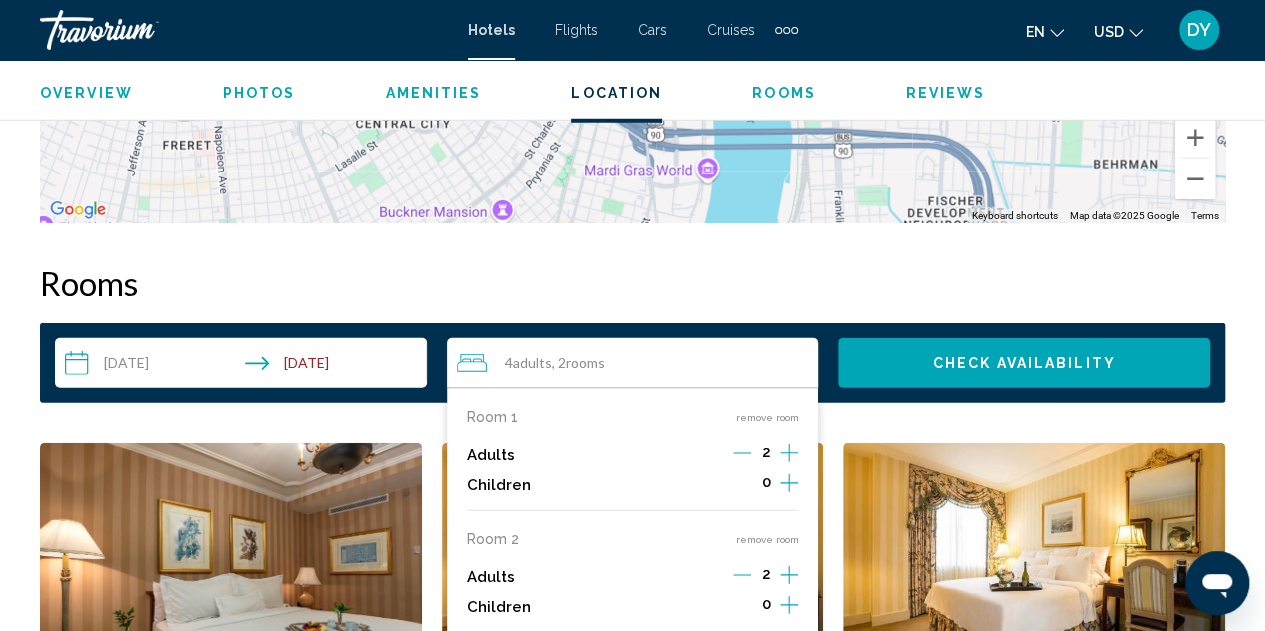 scroll, scrollTop: 2821, scrollLeft: 0, axis: vertical 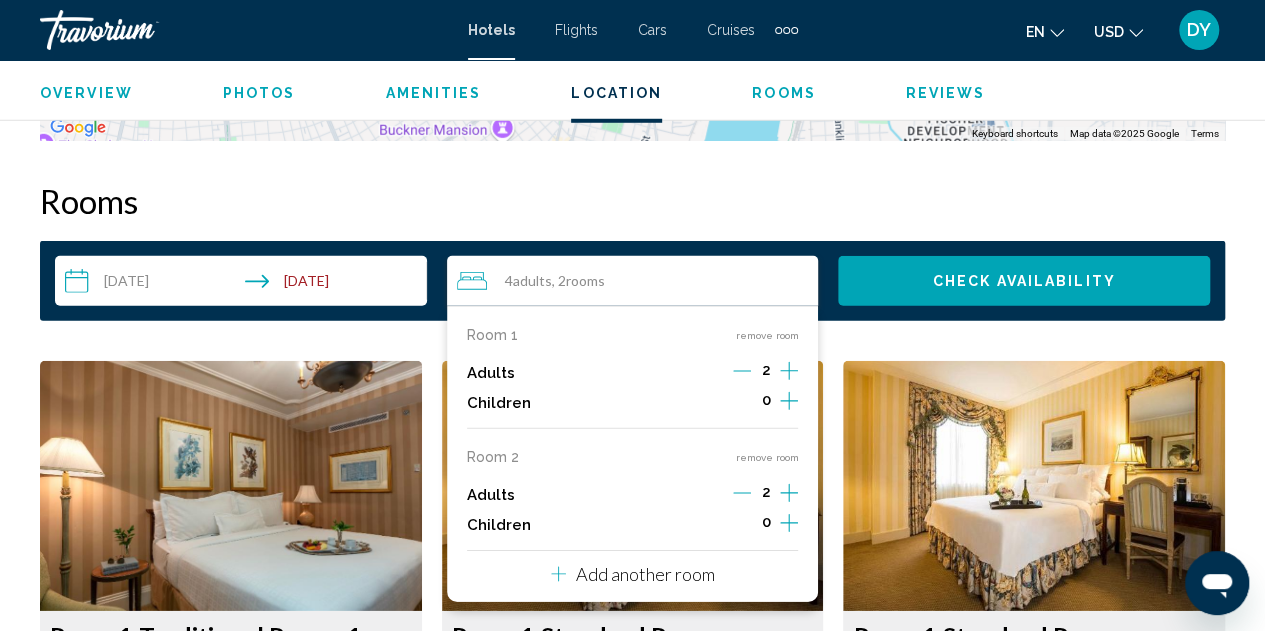 click 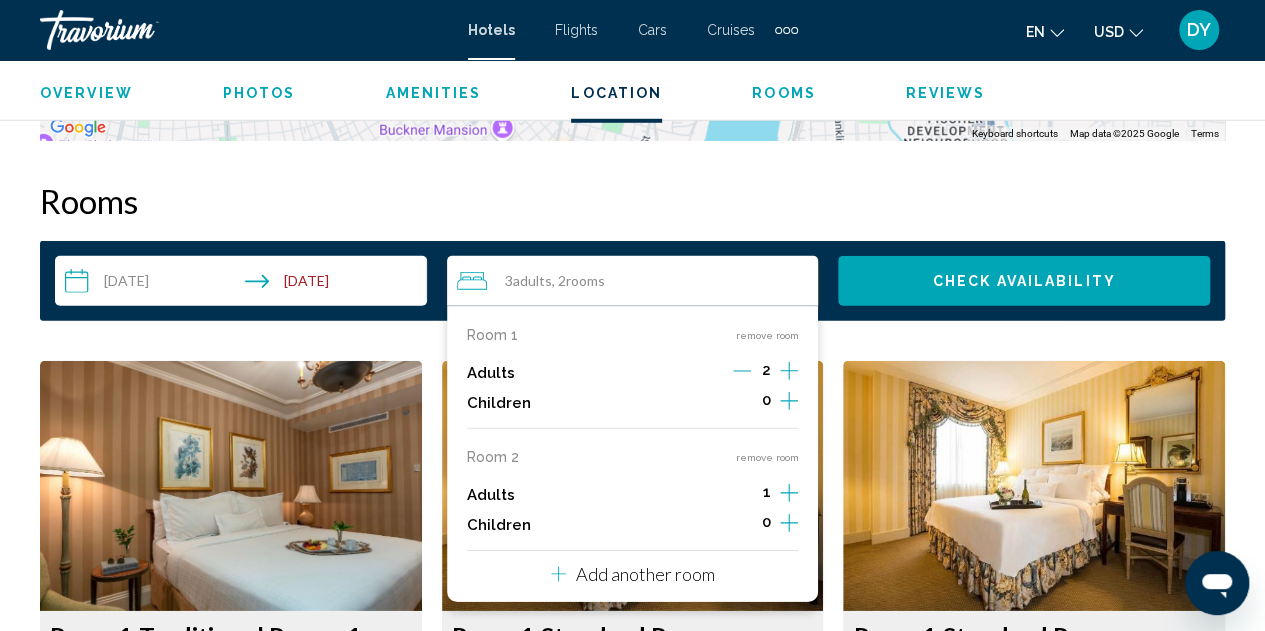 click on "remove room" at bounding box center [766, 335] 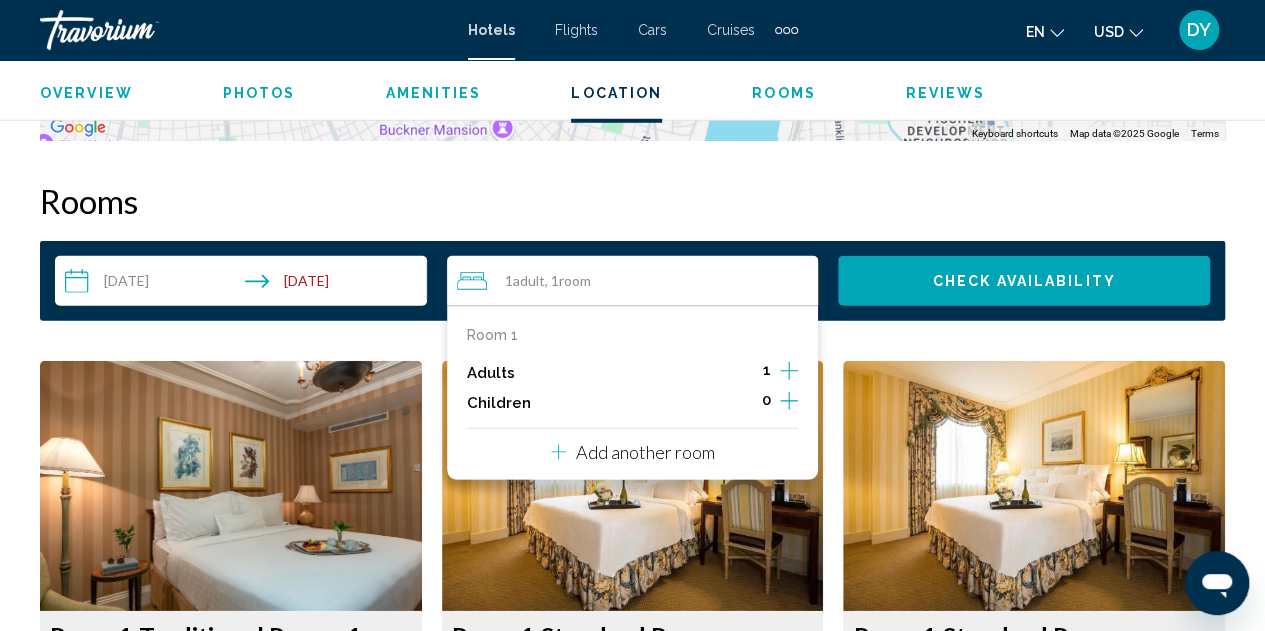 click 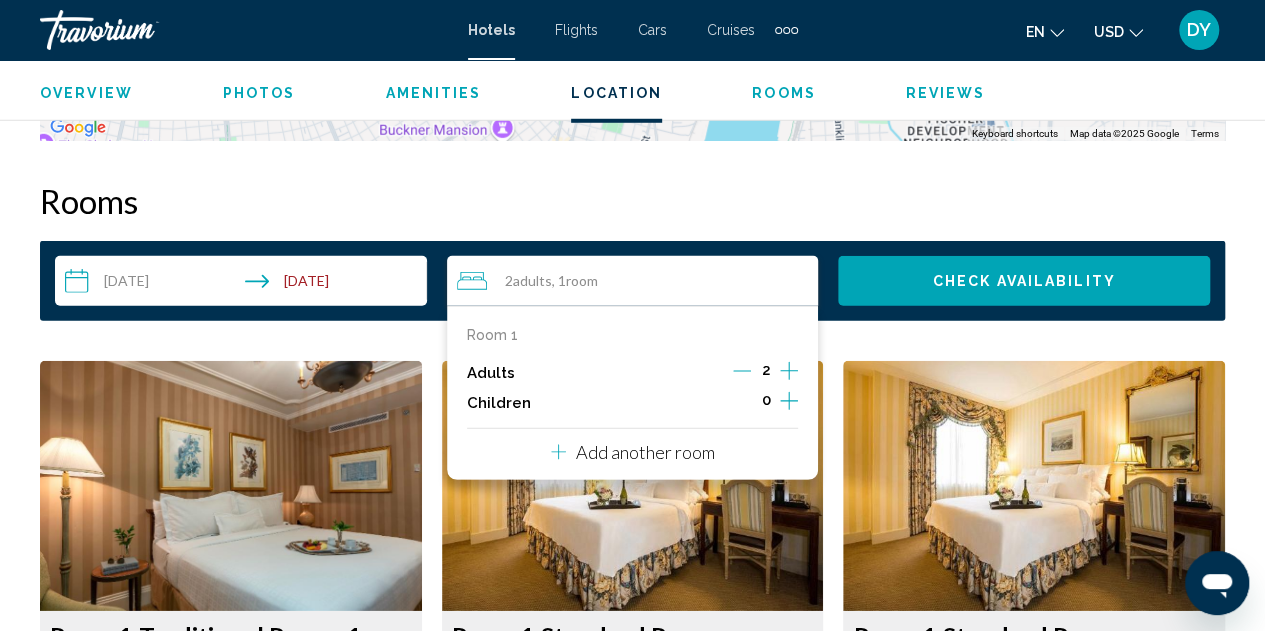click on "Check Availability" at bounding box center [1024, 280] 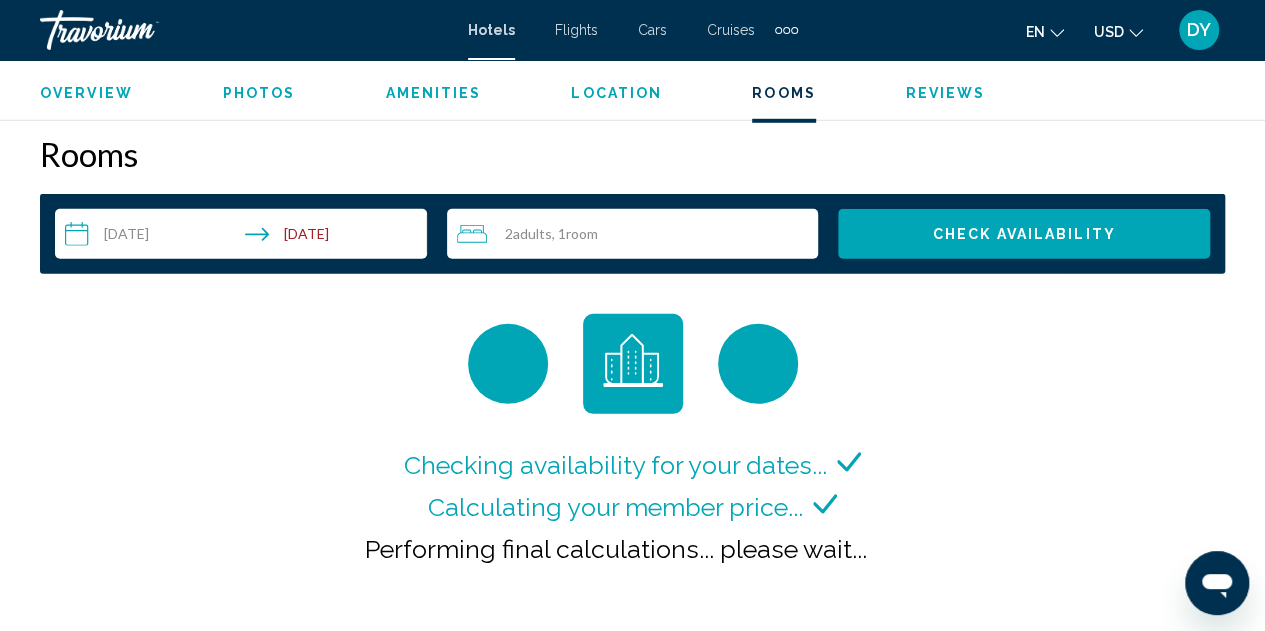 scroll, scrollTop: 2866, scrollLeft: 0, axis: vertical 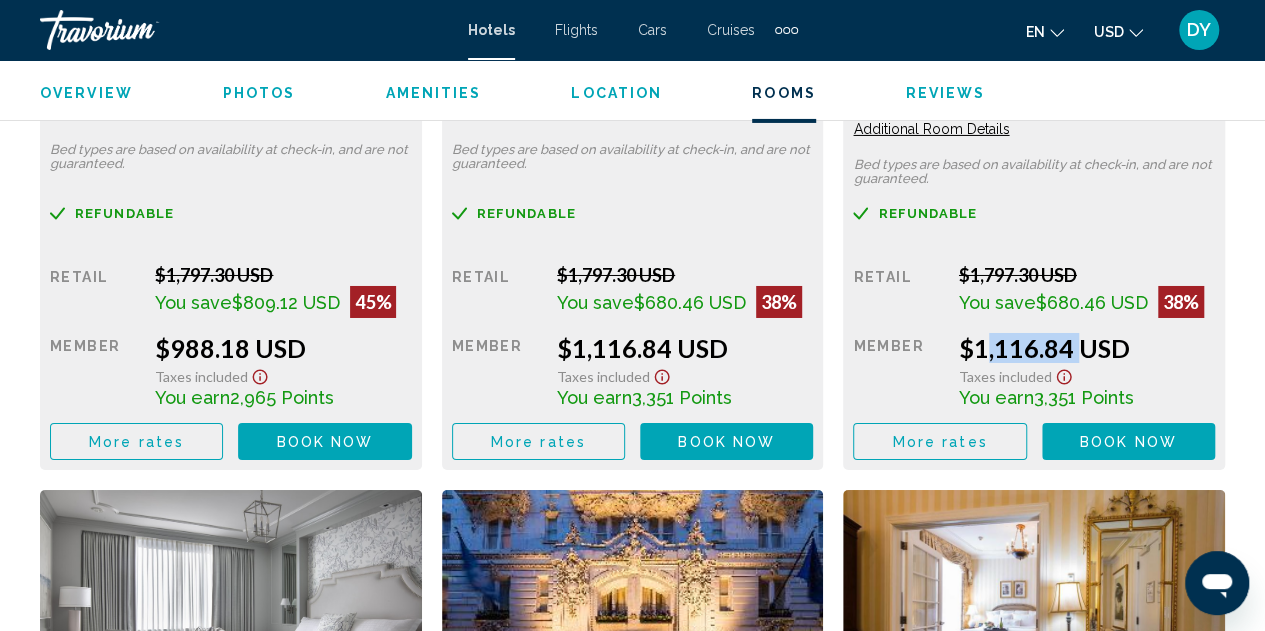 drag, startPoint x: 1071, startPoint y: 350, endPoint x: 964, endPoint y: 349, distance: 107.00467 